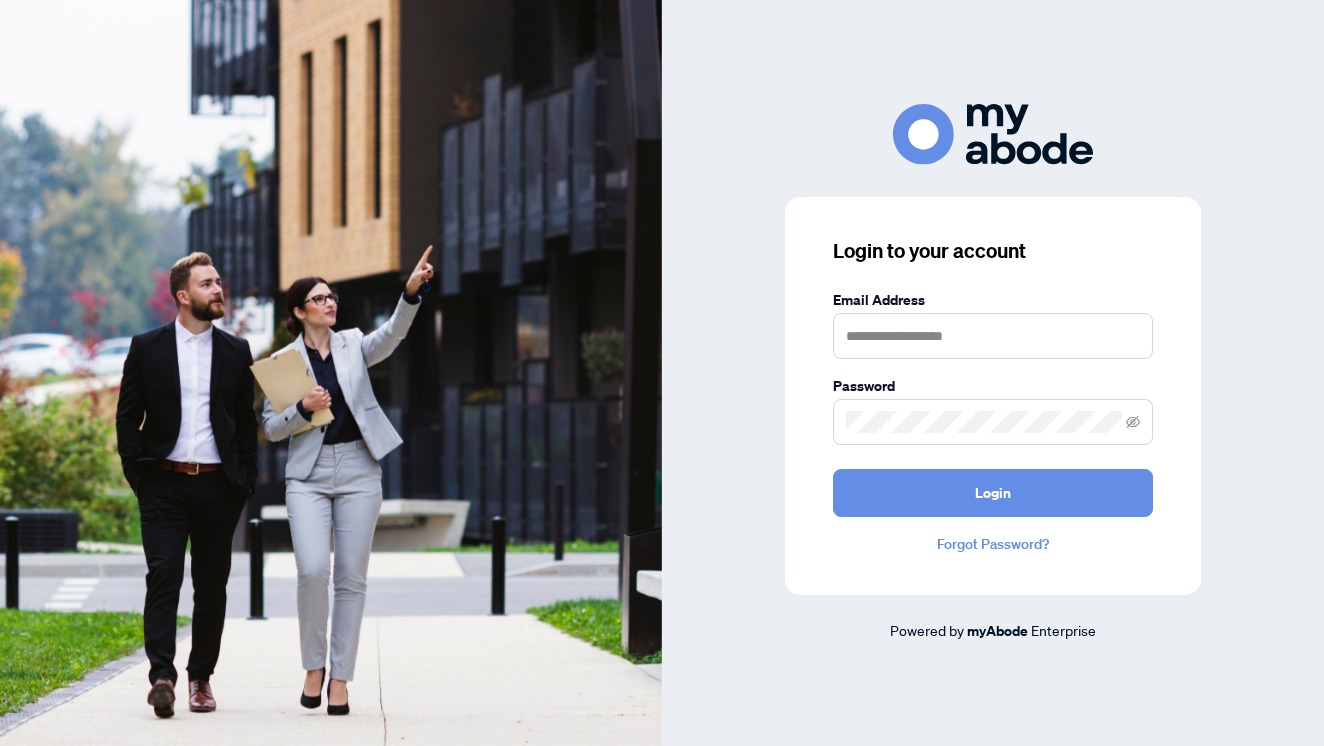 scroll, scrollTop: 0, scrollLeft: 437, axis: horizontal 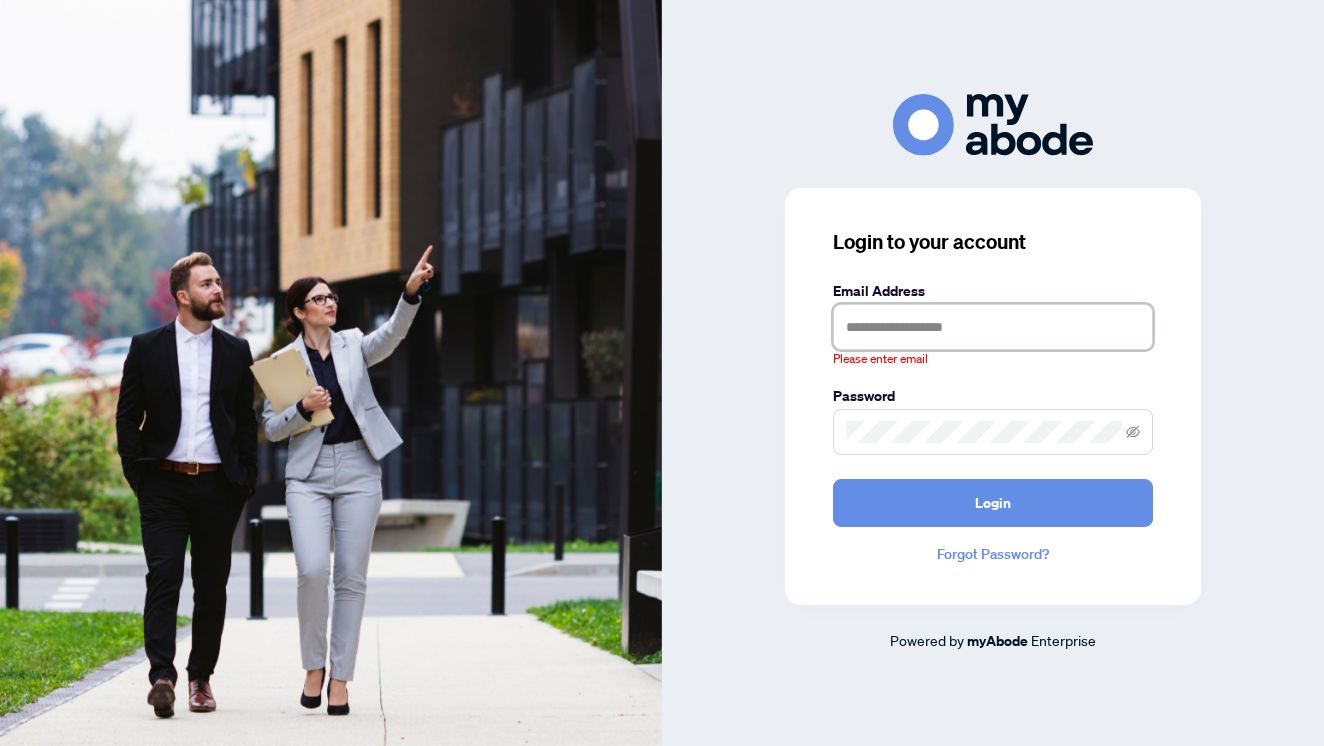 click at bounding box center [993, 327] 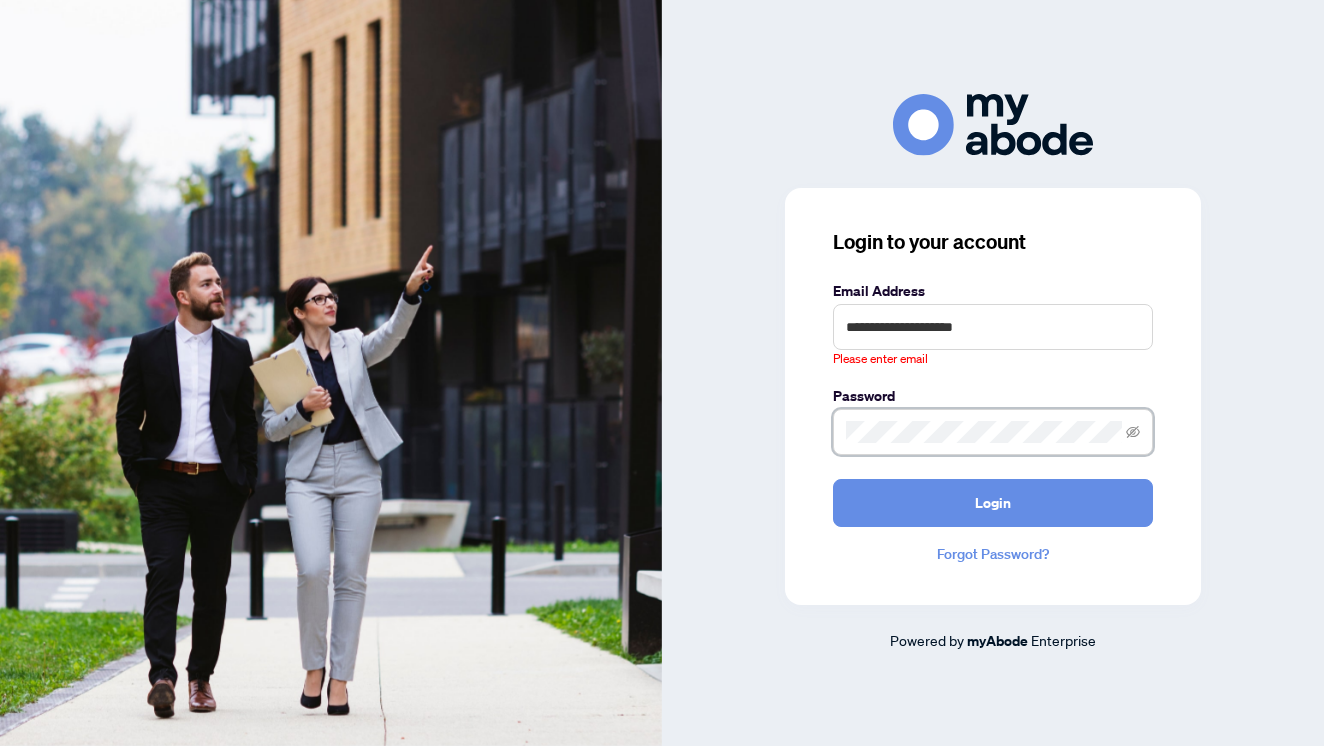 click on "Login" at bounding box center [993, 503] 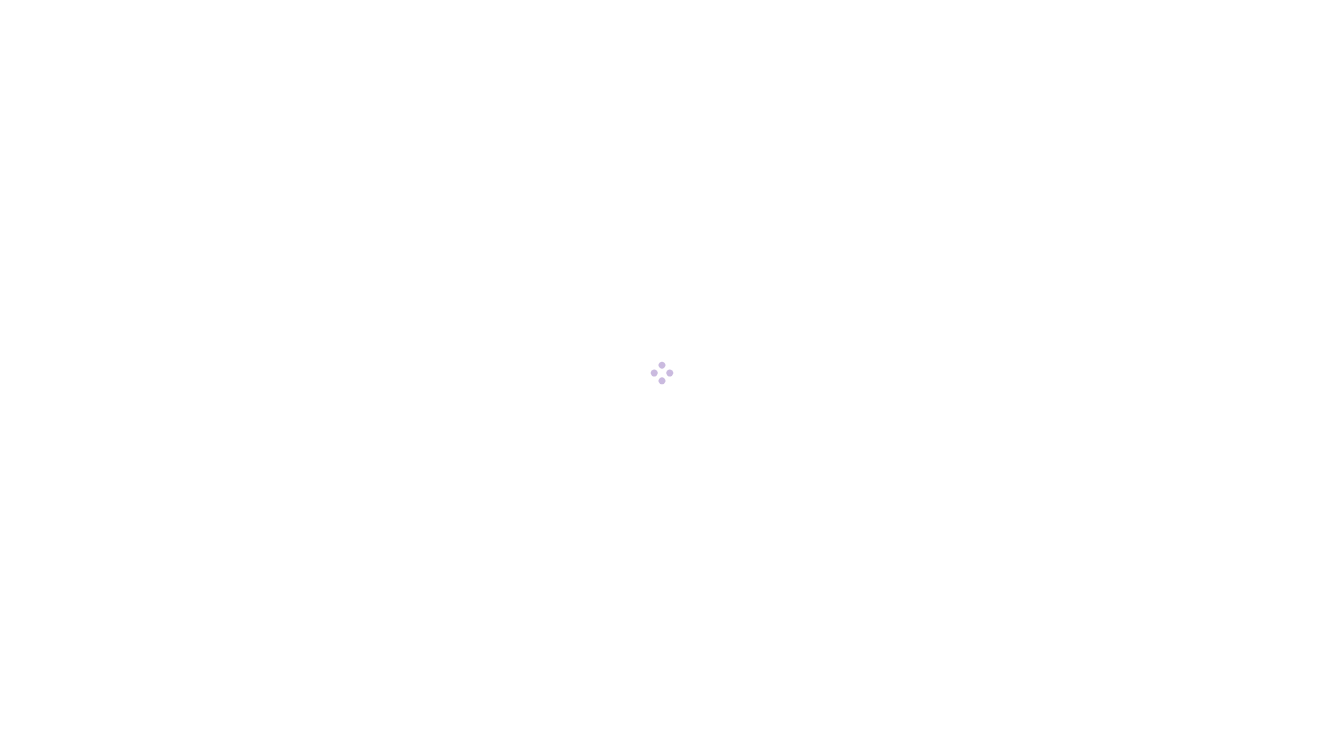scroll, scrollTop: 0, scrollLeft: 0, axis: both 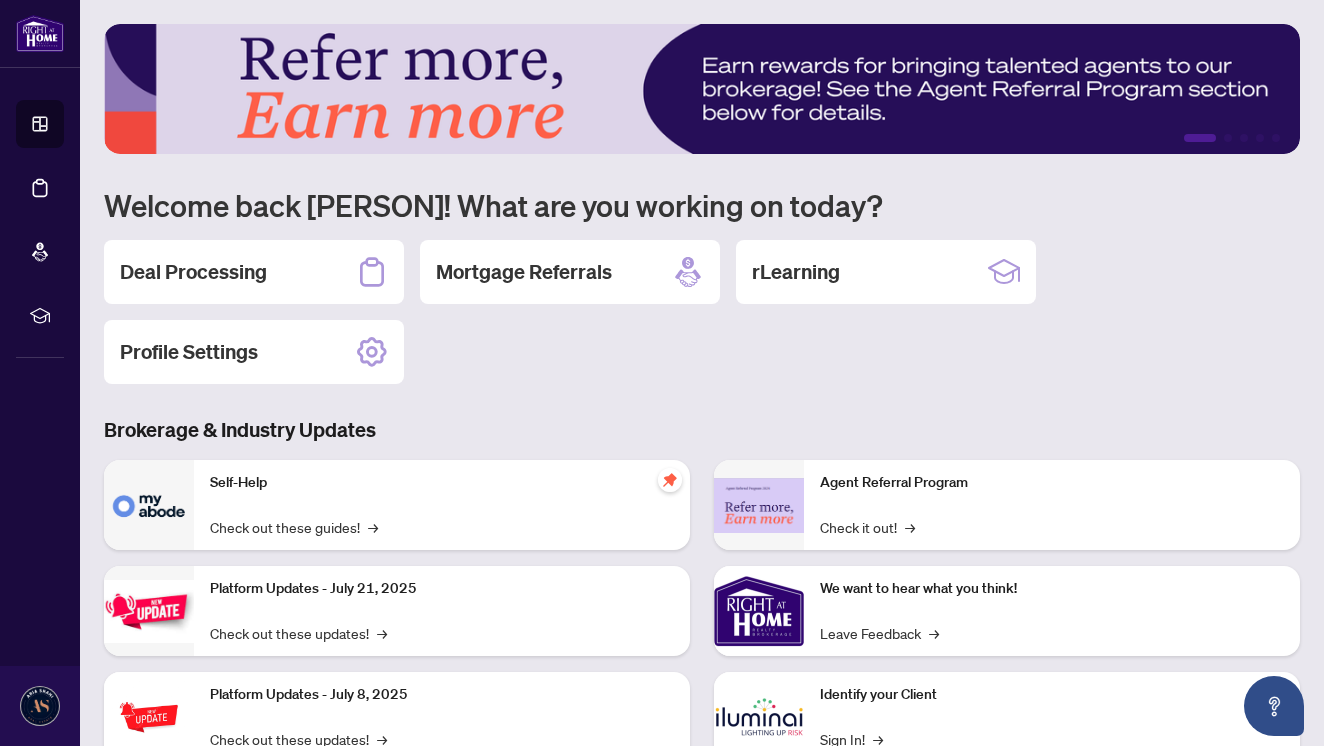 click on "1 2 3 4 5 Welcome back [PERSON]! What are you working on today? Deal Processing Mortgage Referrals rLearning Profile Settings Brokerage & Industry Updates   Self-Help Check out these guides! → Platform Updates - [DATE] Check out these updates! → Platform Updates - [DATE] Check out these updates! → Platform Updates - [DATE] Check out these updates! → Agent Referral Program Check it out! → We want to hear what you think! Leave Feedback → Identify your Client Sign In! → Sail Away With 8Twelve  Check it Out! →" at bounding box center (702, 461) 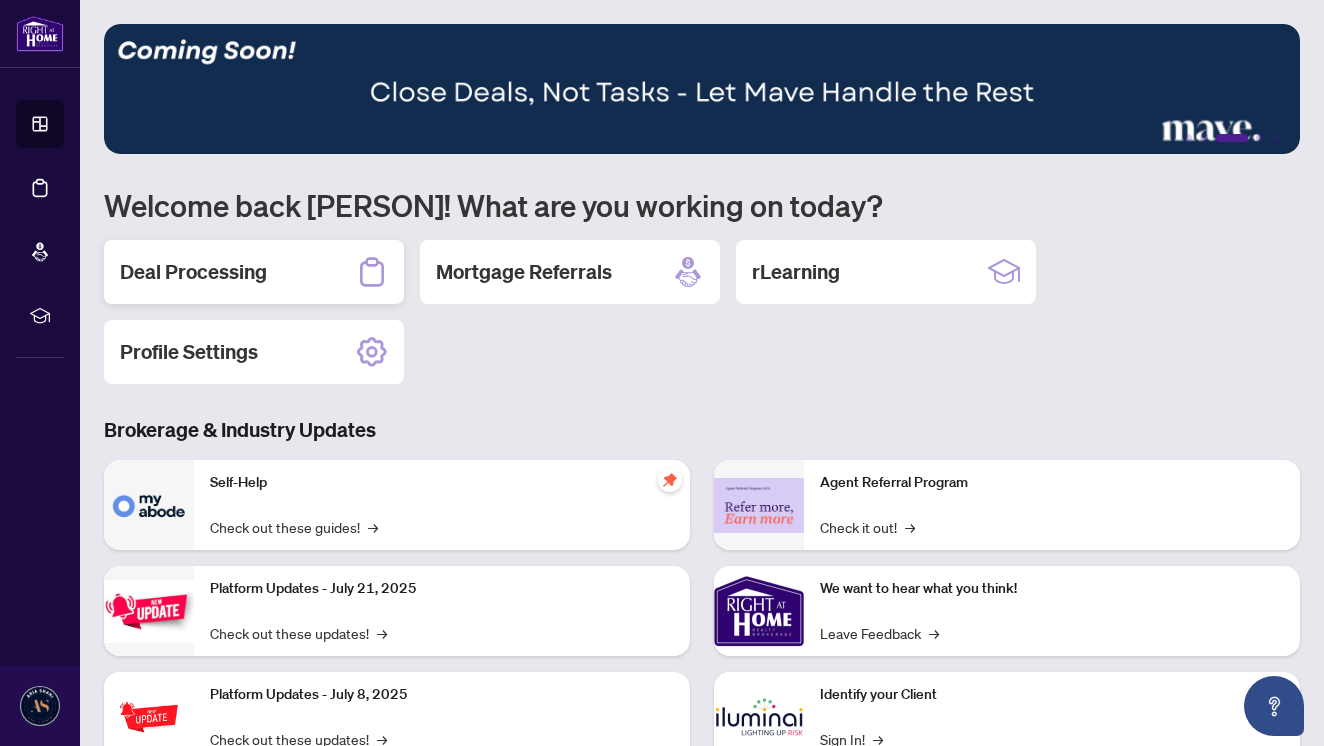 click on "Deal Processing" at bounding box center [193, 272] 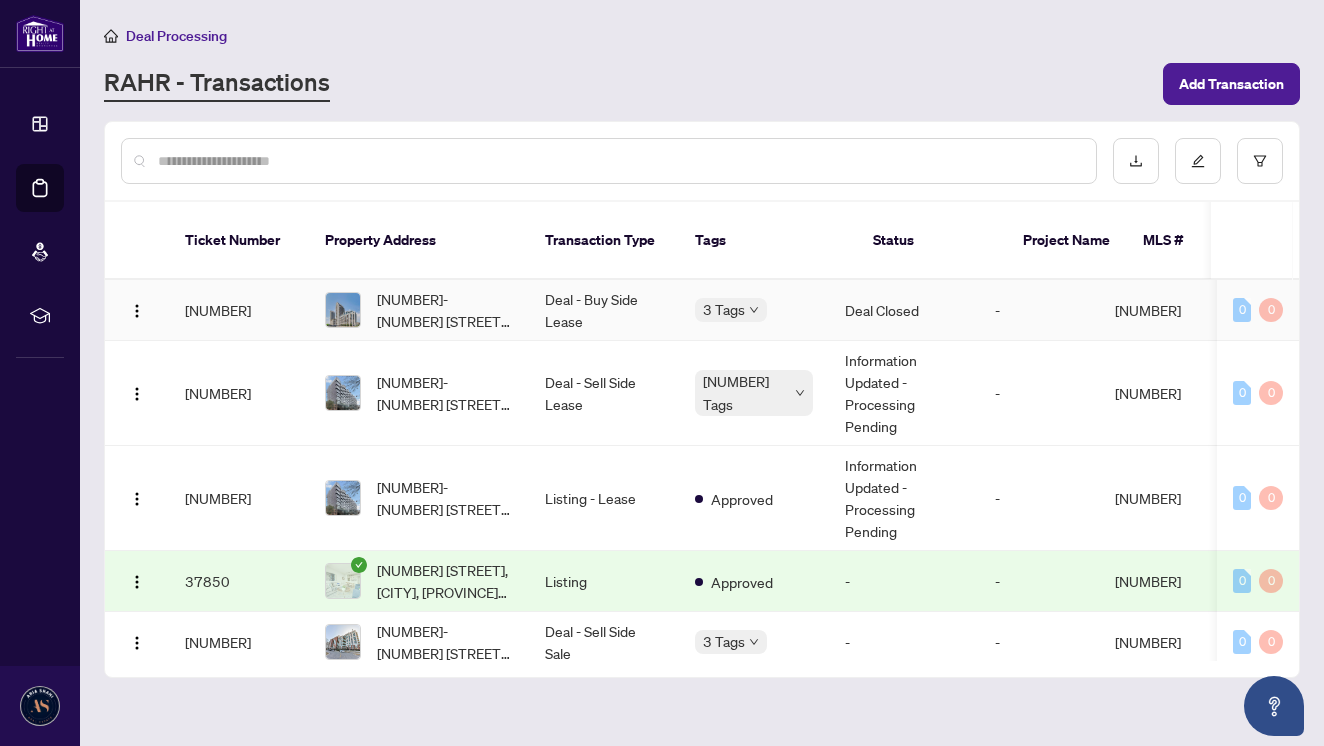 scroll, scrollTop: 0, scrollLeft: 0, axis: both 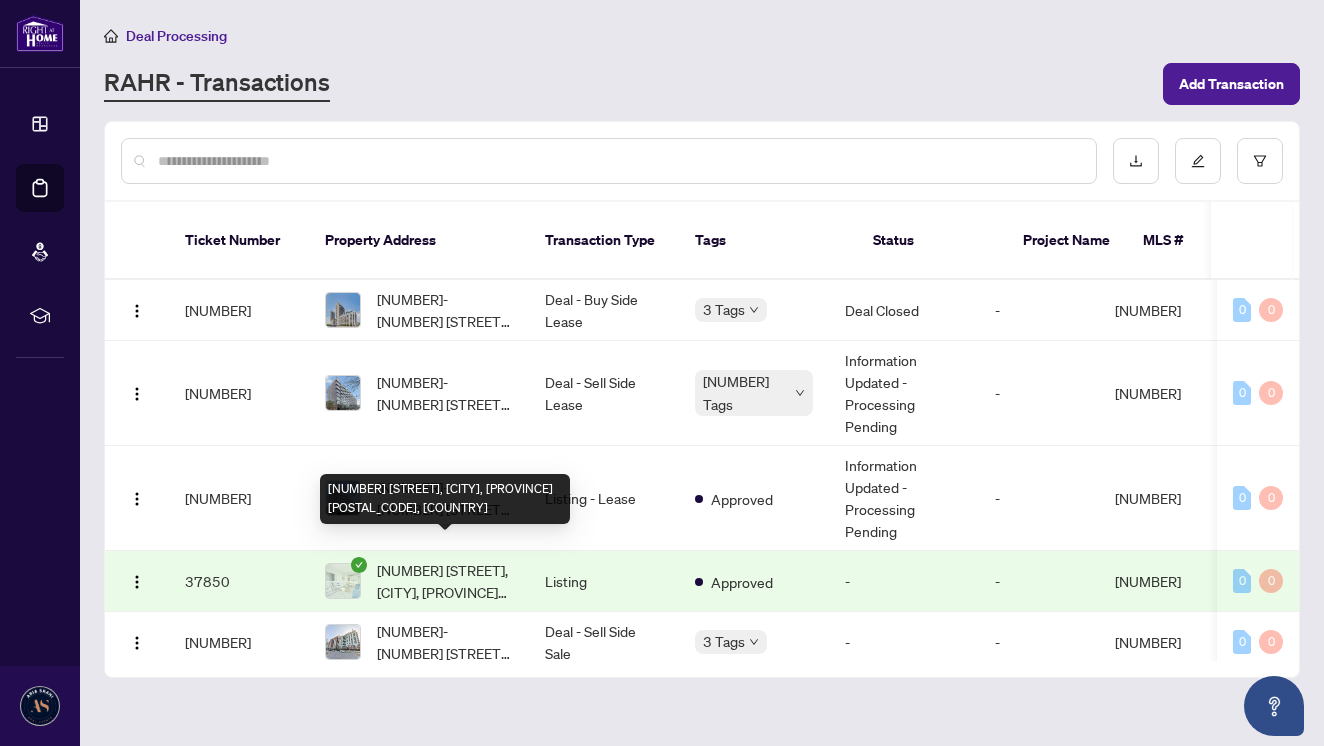 click on "[NUMBER] [STREET], [CITY], [PROVINCE] [POSTAL_CODE], [COUNTRY]" at bounding box center (445, 581) 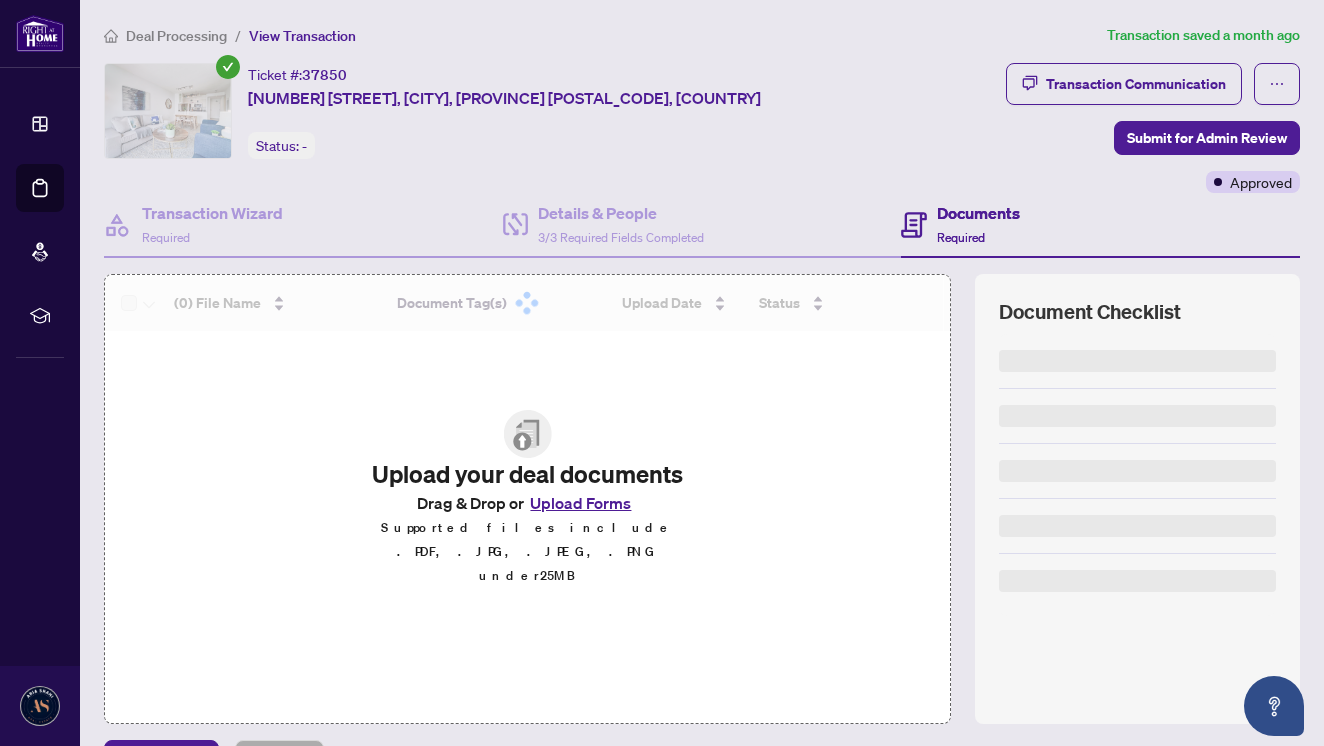 scroll, scrollTop: 0, scrollLeft: 0, axis: both 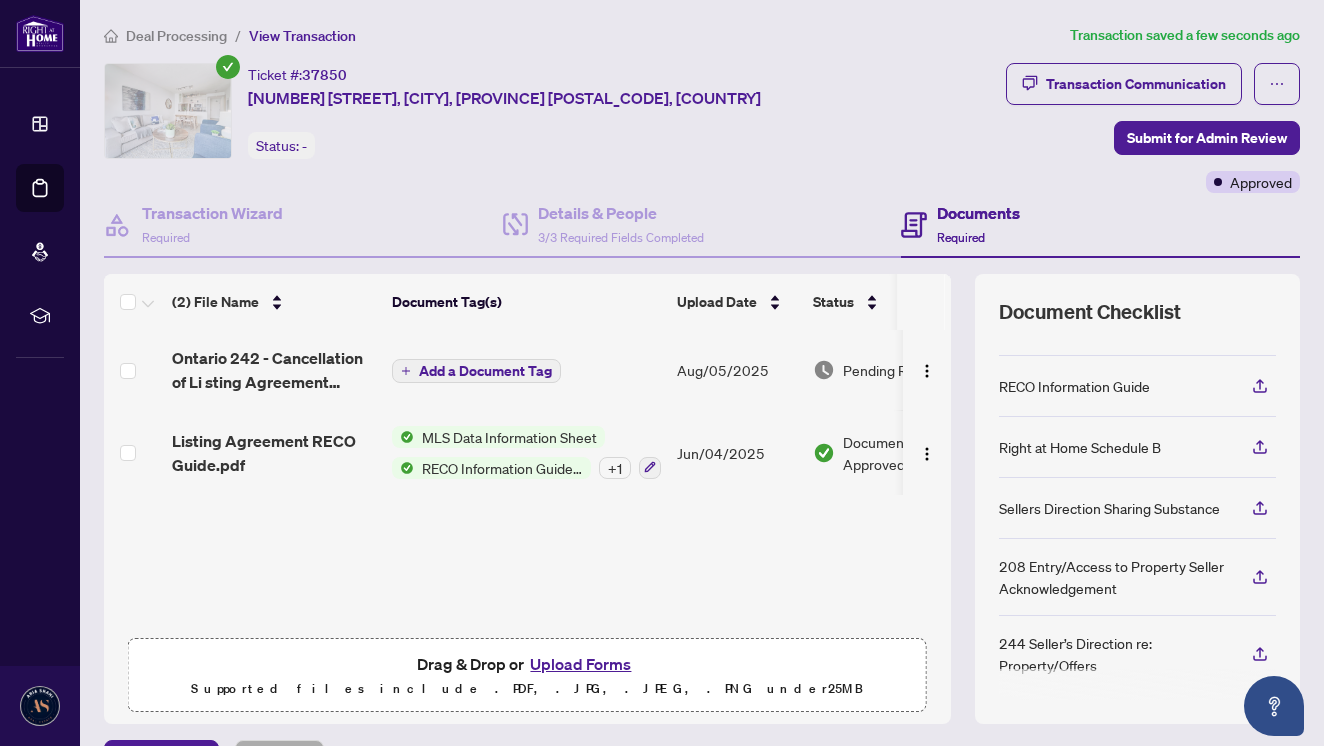 click on "Add a Document Tag" at bounding box center [485, 371] 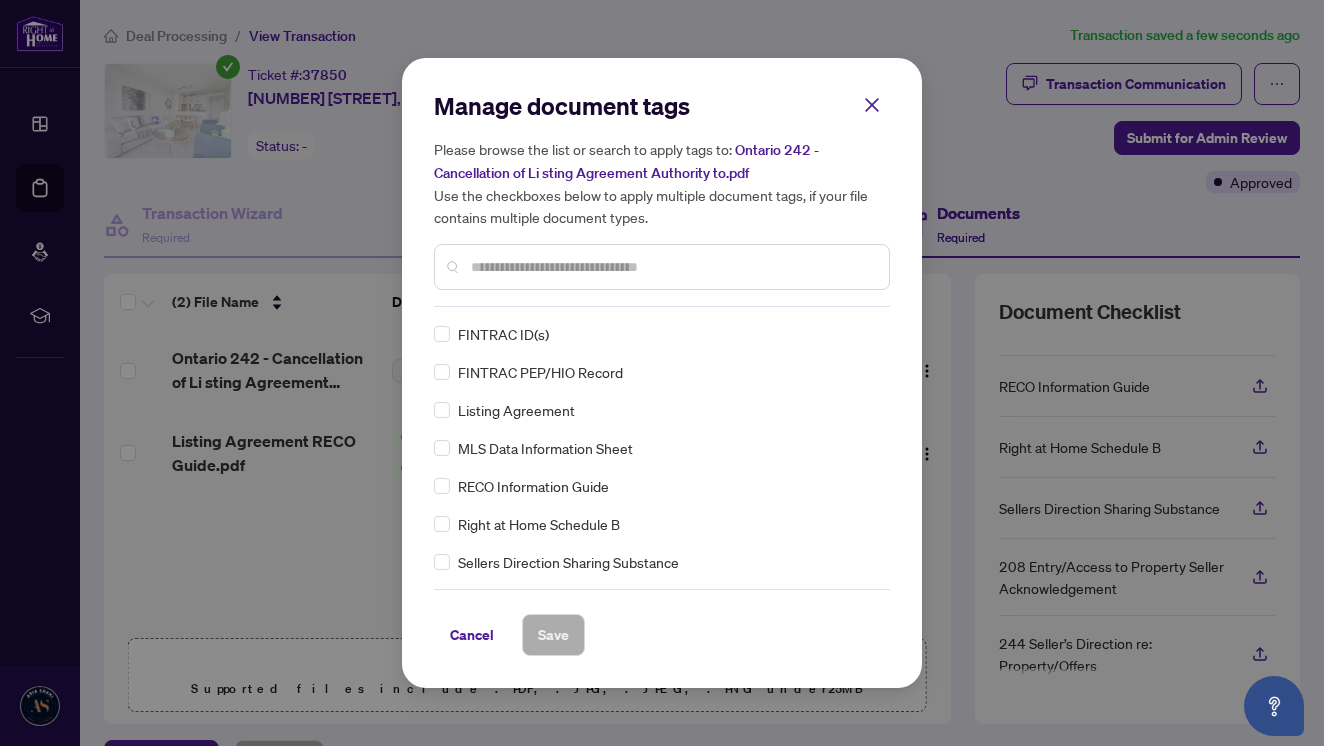 click on "Manage document tags Please browse the list or search to apply tags to:   [PROVINCE] 242 - Cancellation of Li sting Agreement  Authority to.pdf   Use the checkboxes below to apply multiple document tags, if your file contains multiple document types." at bounding box center (662, 198) 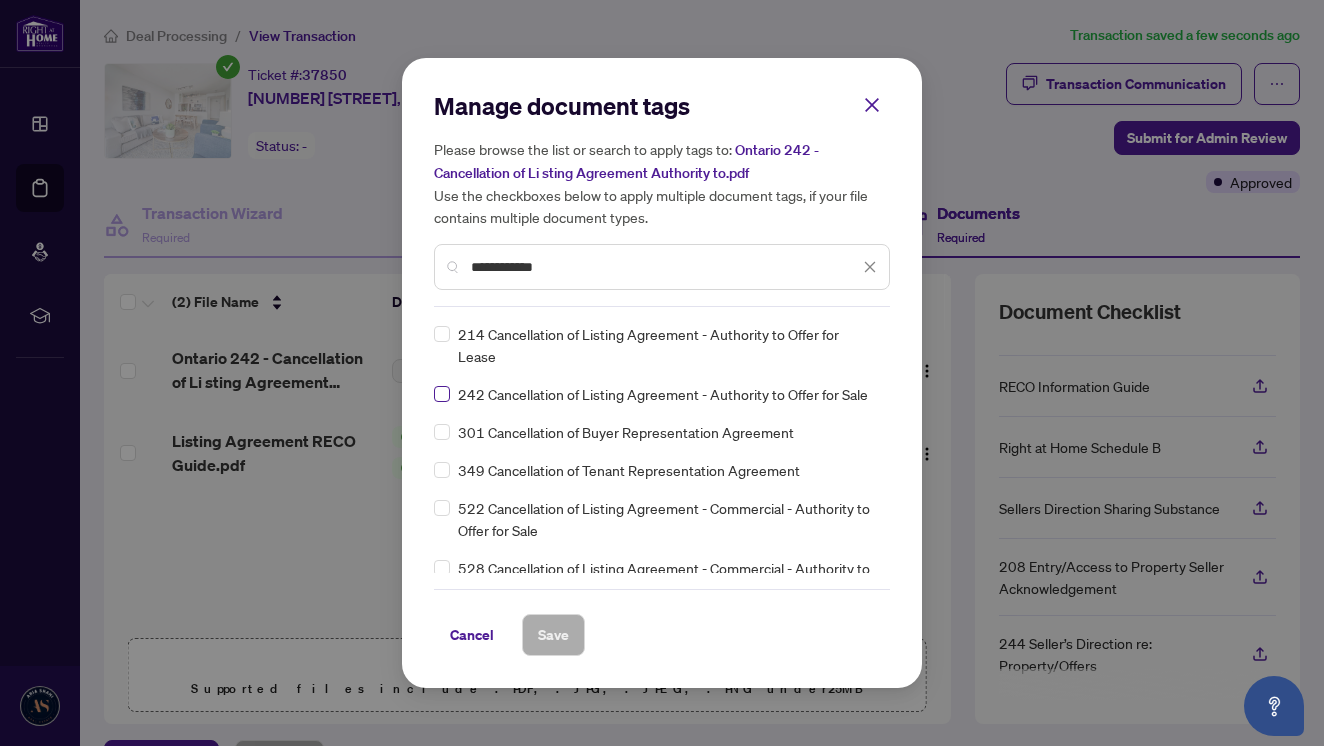 type on "**********" 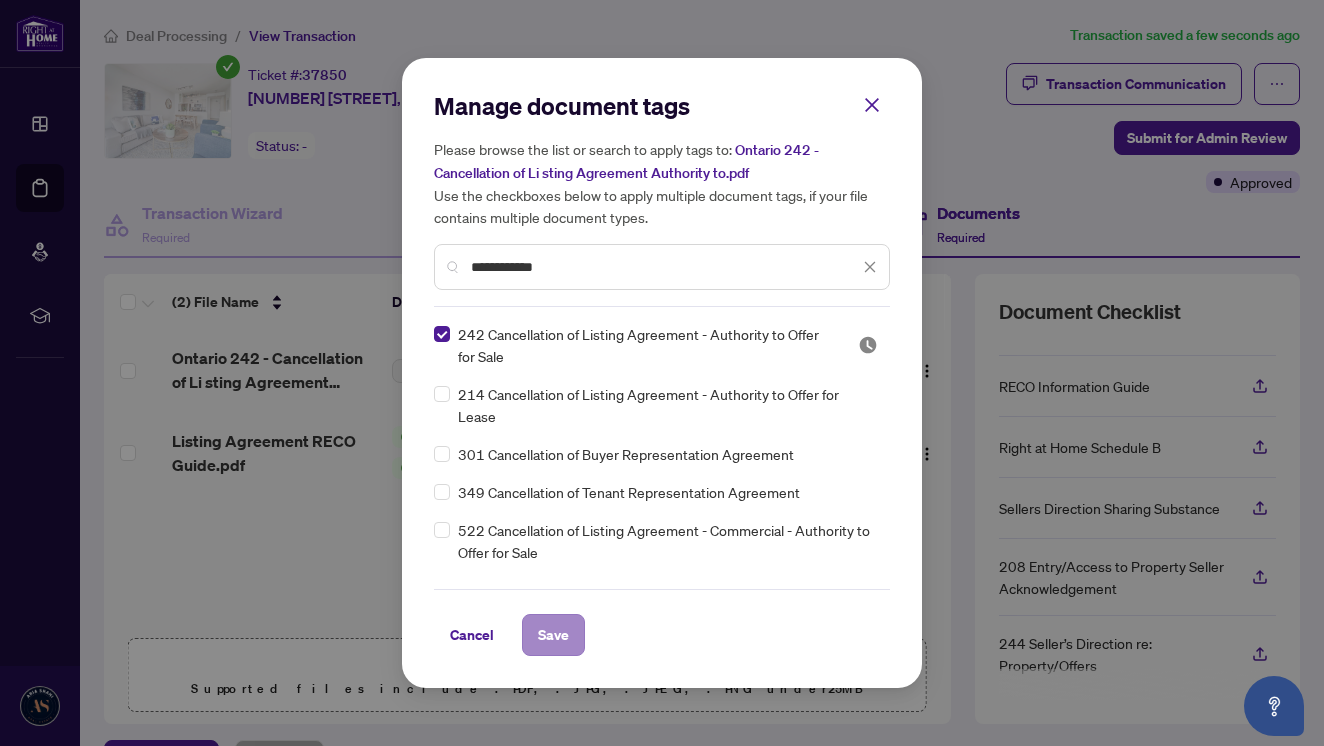 click on "Save" at bounding box center (553, 635) 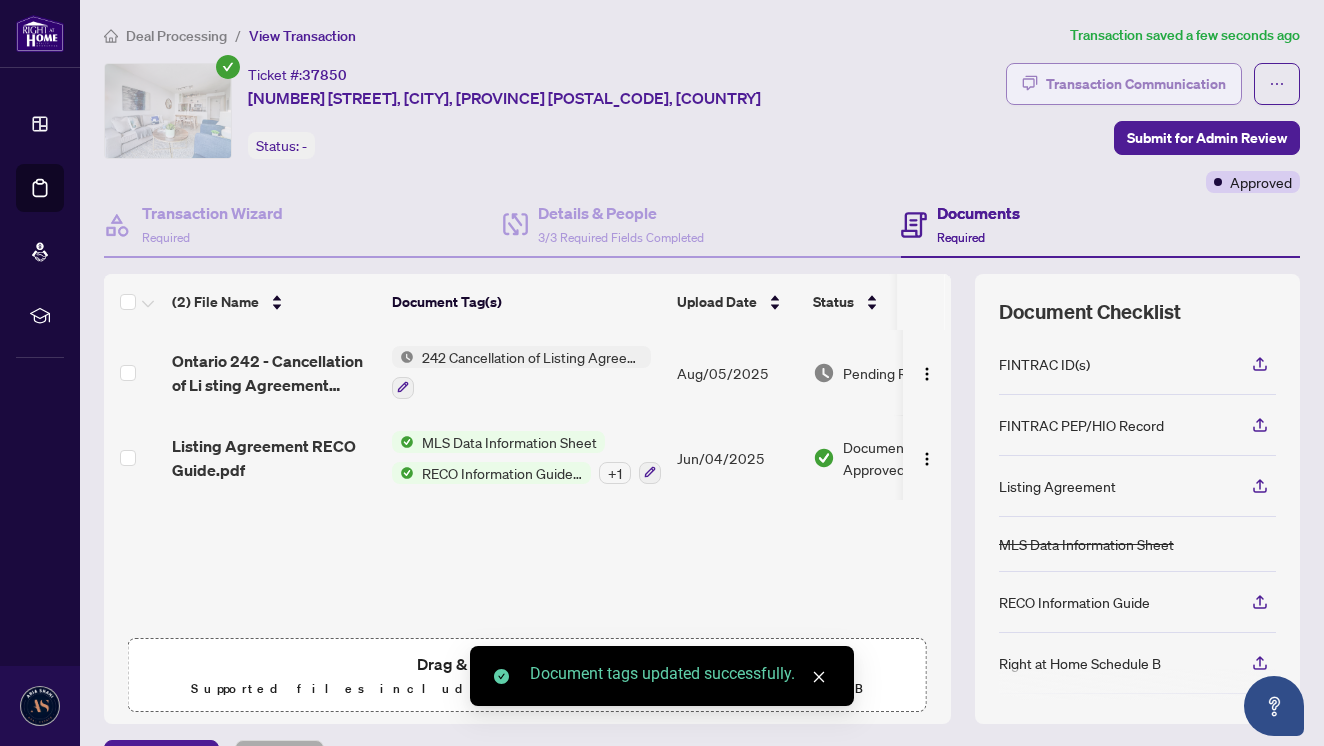 click on "Transaction Communication" at bounding box center [1136, 84] 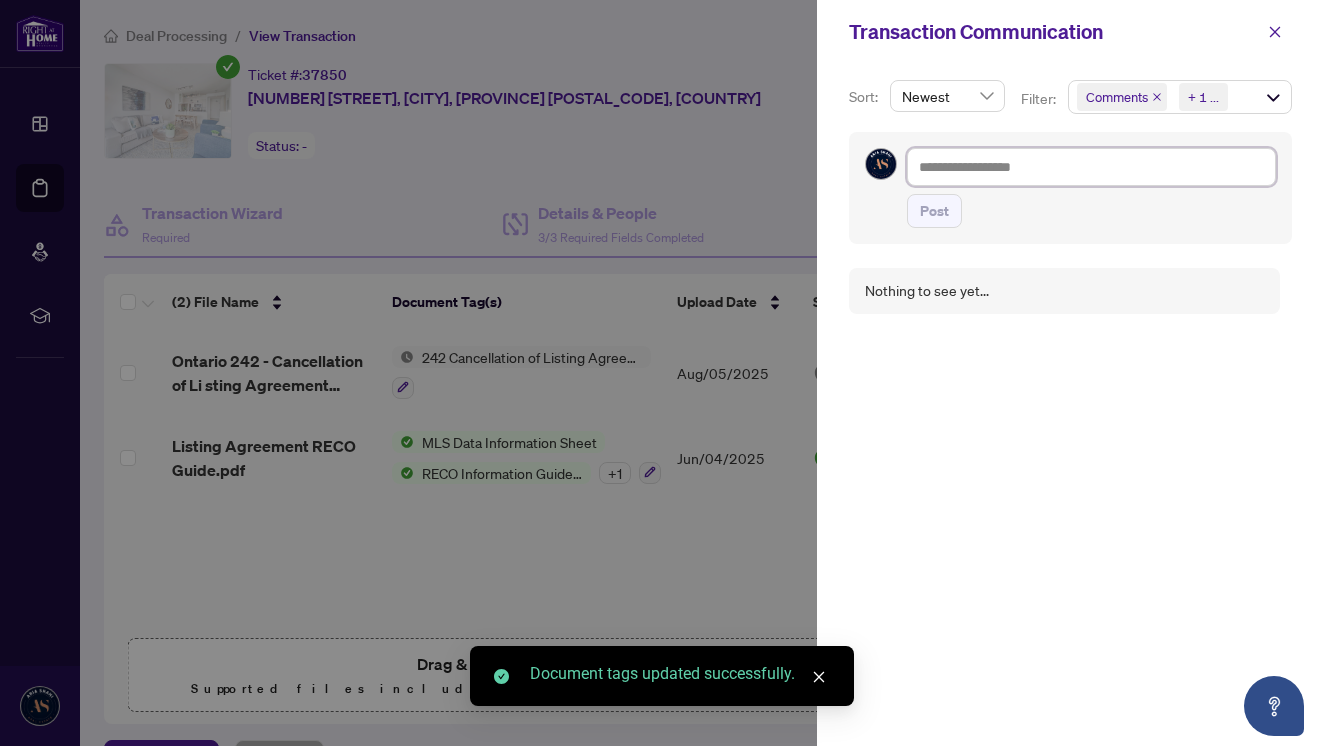 click at bounding box center (1091, 167) 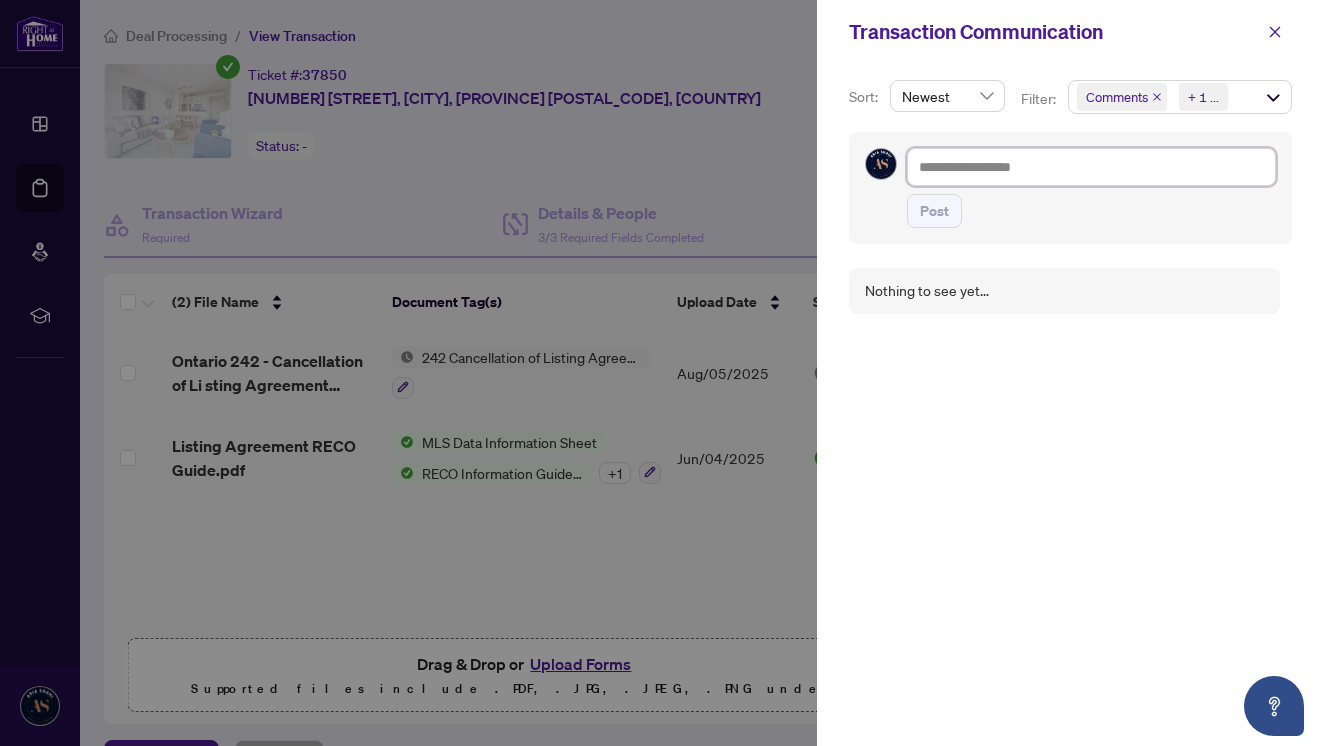 type on "*" 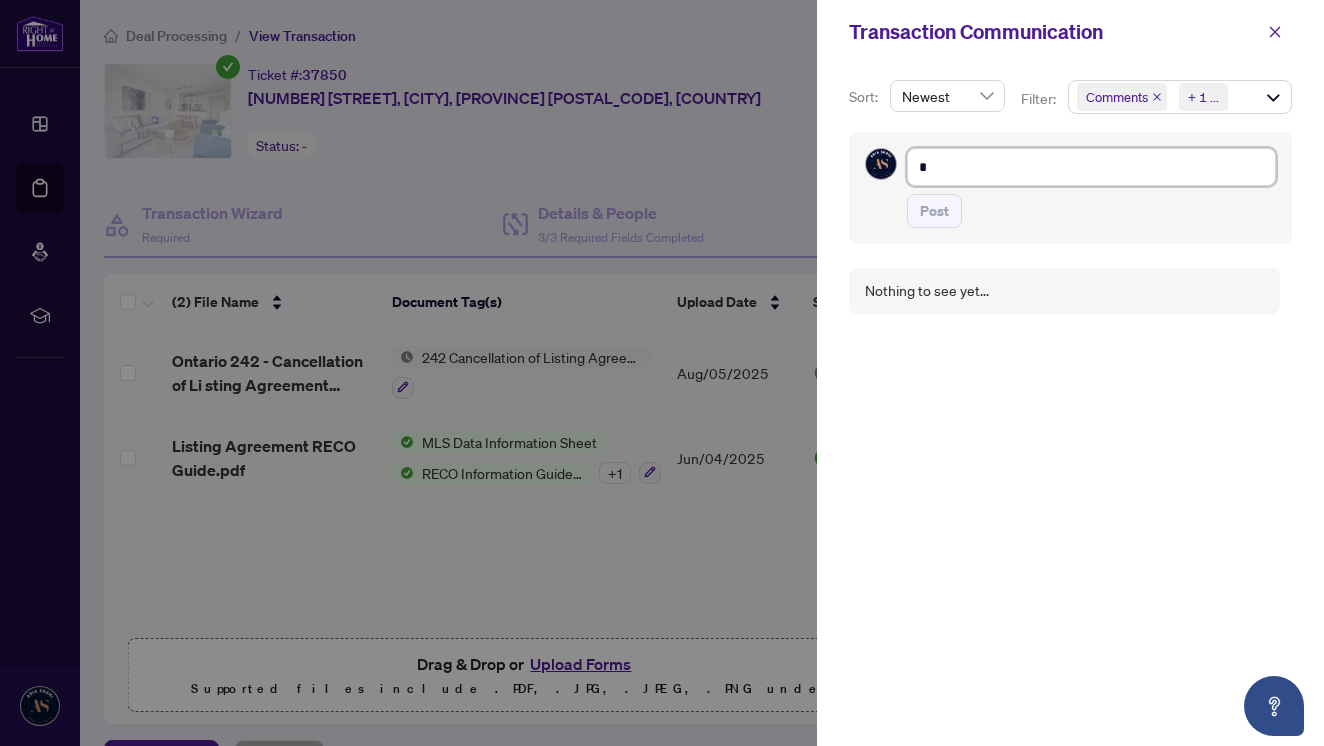 type on "**" 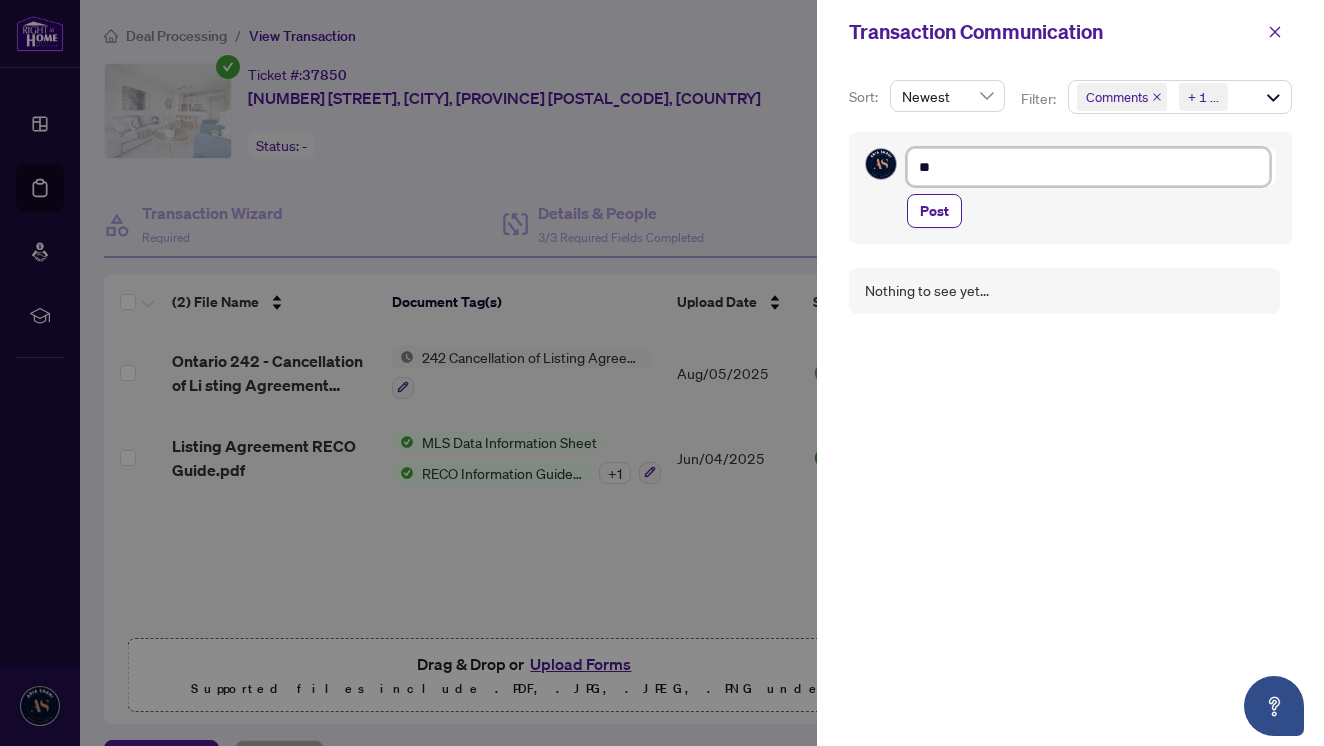 type on "***" 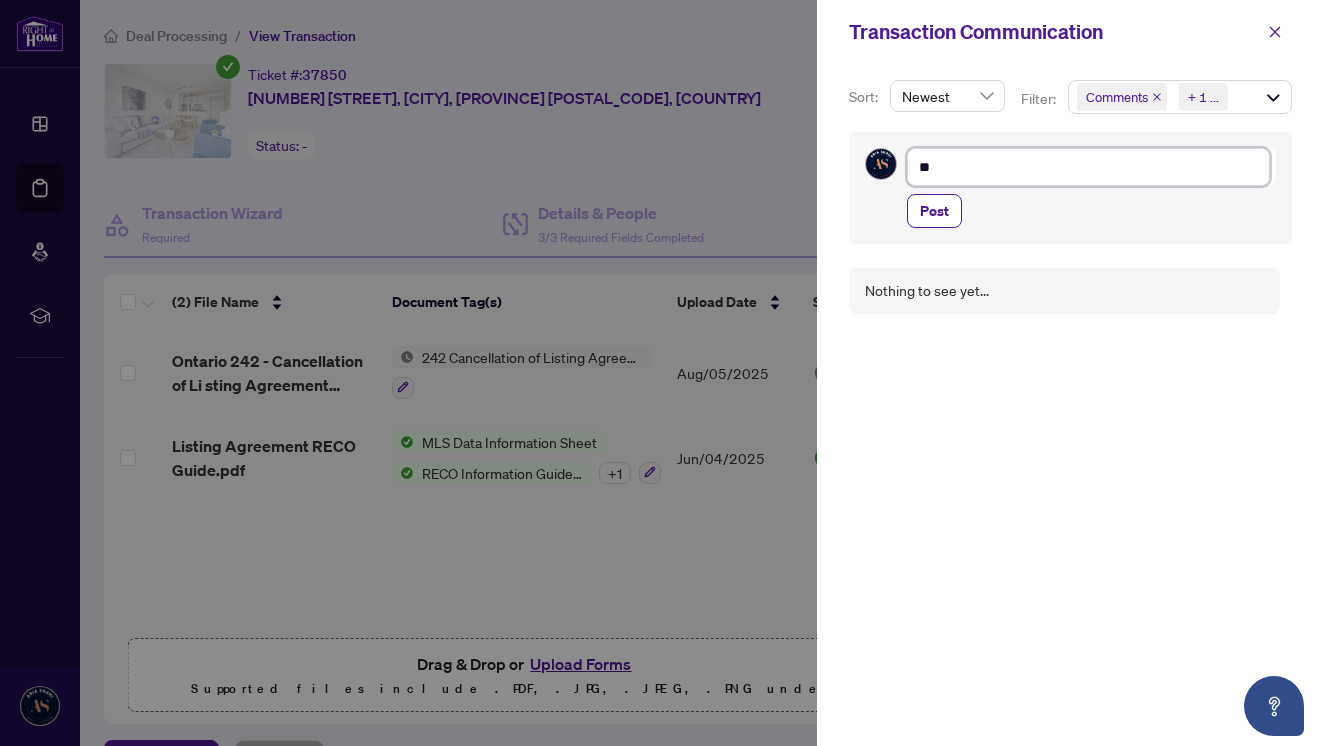 type on "***" 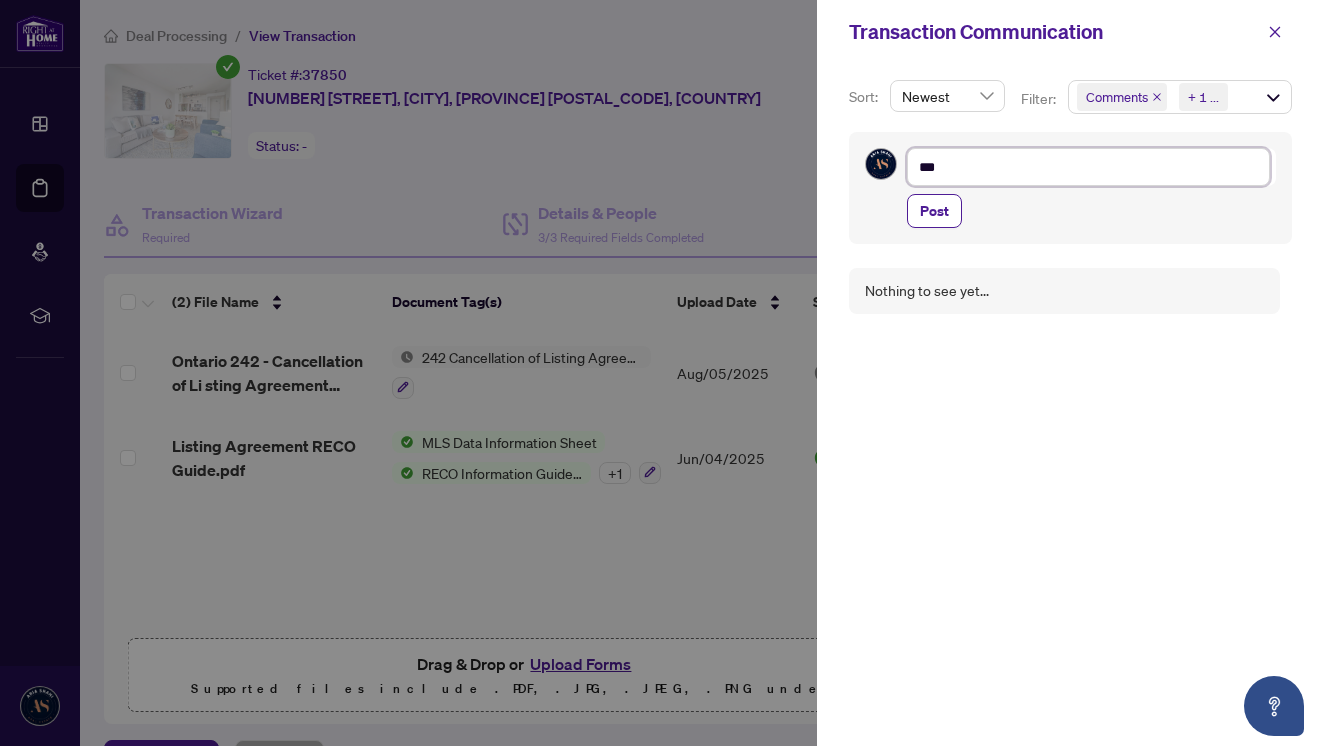 type on "****" 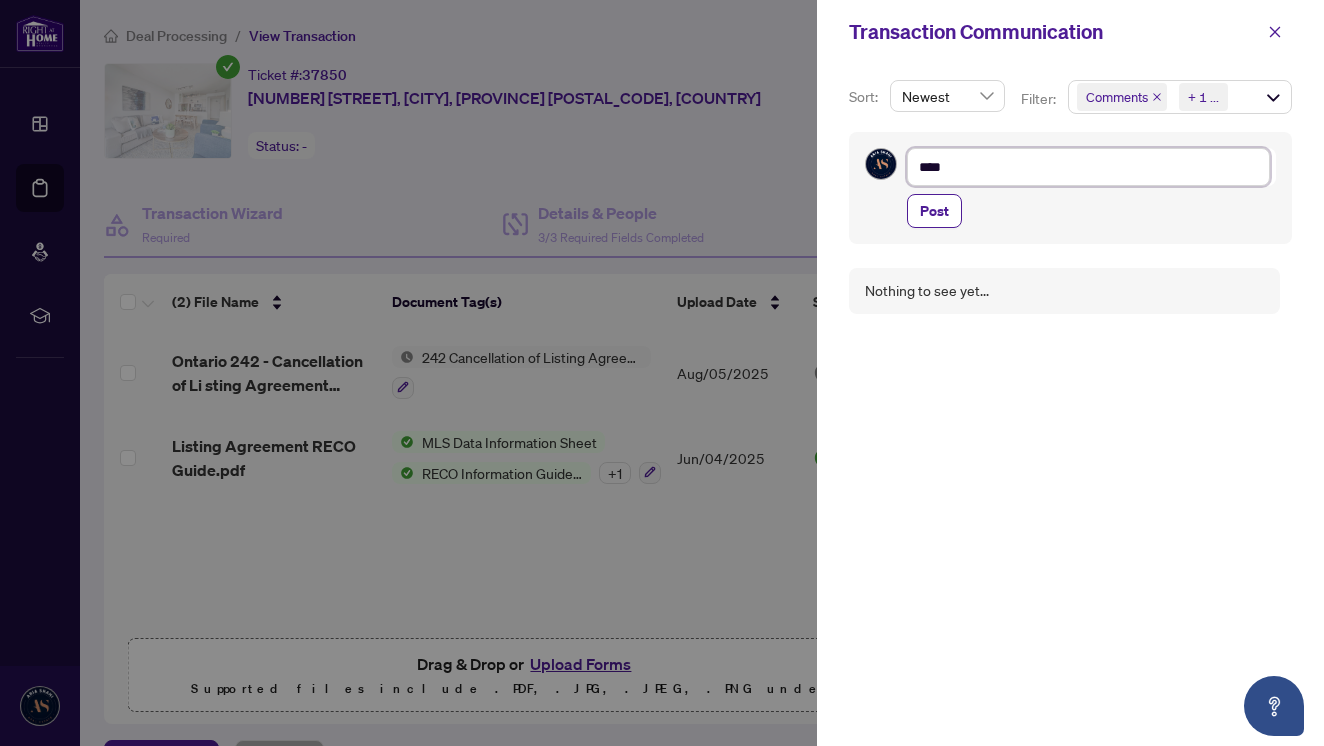 type on "*****" 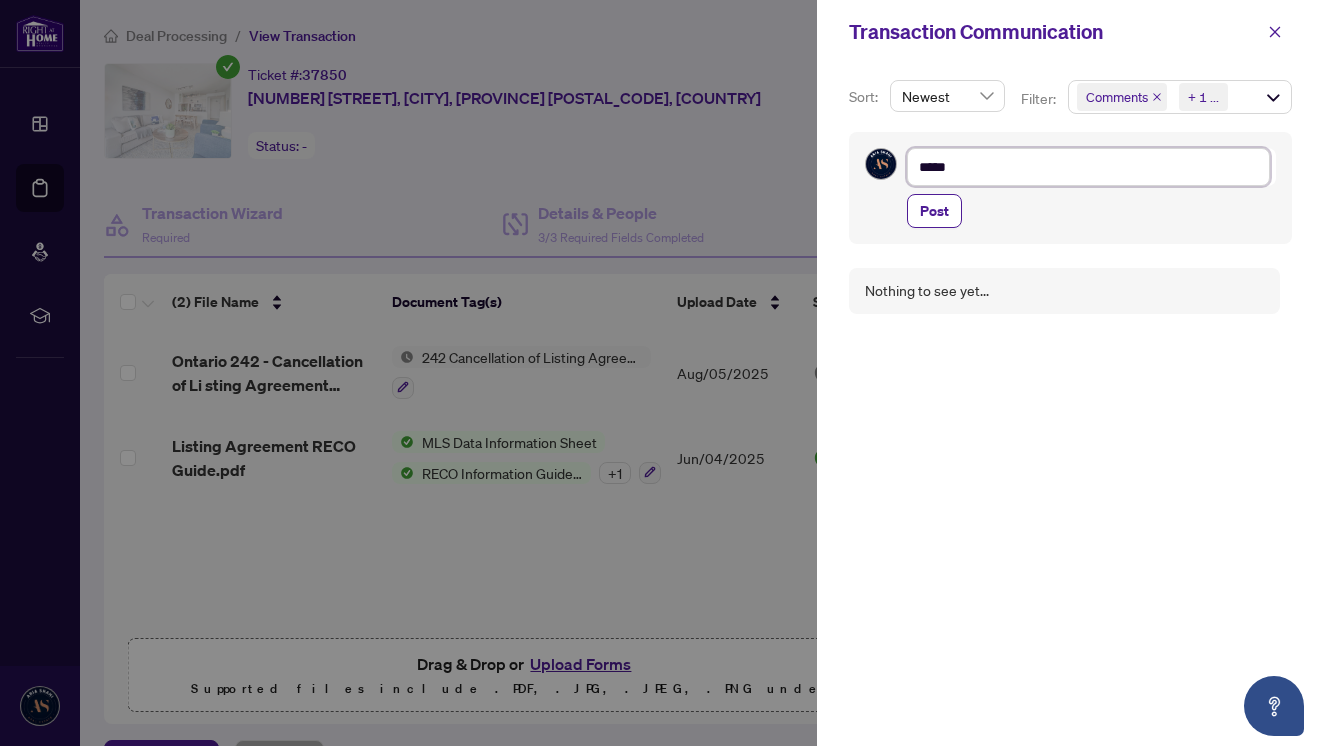 type on "******" 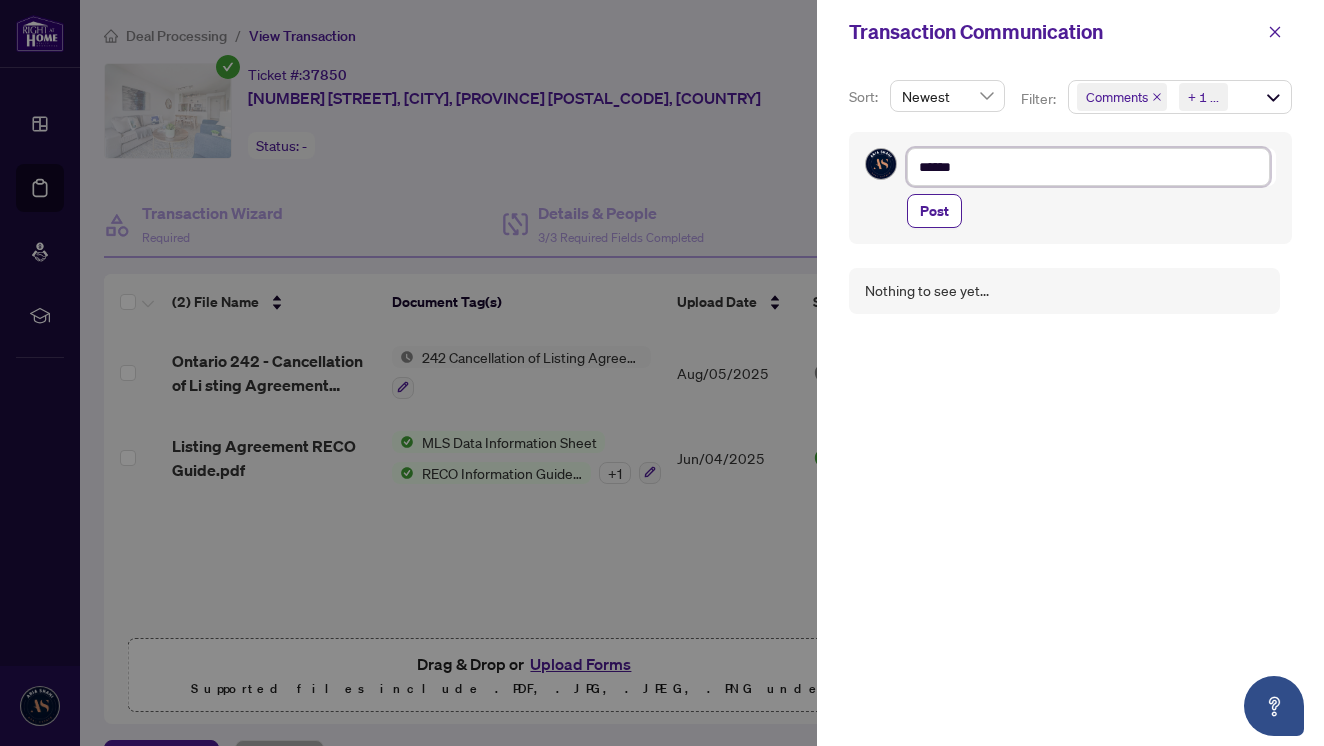 type on "******" 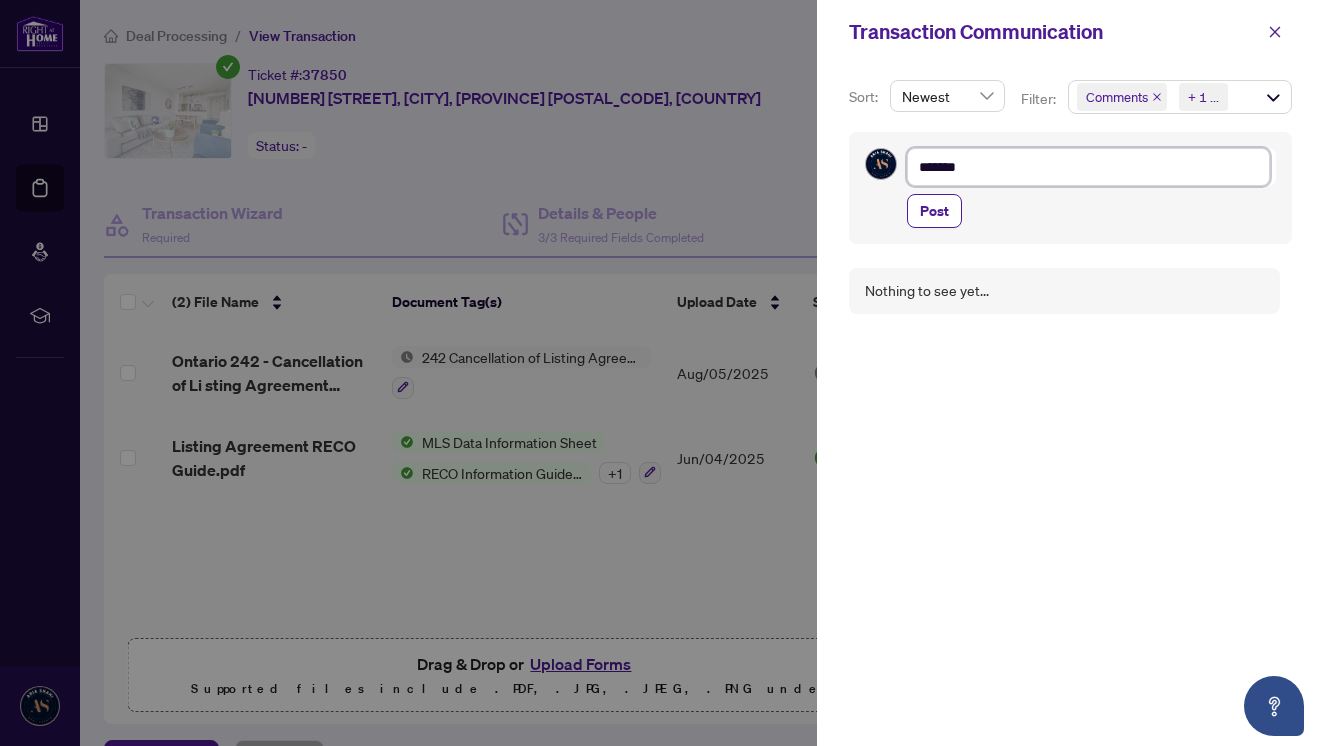 type on "********" 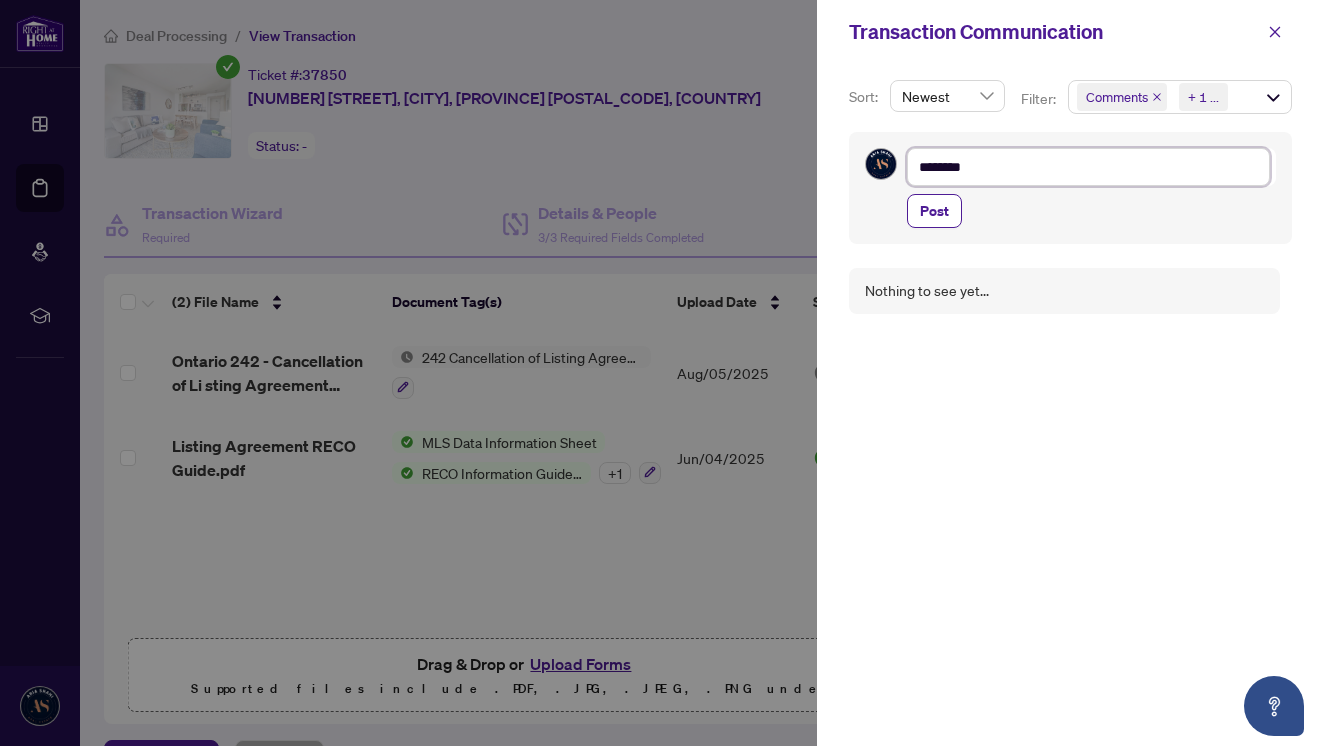 type on "*********" 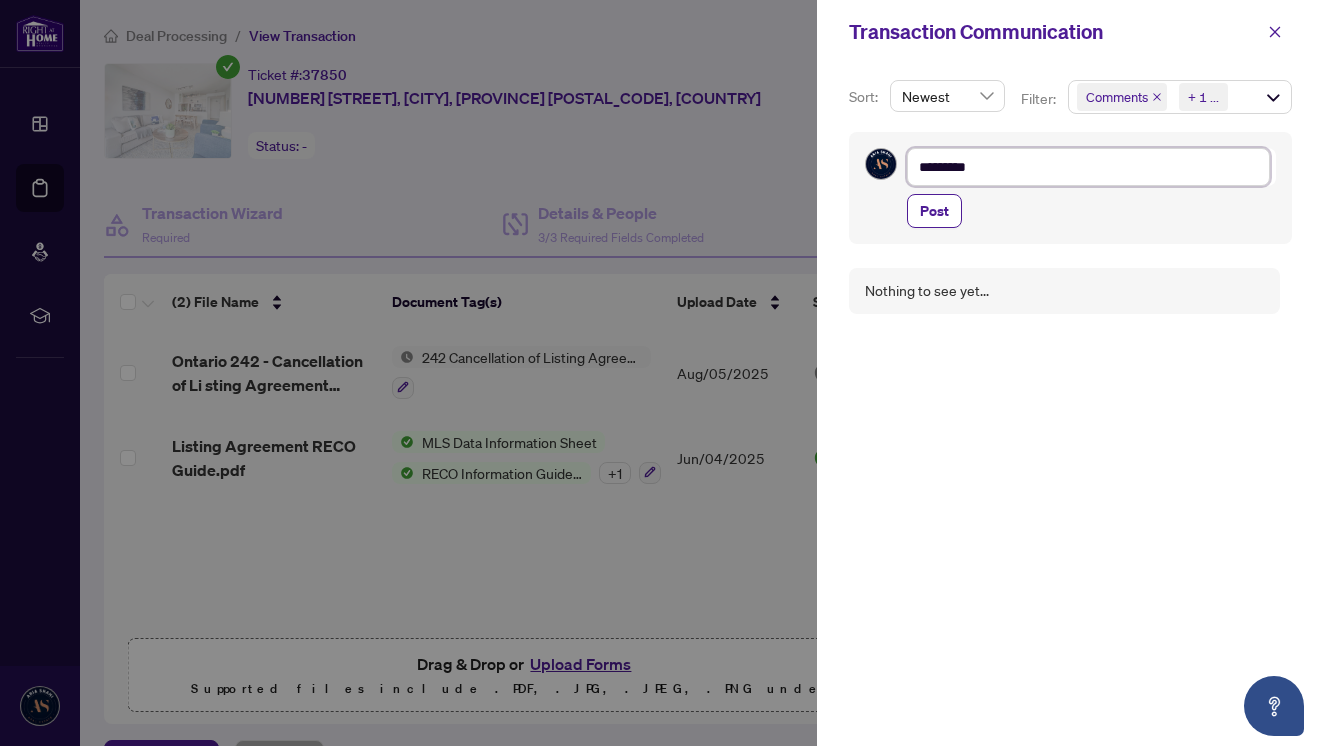 type on "**********" 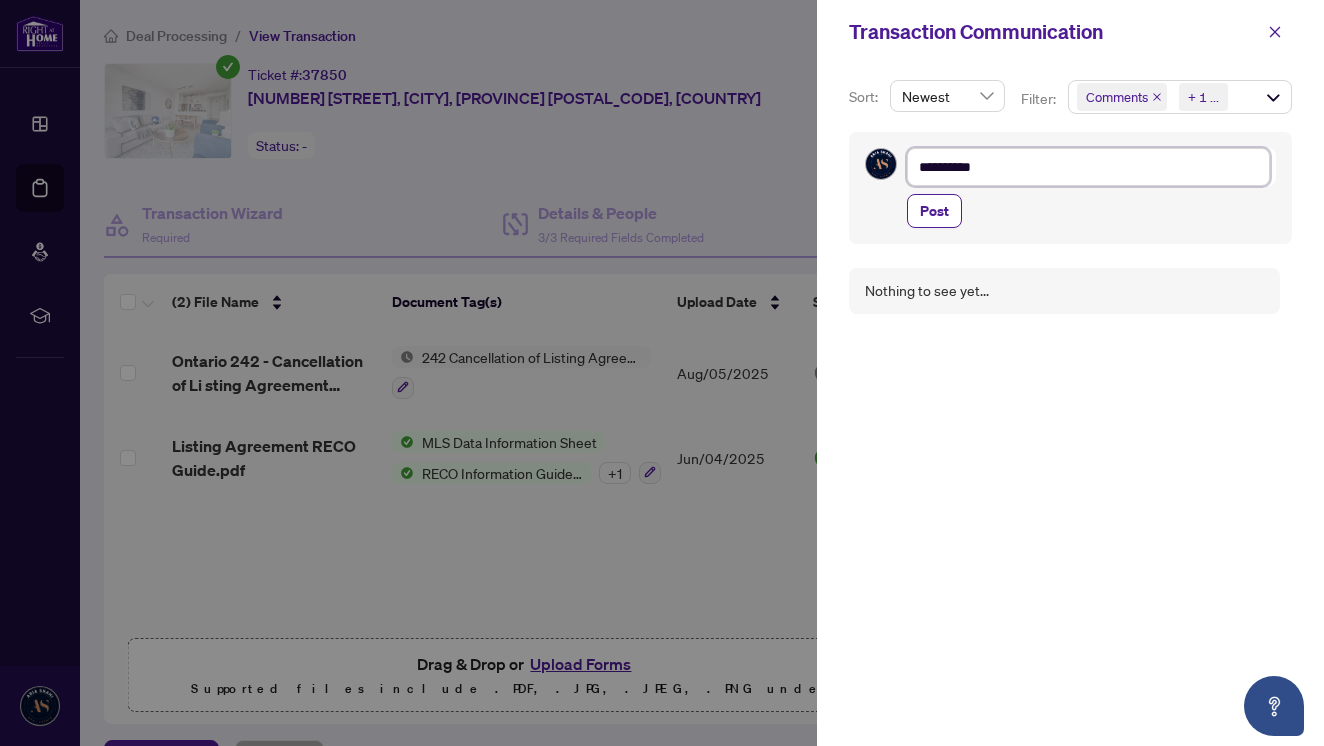 type on "**********" 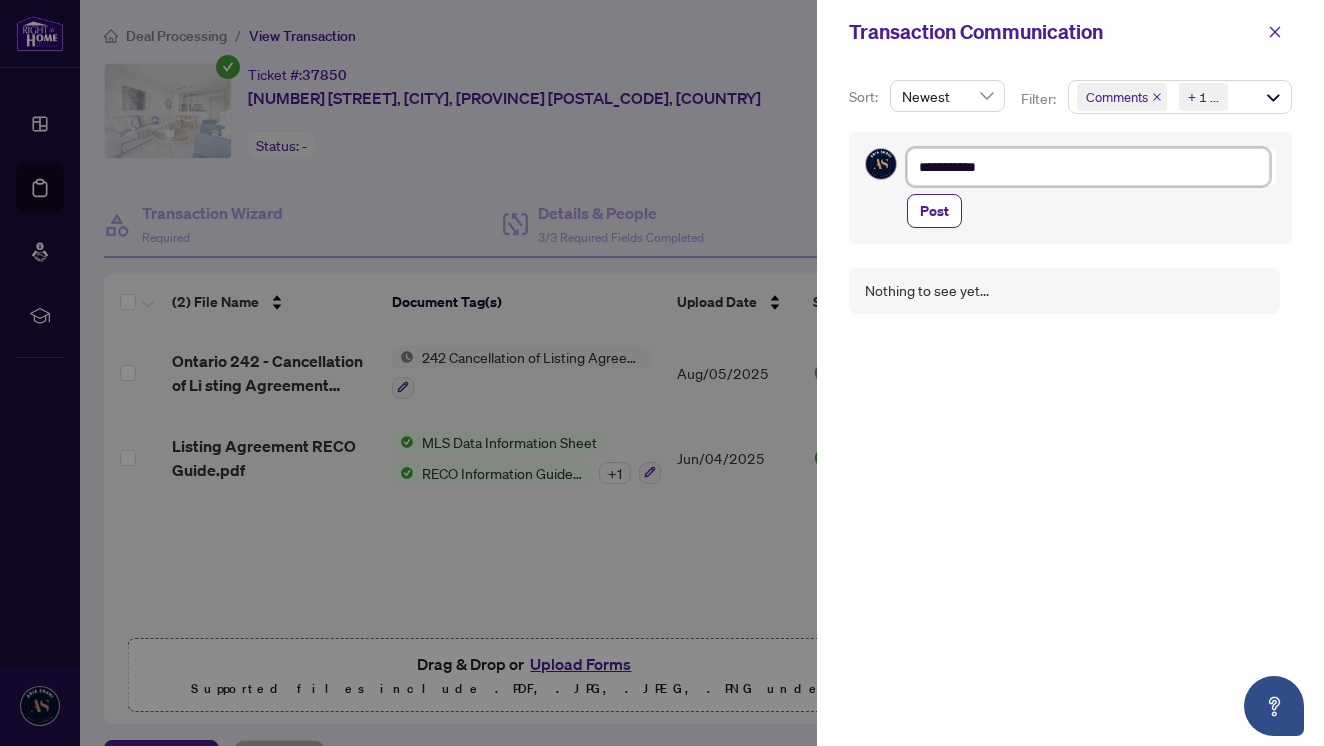 type on "**********" 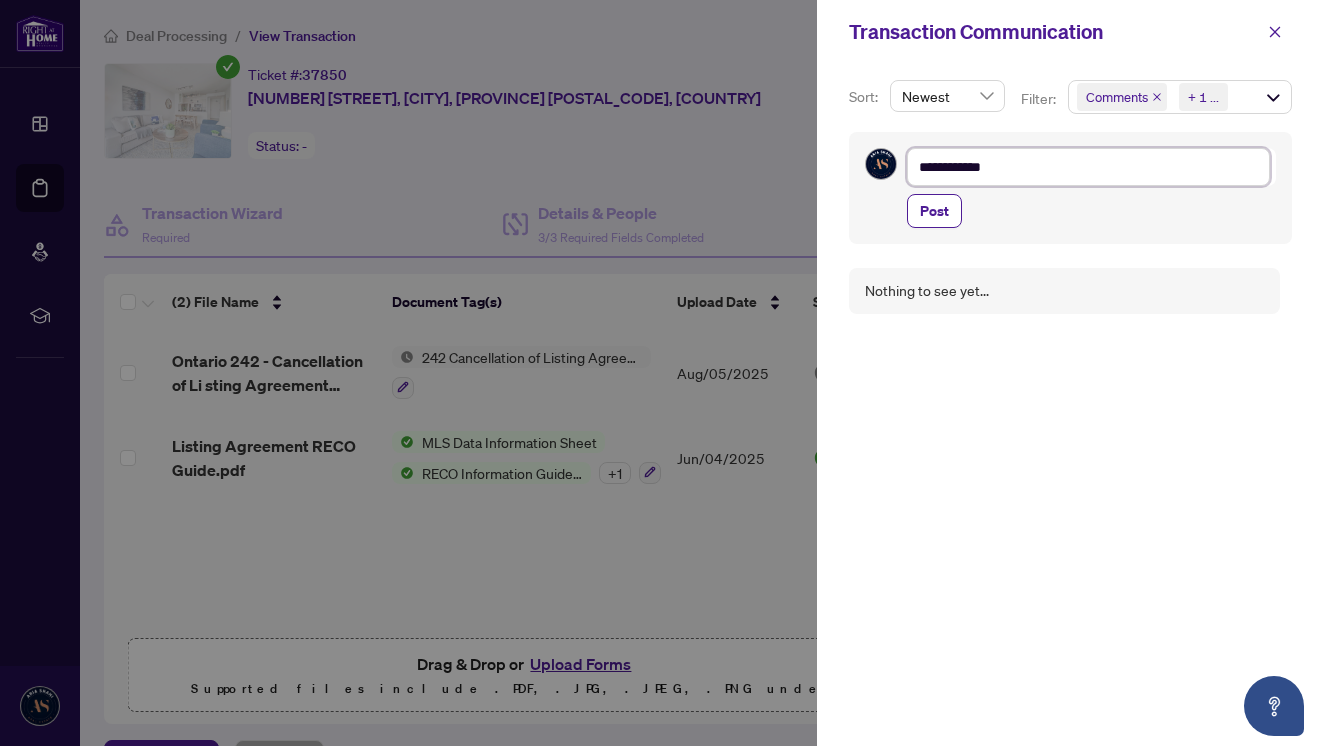 type on "**********" 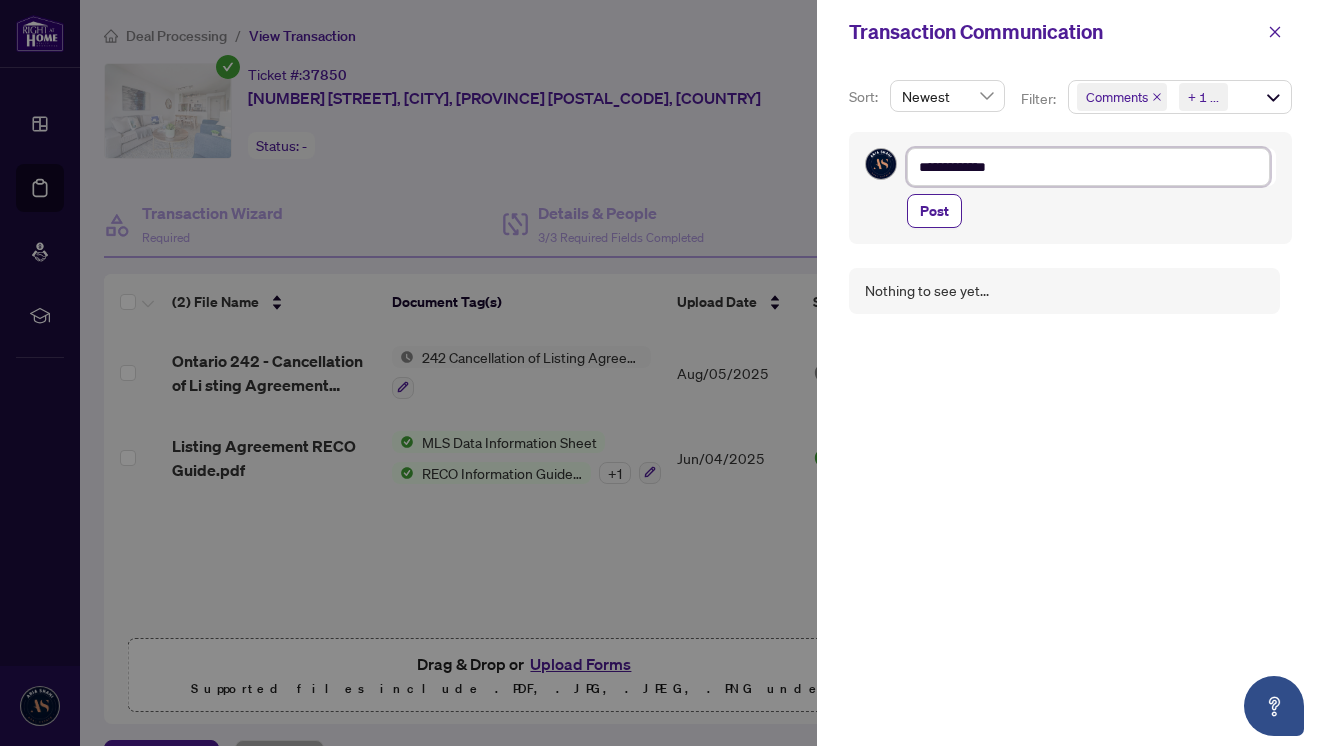 type on "**********" 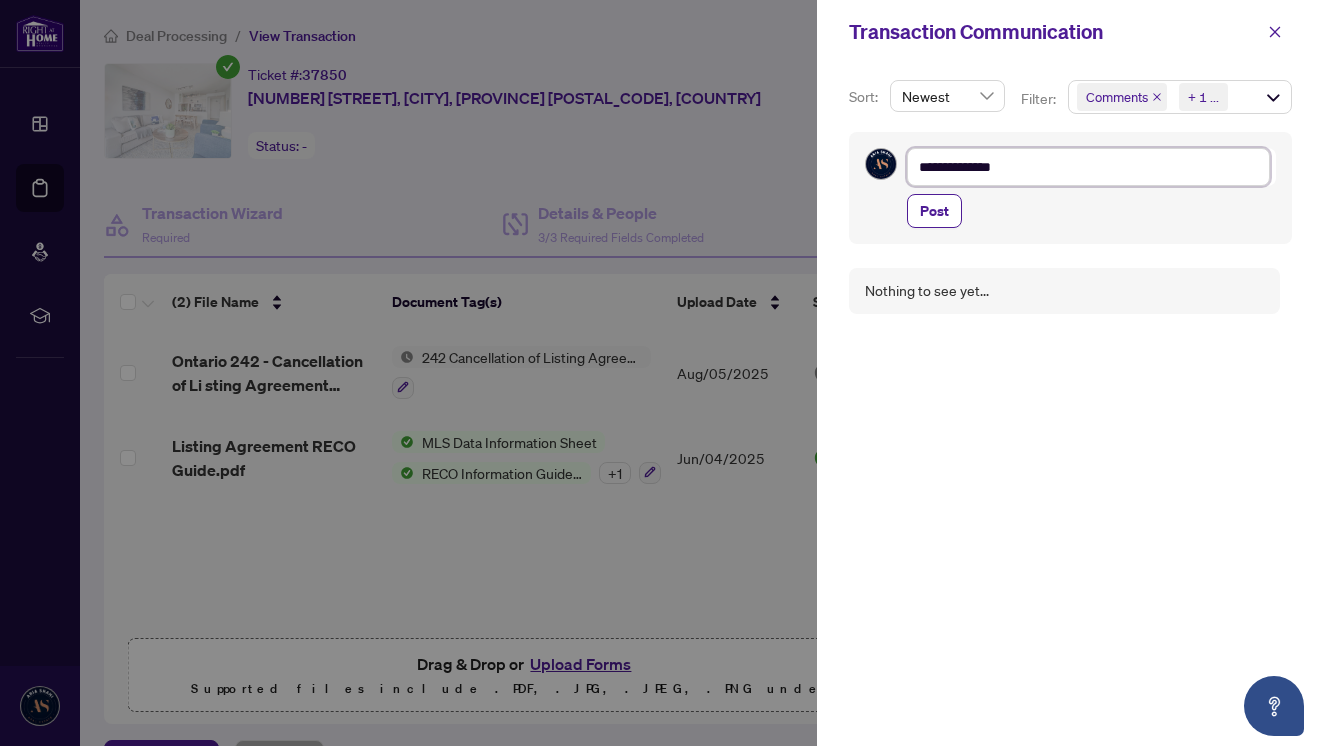 type on "**********" 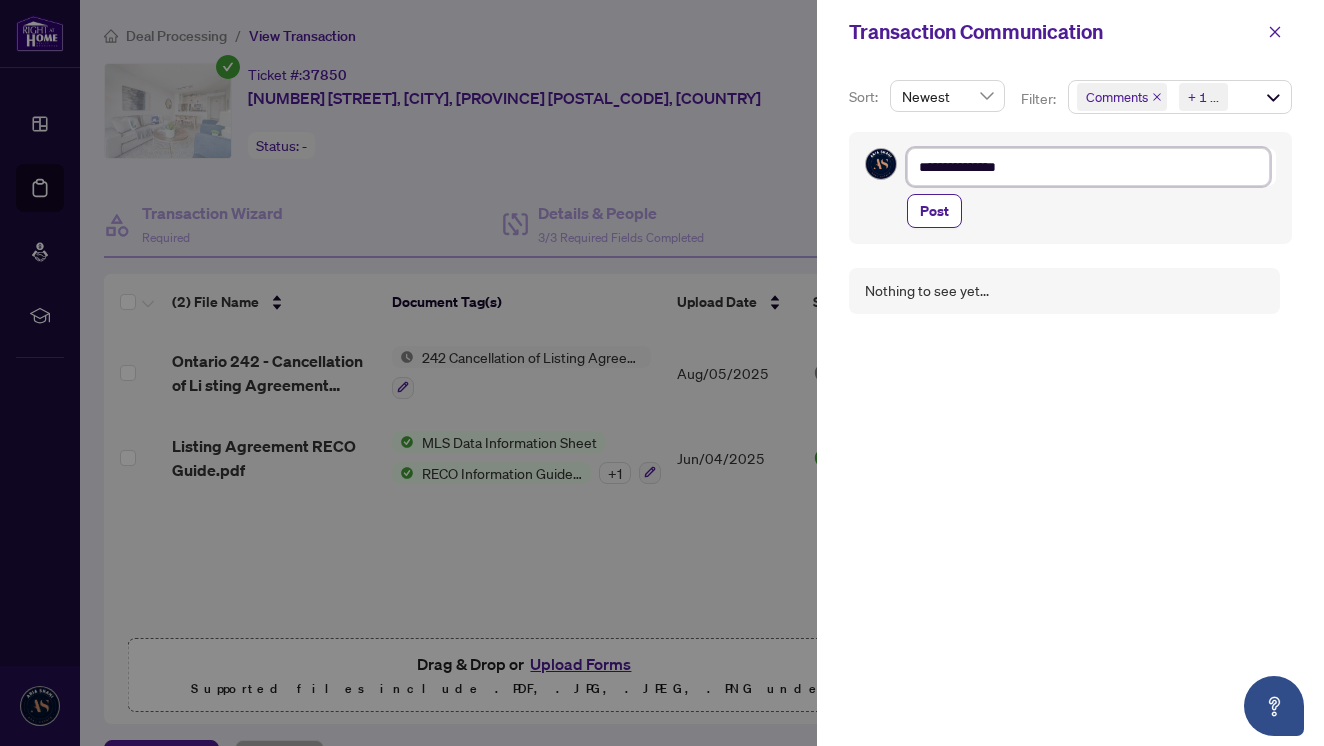 type on "**********" 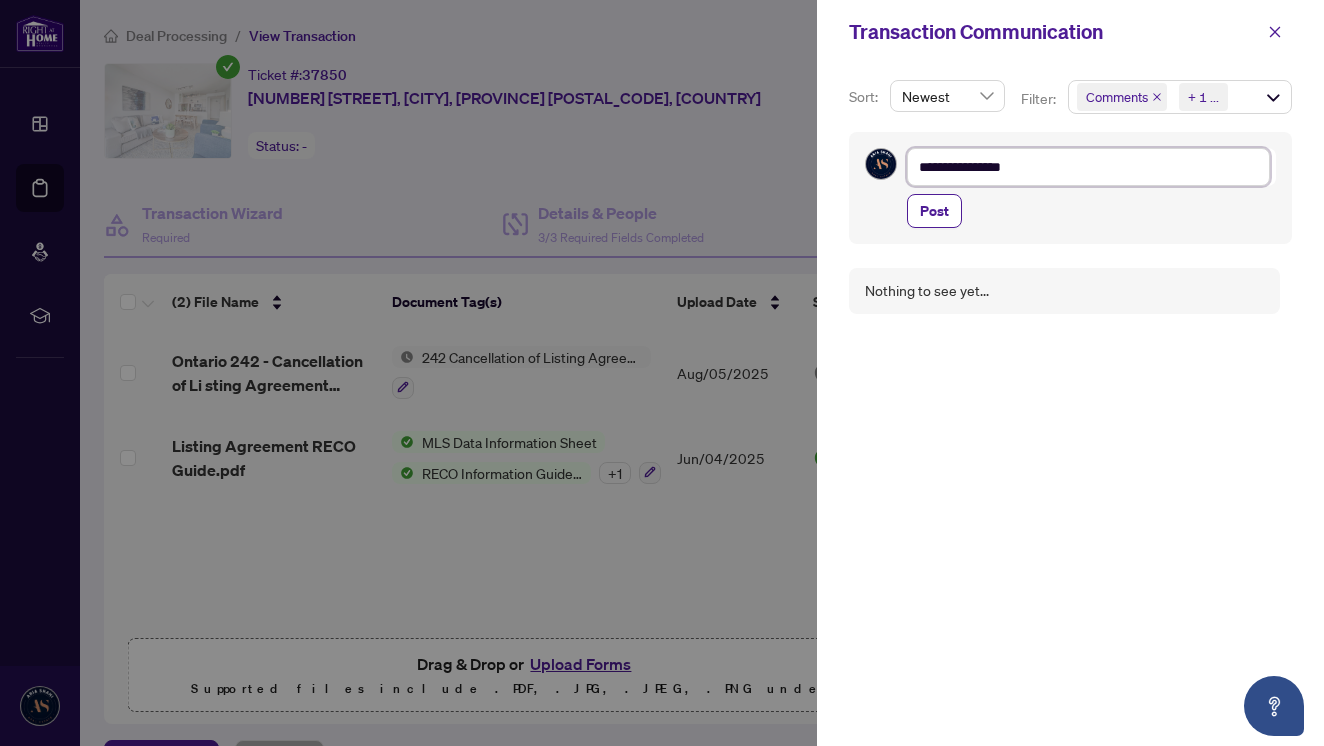 type on "**********" 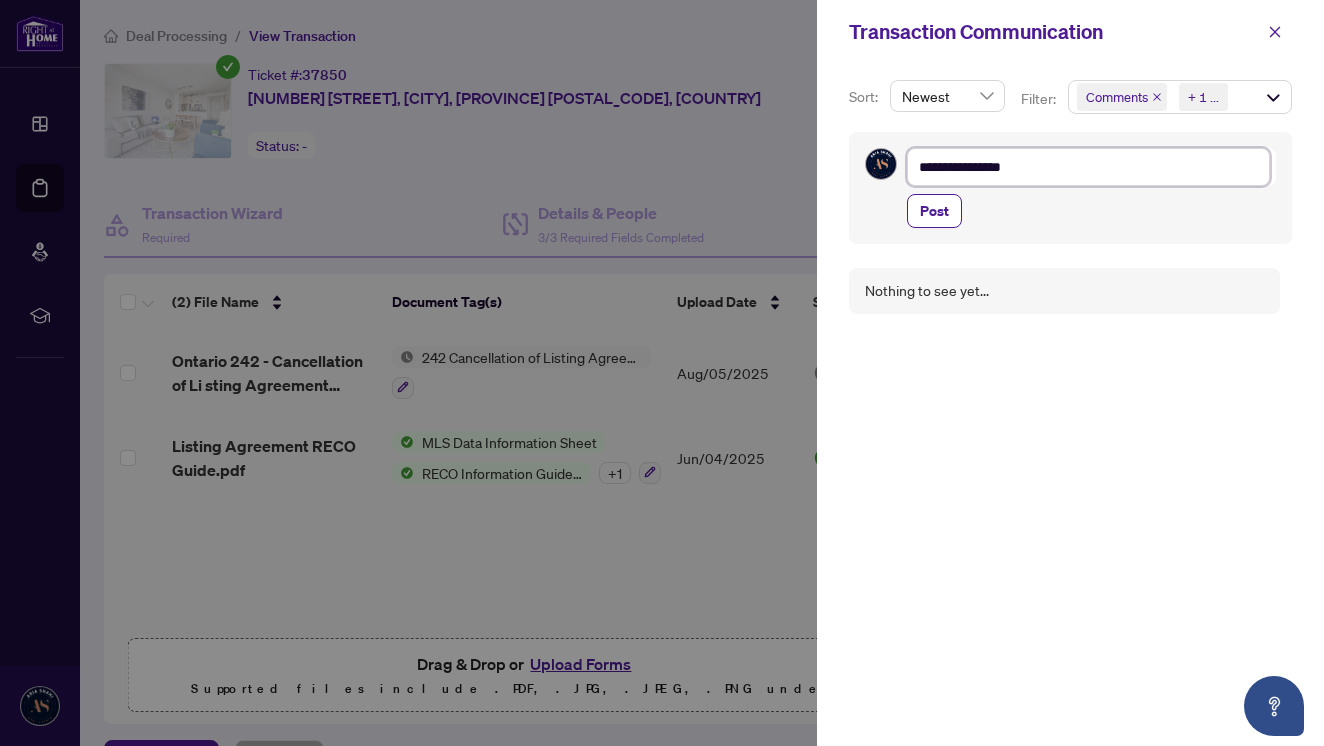type on "**********" 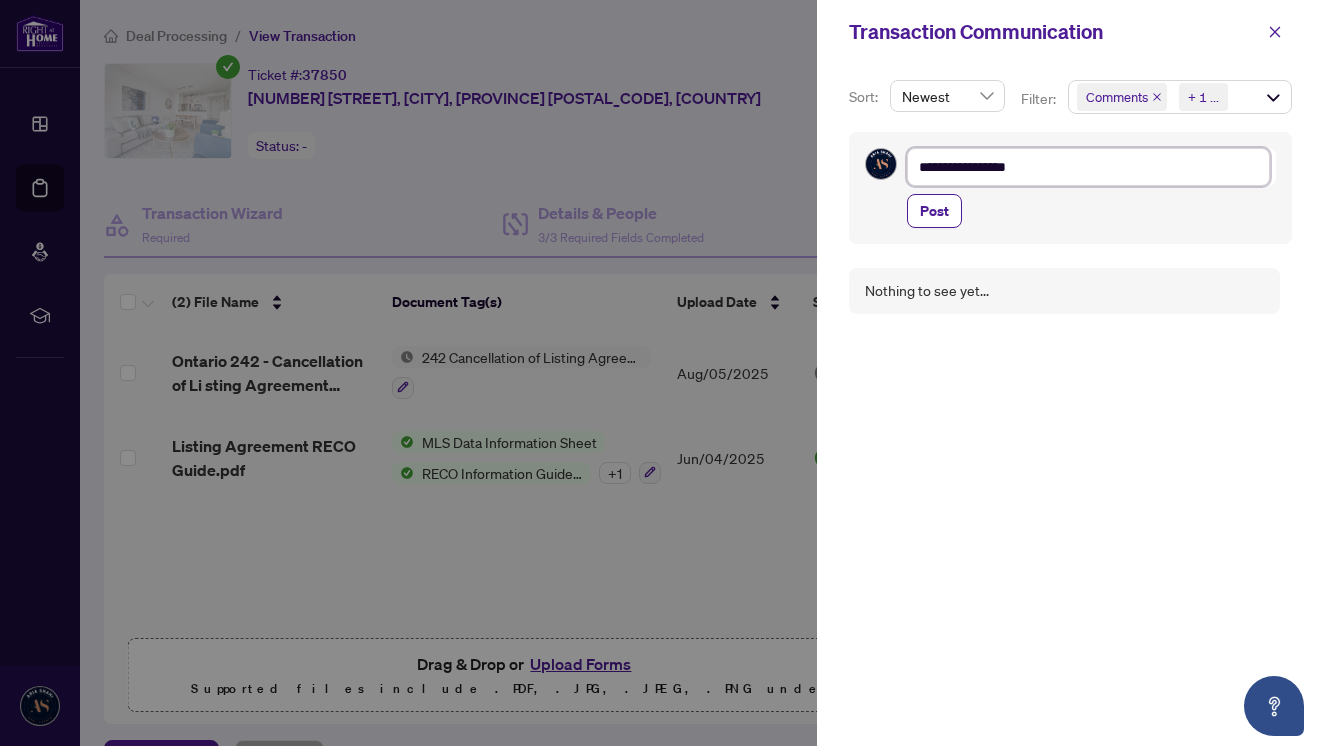 type on "**********" 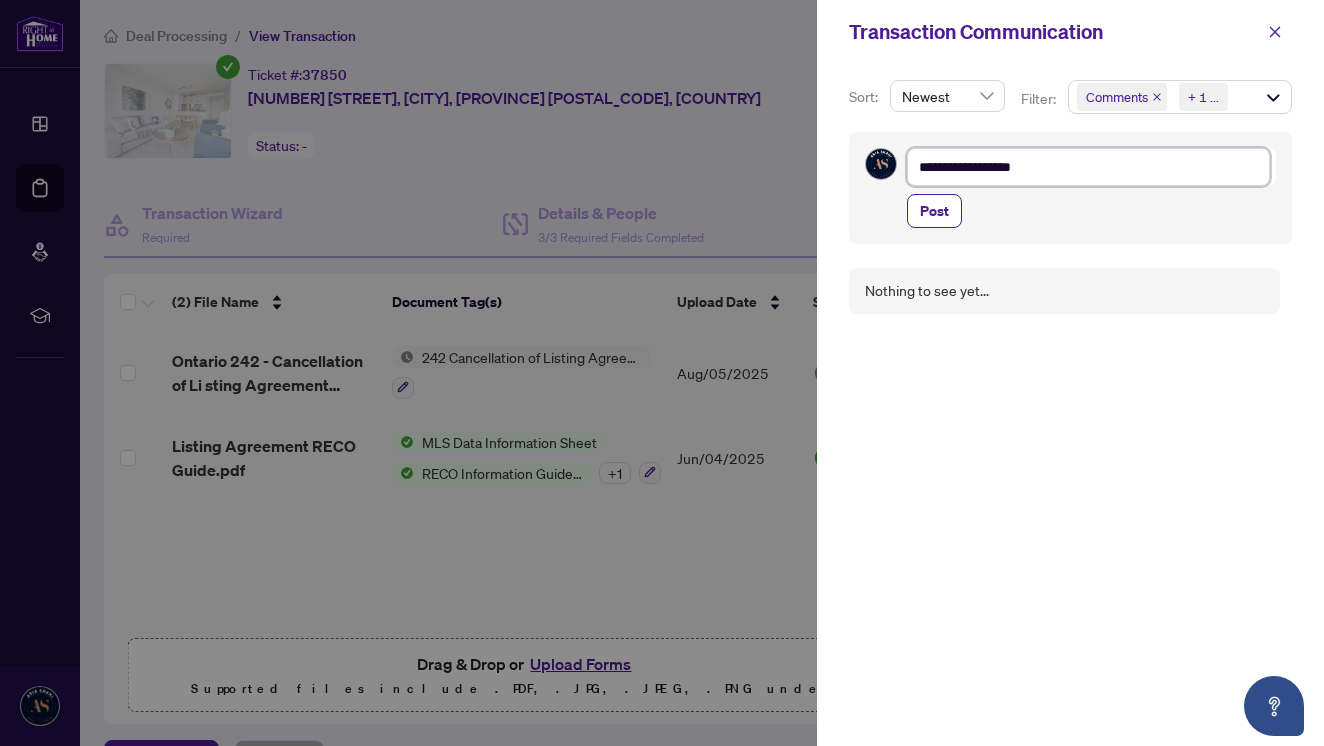 type on "**********" 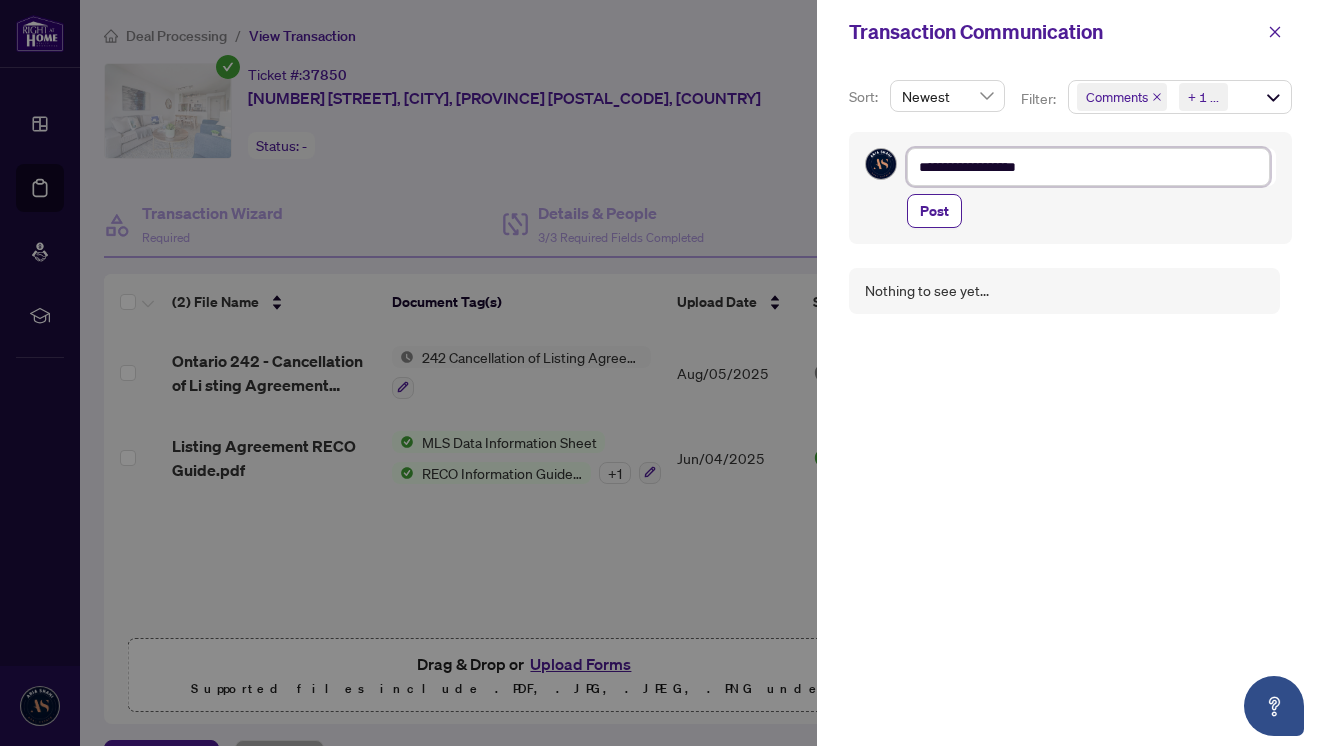 type on "**********" 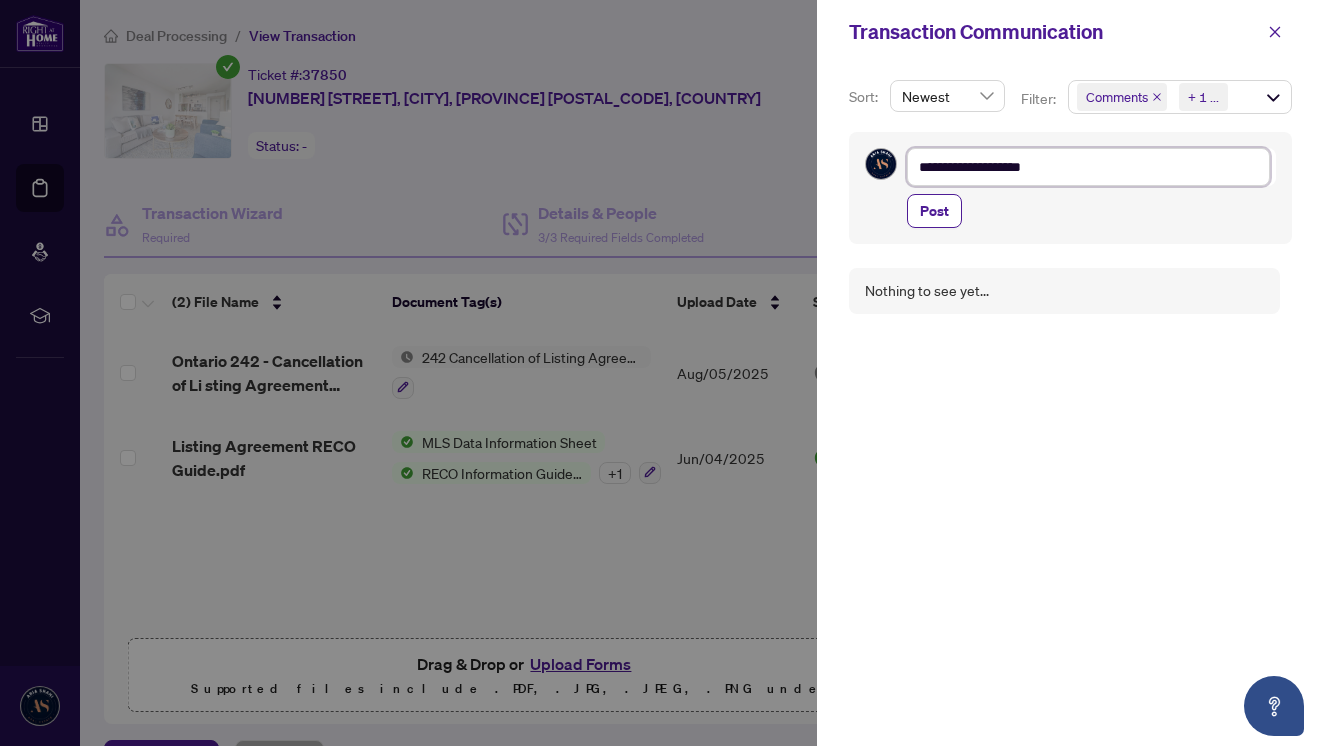 type on "**********" 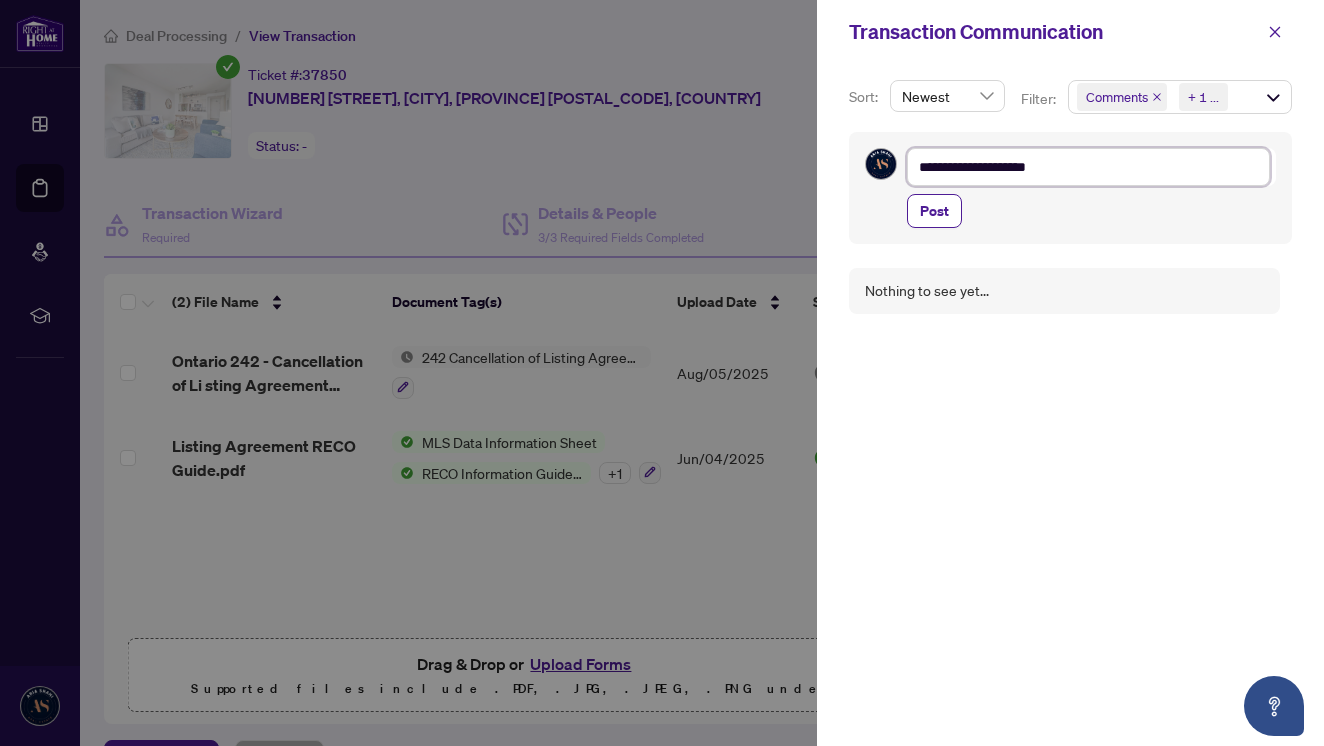 type on "**********" 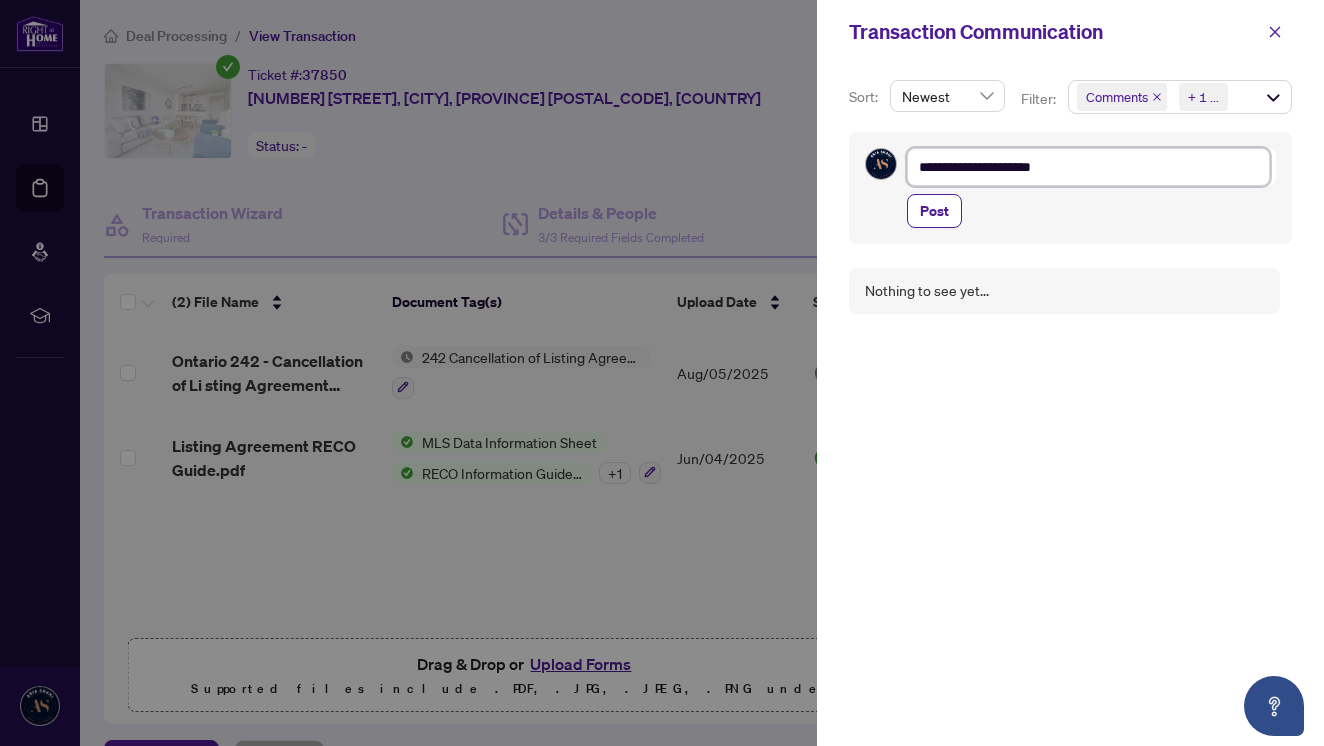 type on "**********" 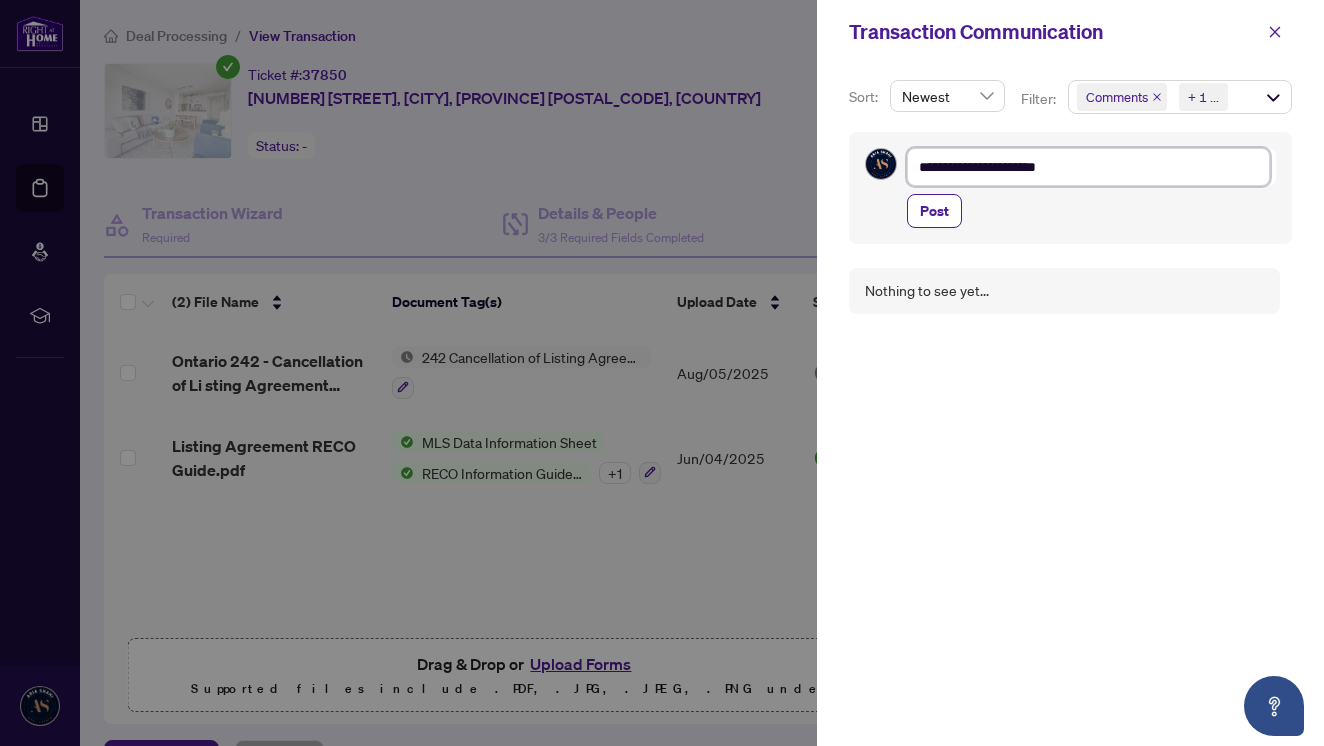 type on "**********" 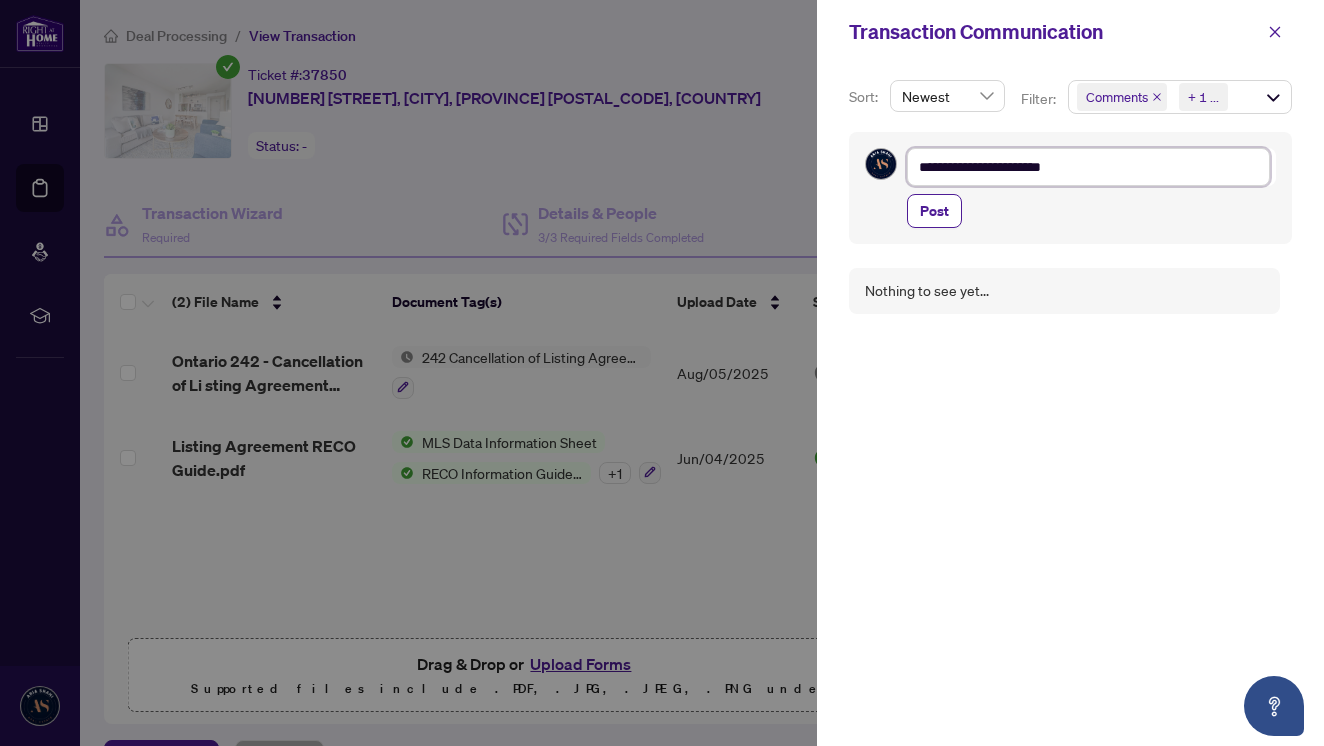 type on "**********" 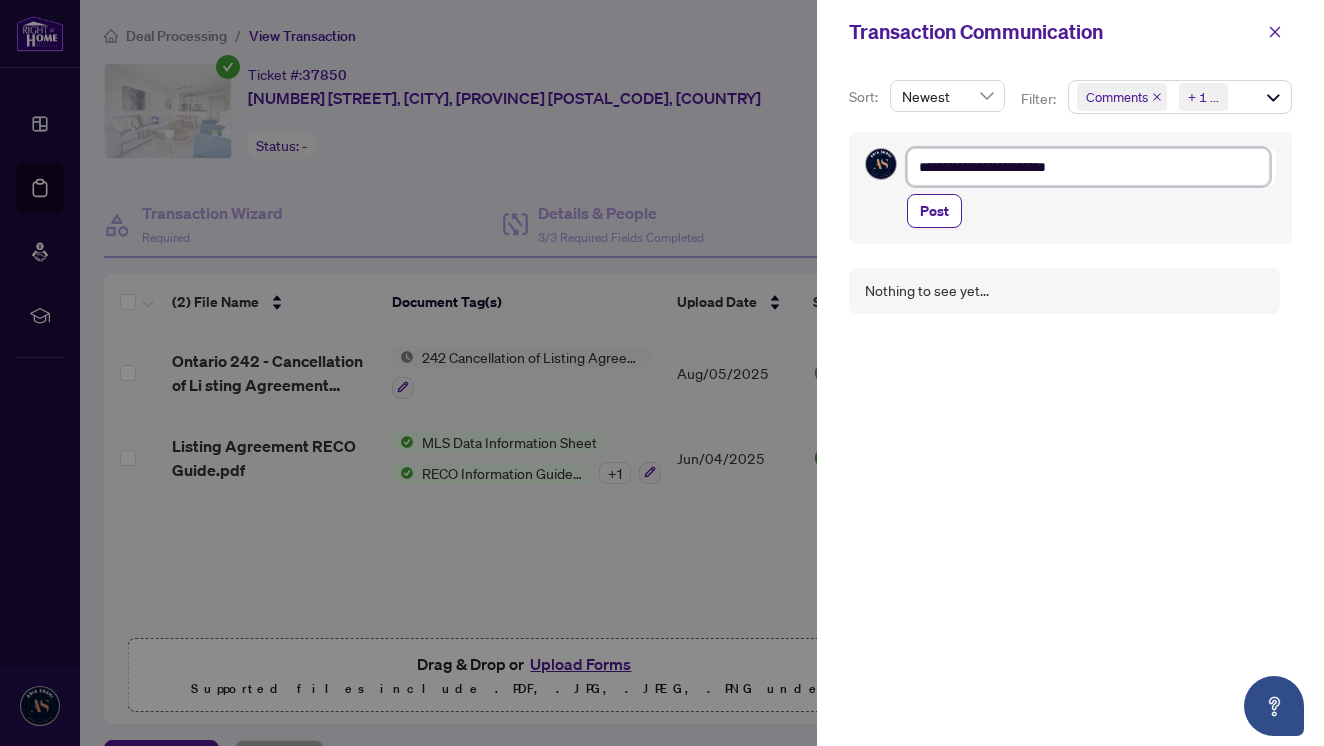type on "**********" 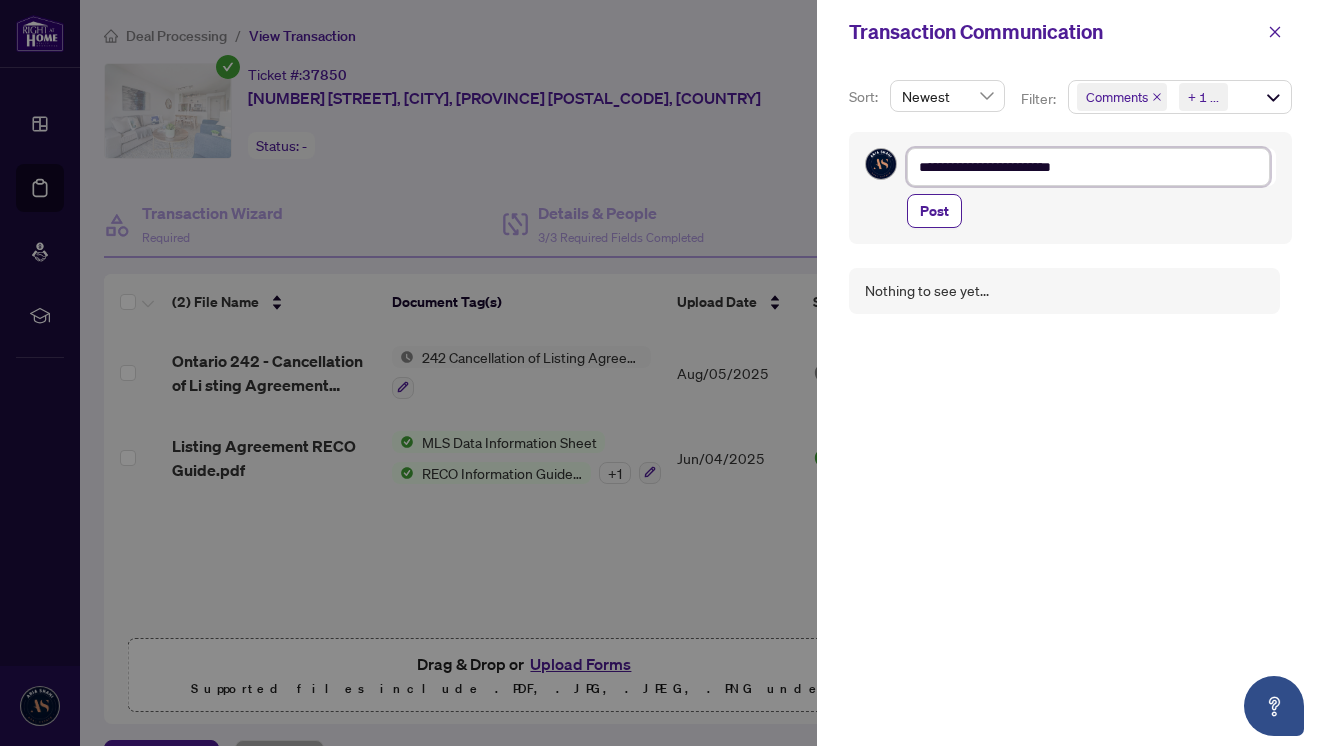 type on "**********" 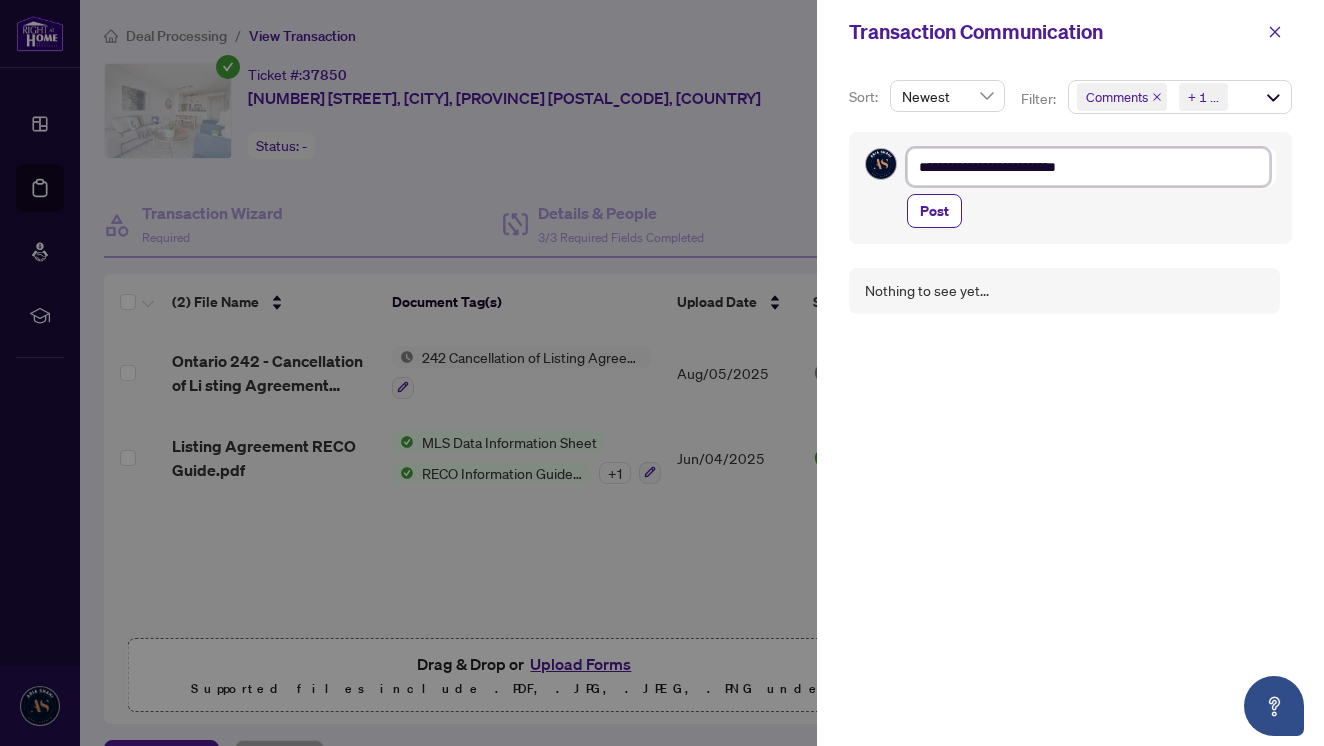 type on "**********" 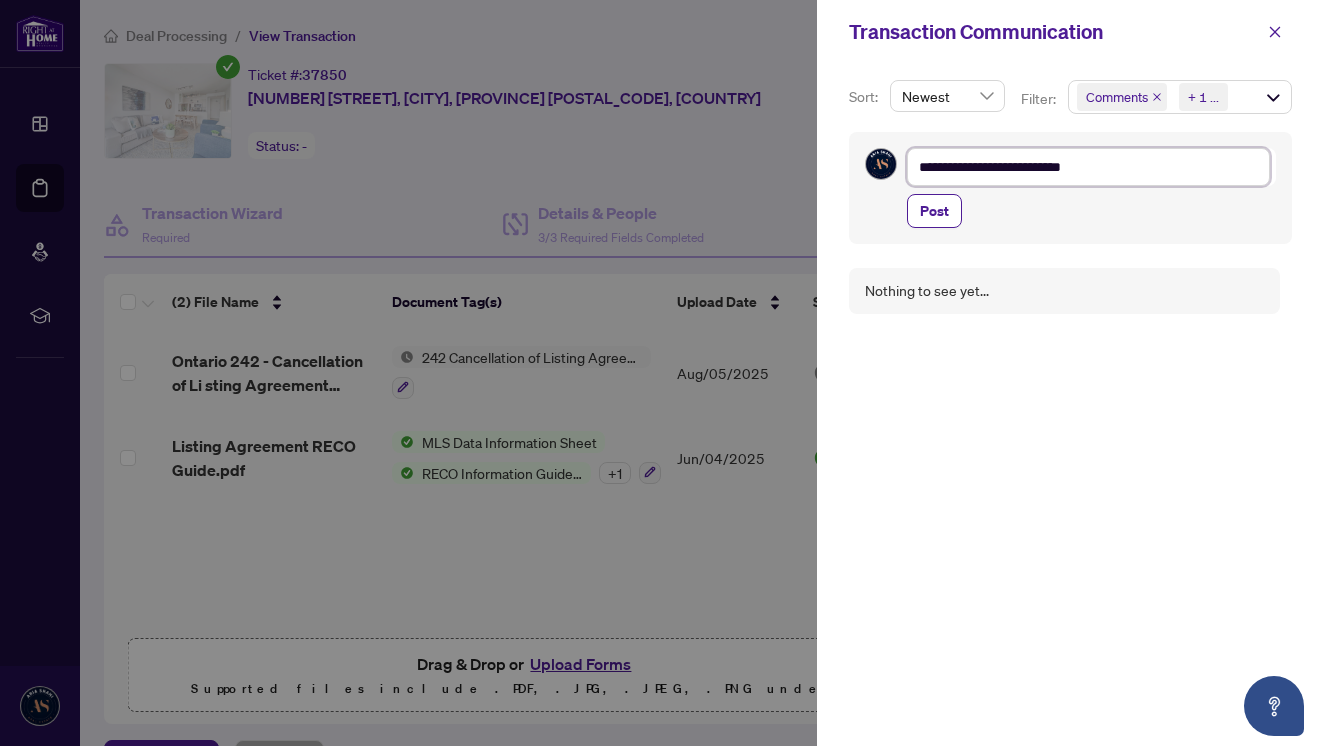 type on "**********" 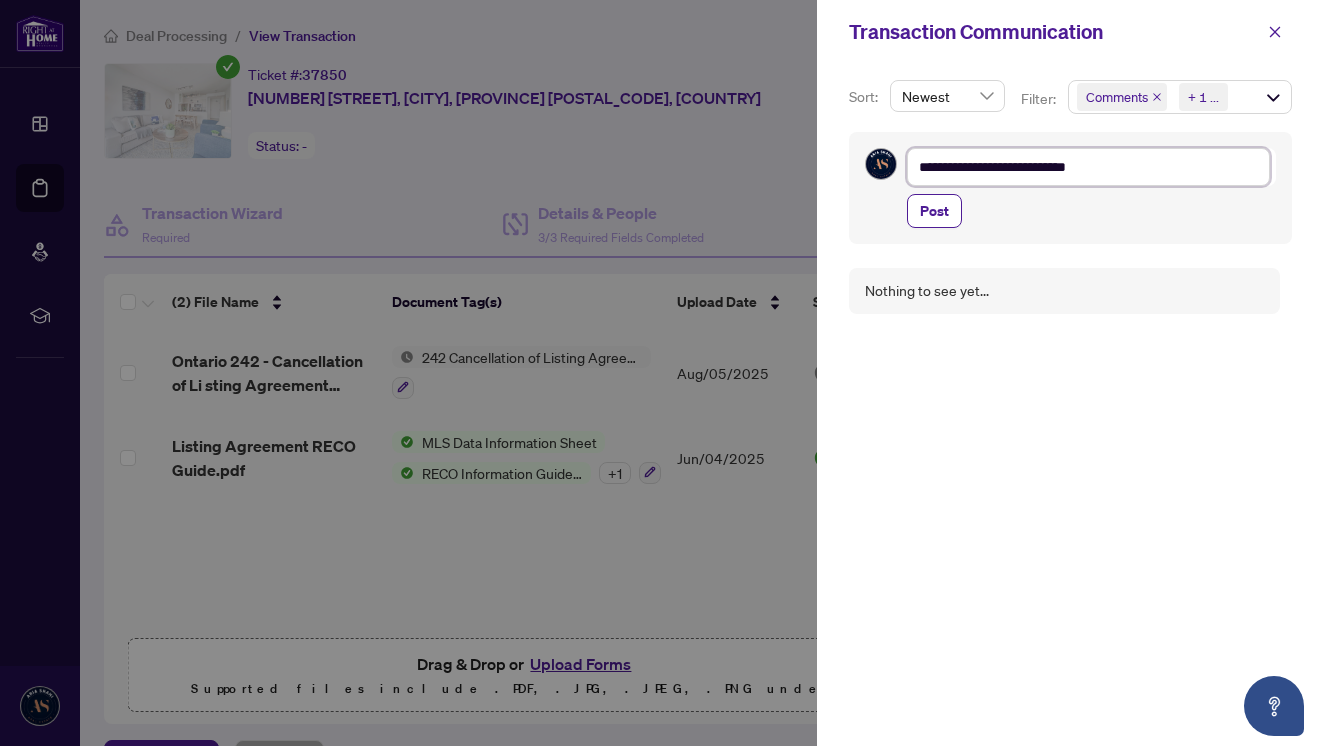 type on "**********" 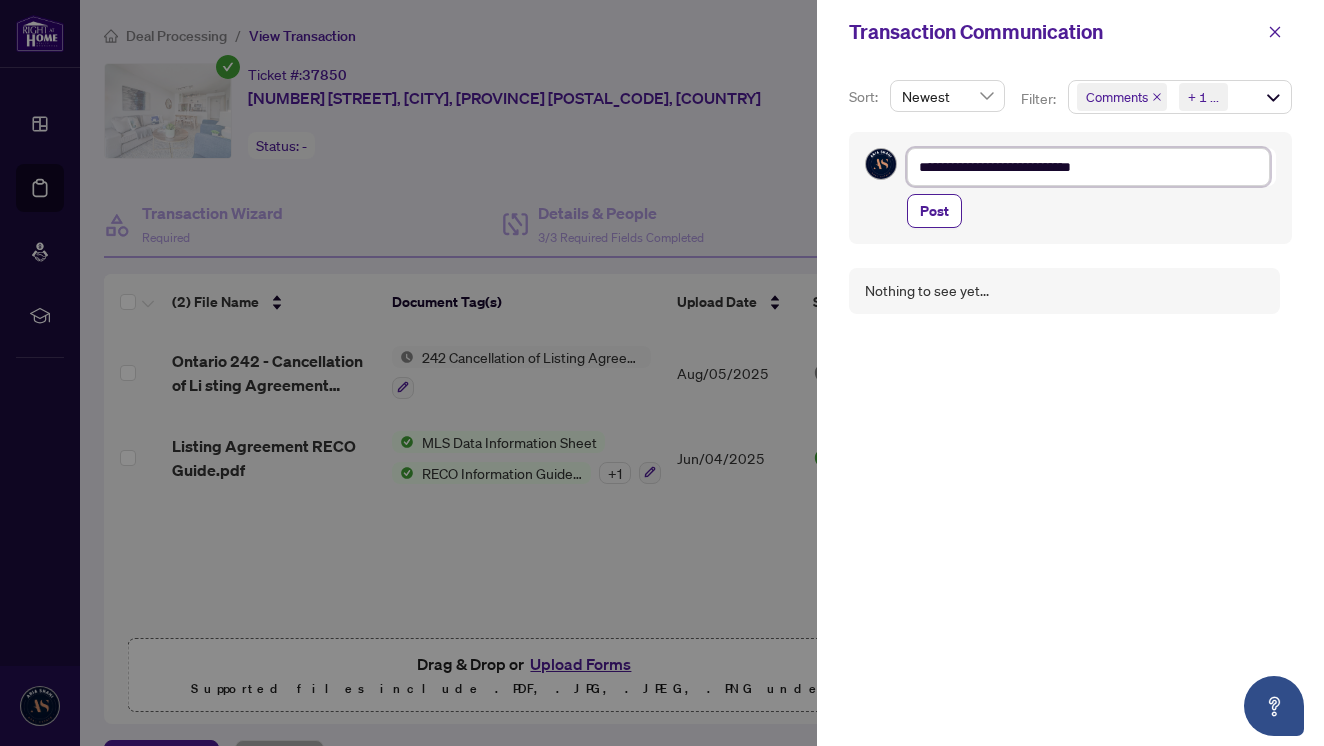 type on "**********" 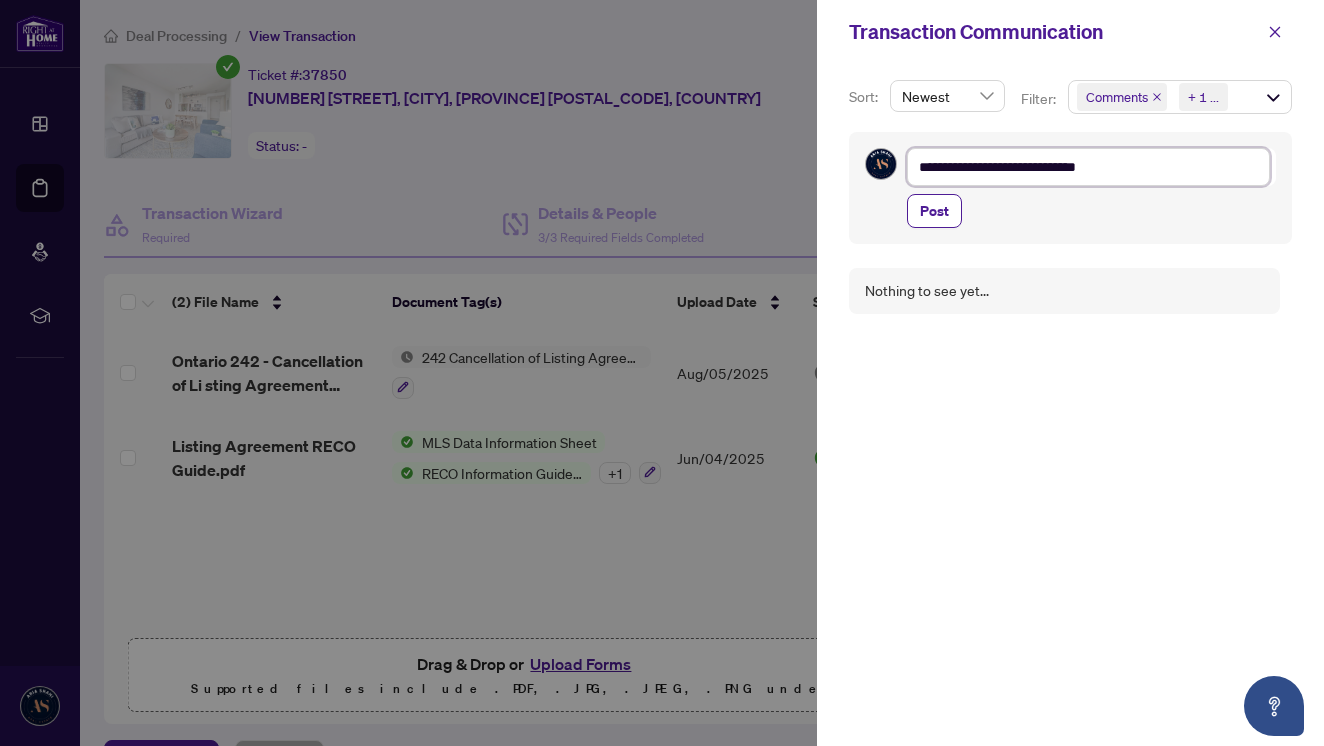 type on "**********" 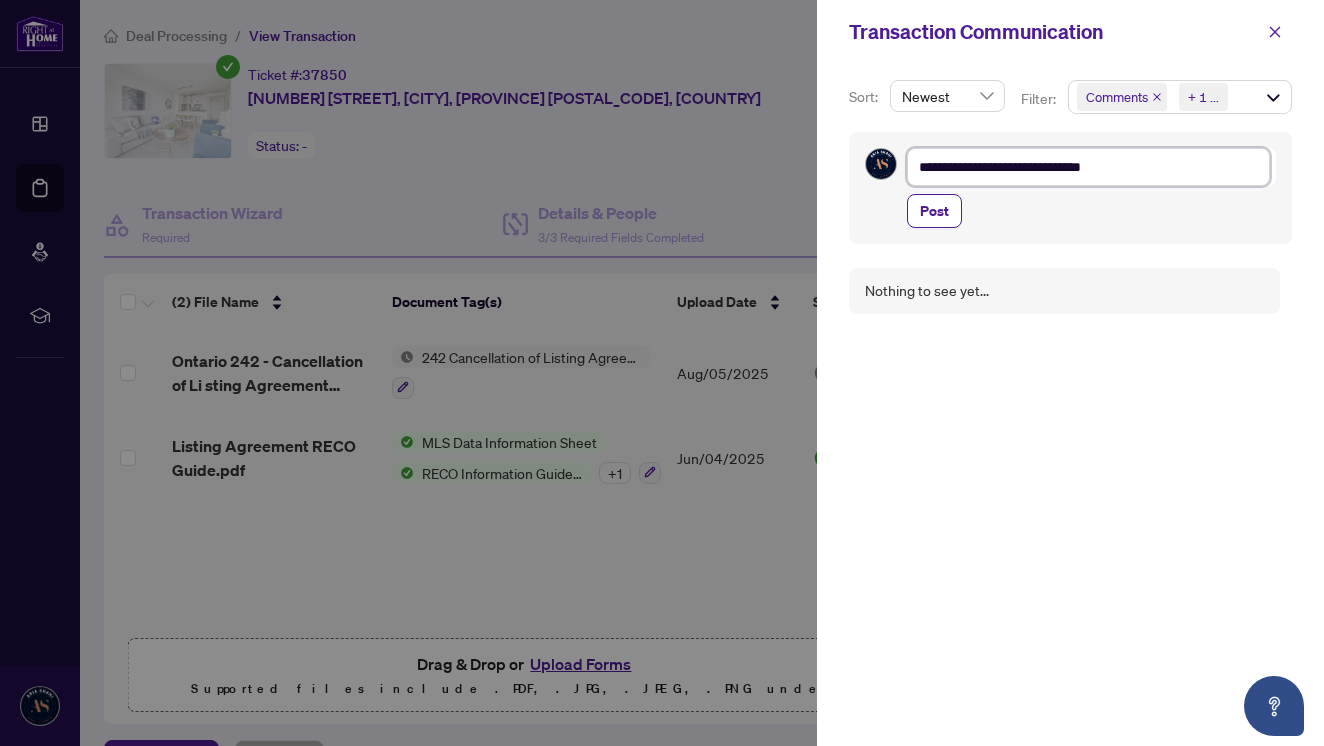 type on "**********" 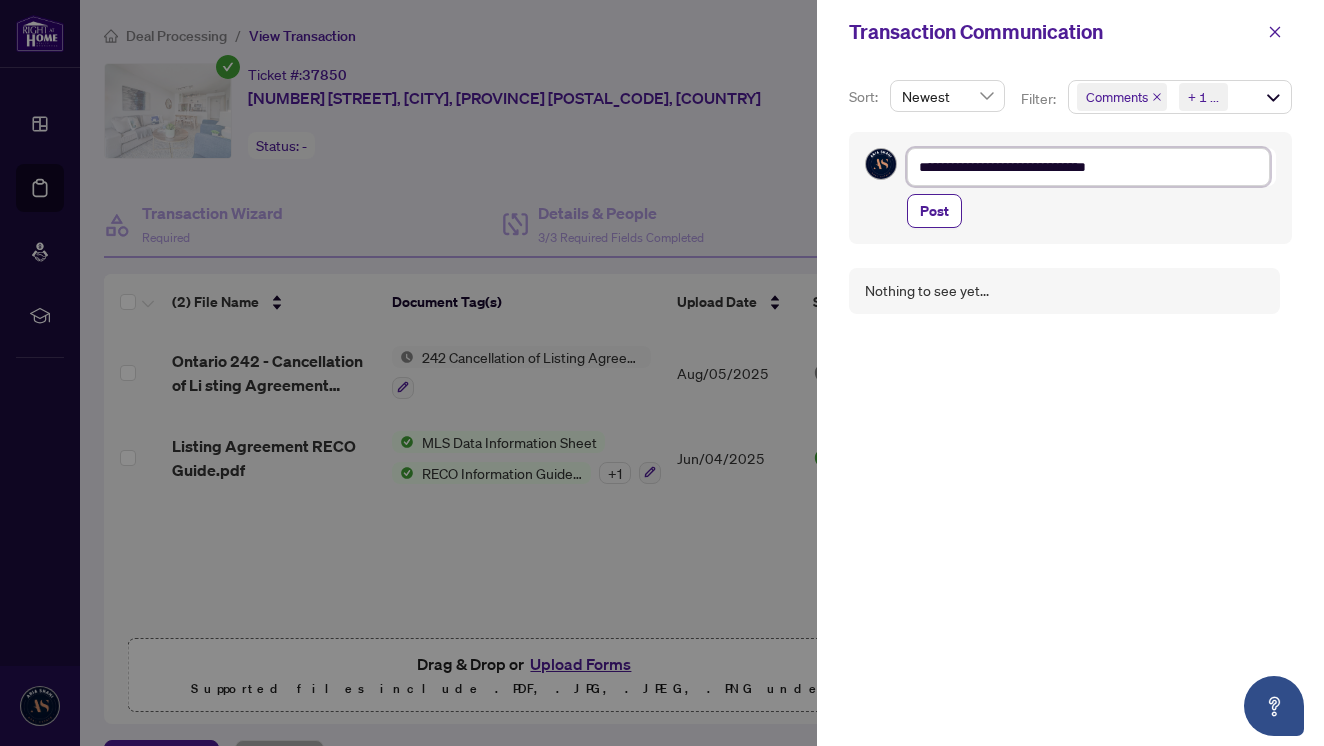 type on "**********" 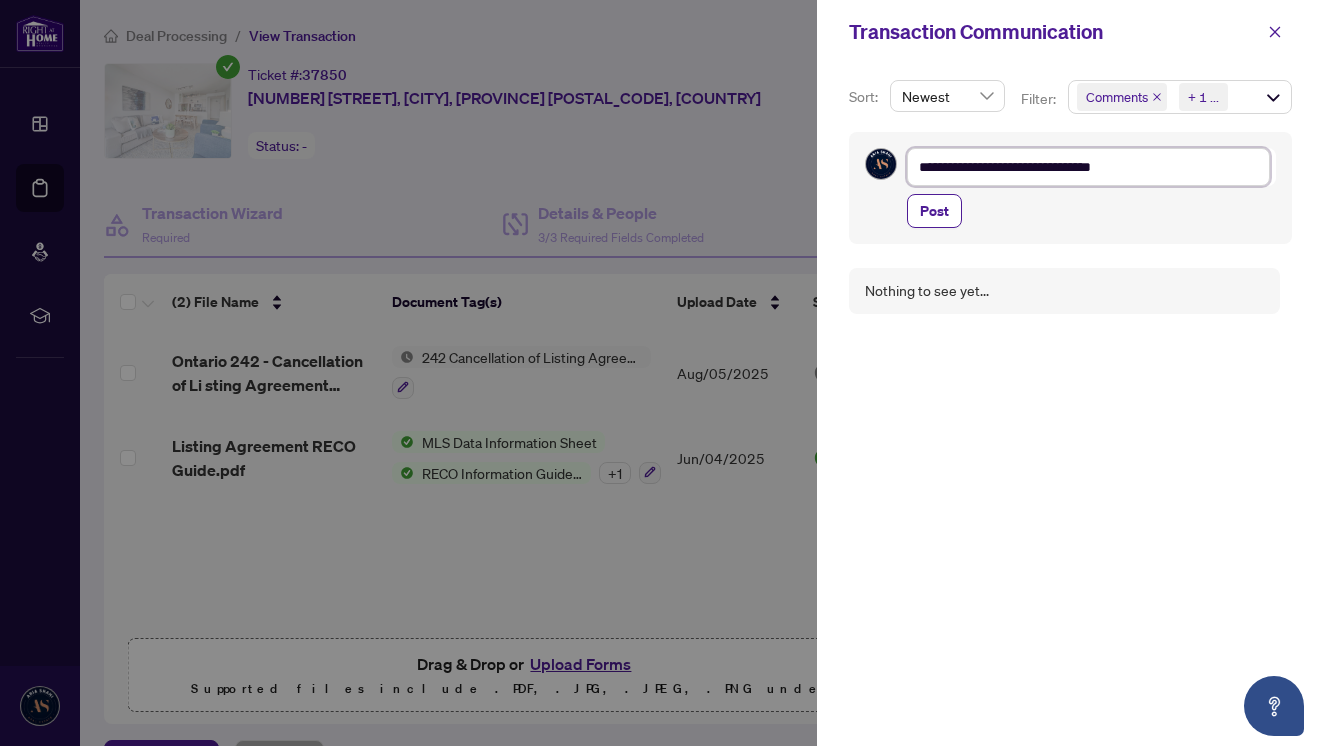 type on "**********" 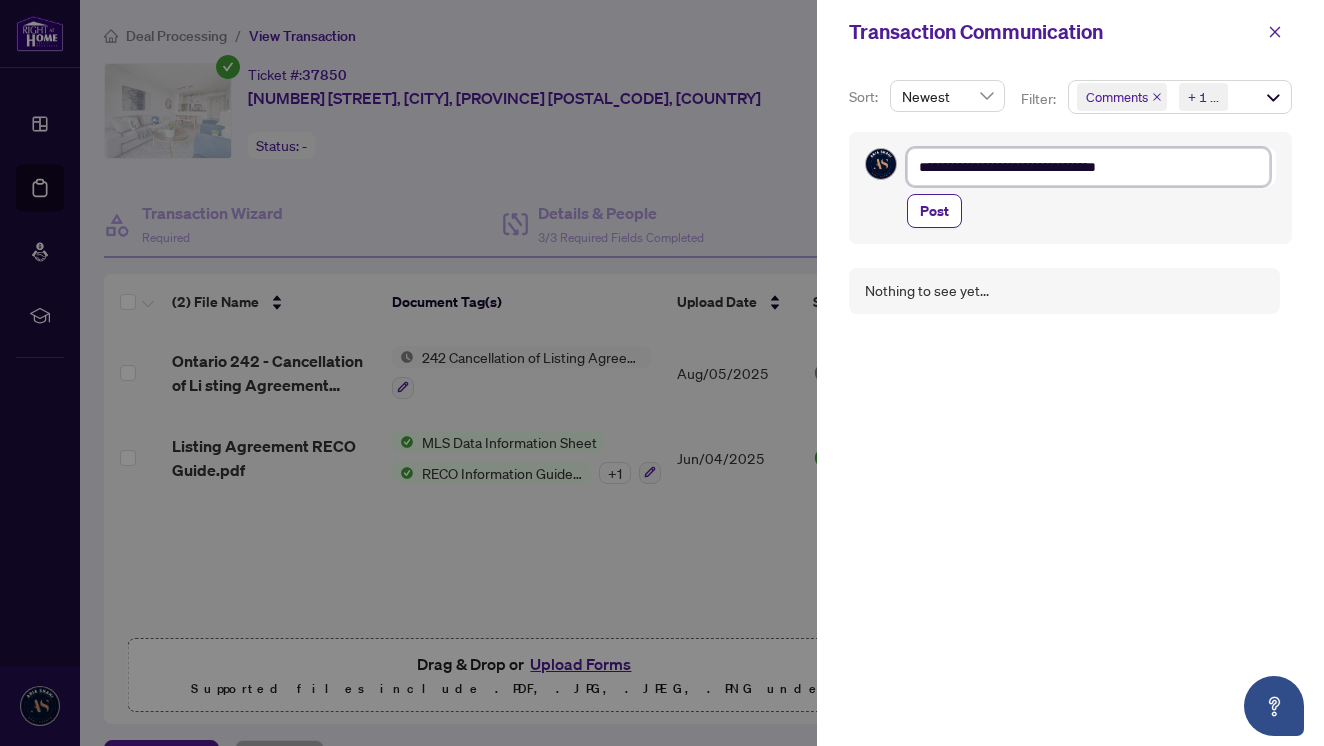 type on "**********" 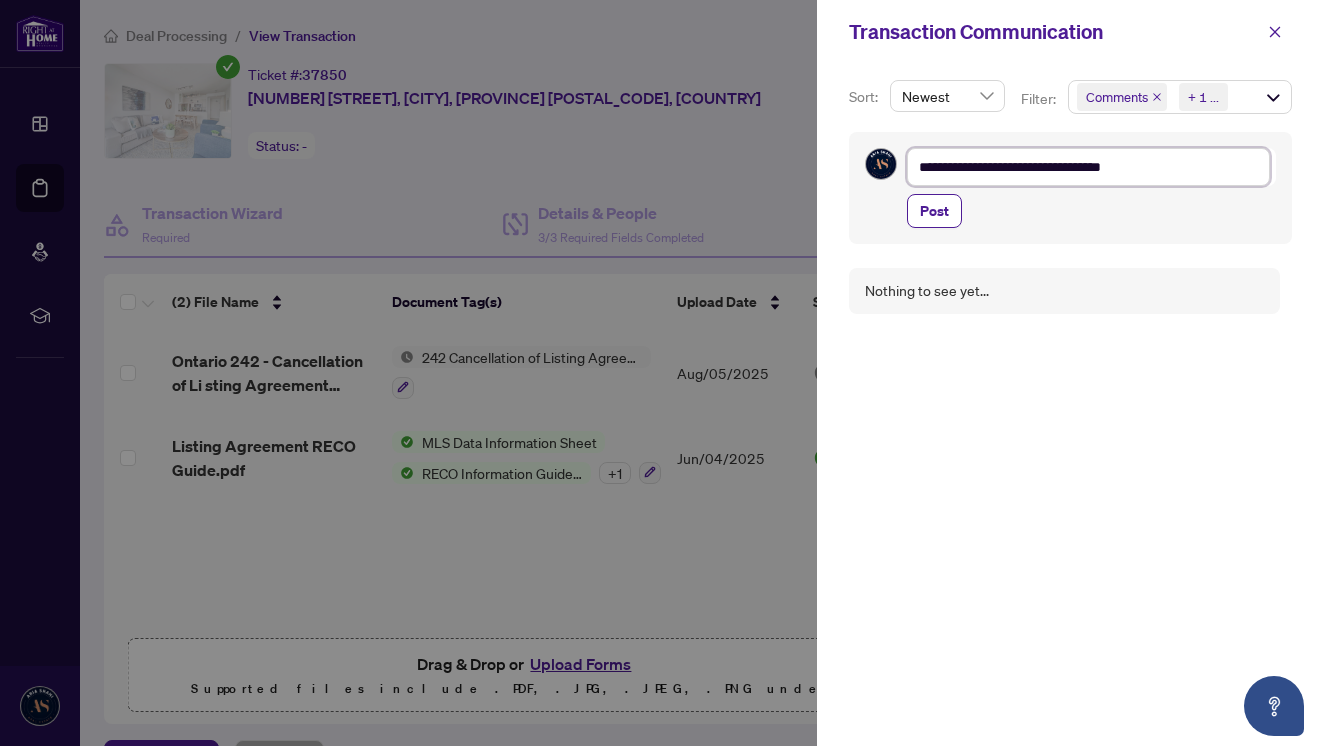 type on "**********" 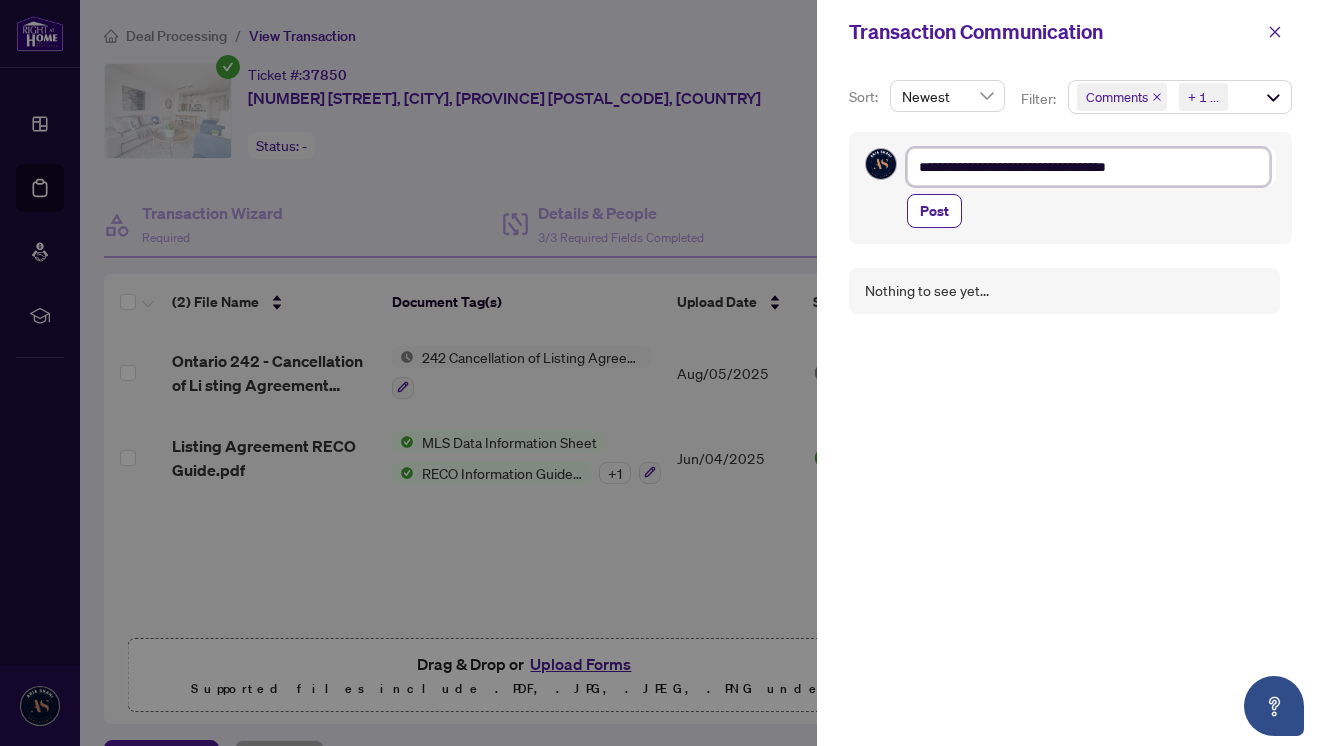 type on "**********" 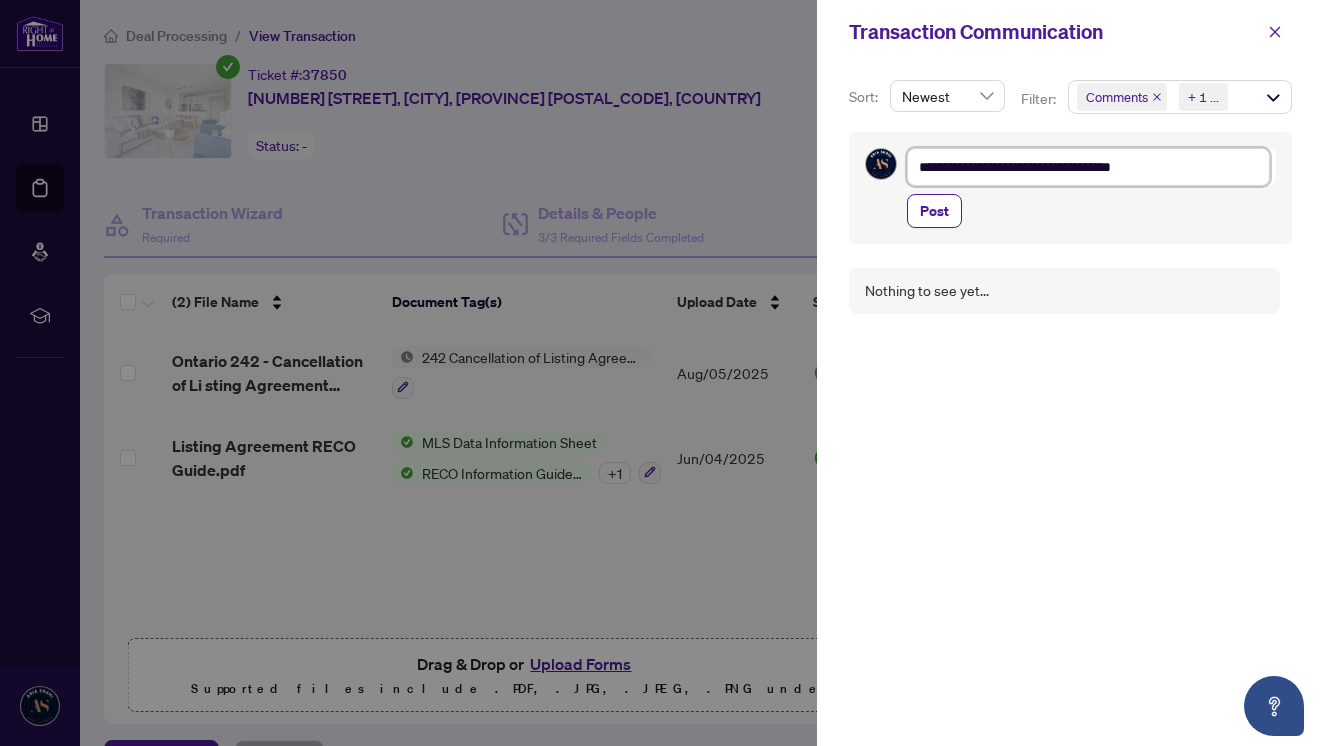 type on "**********" 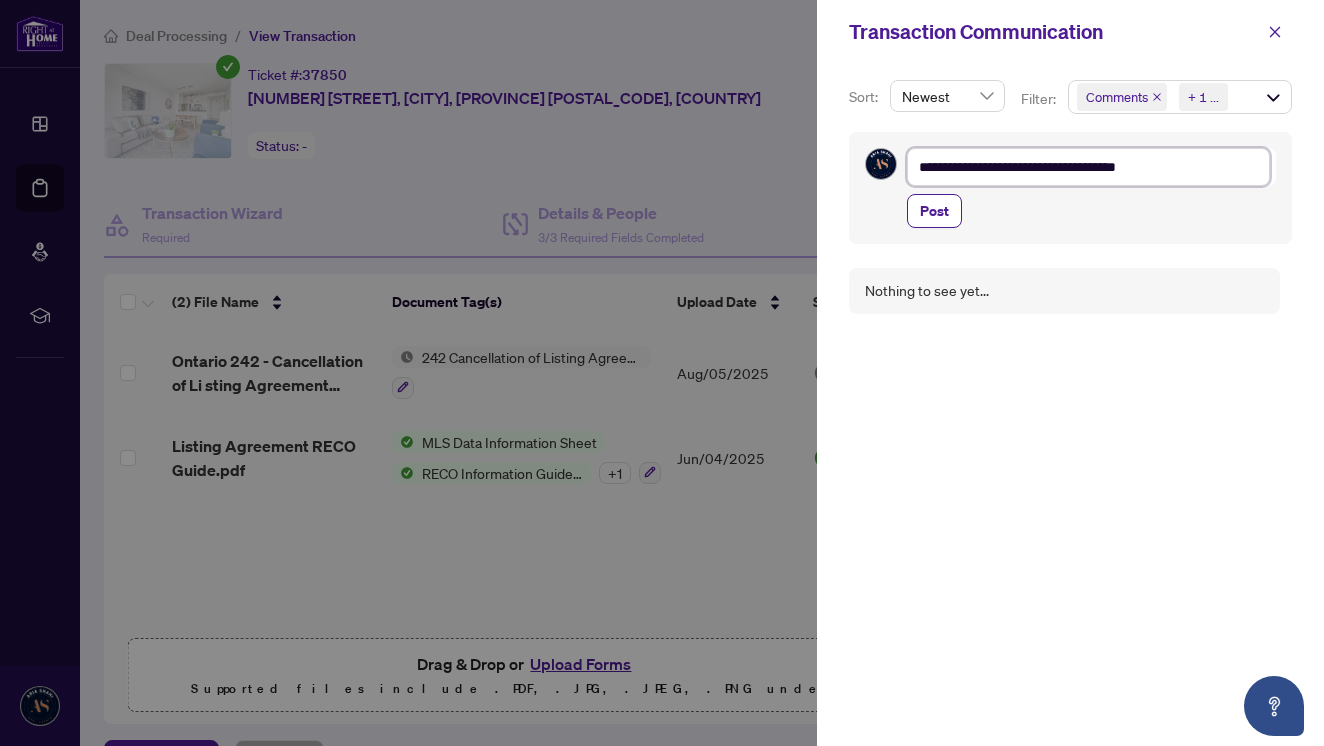 type on "**********" 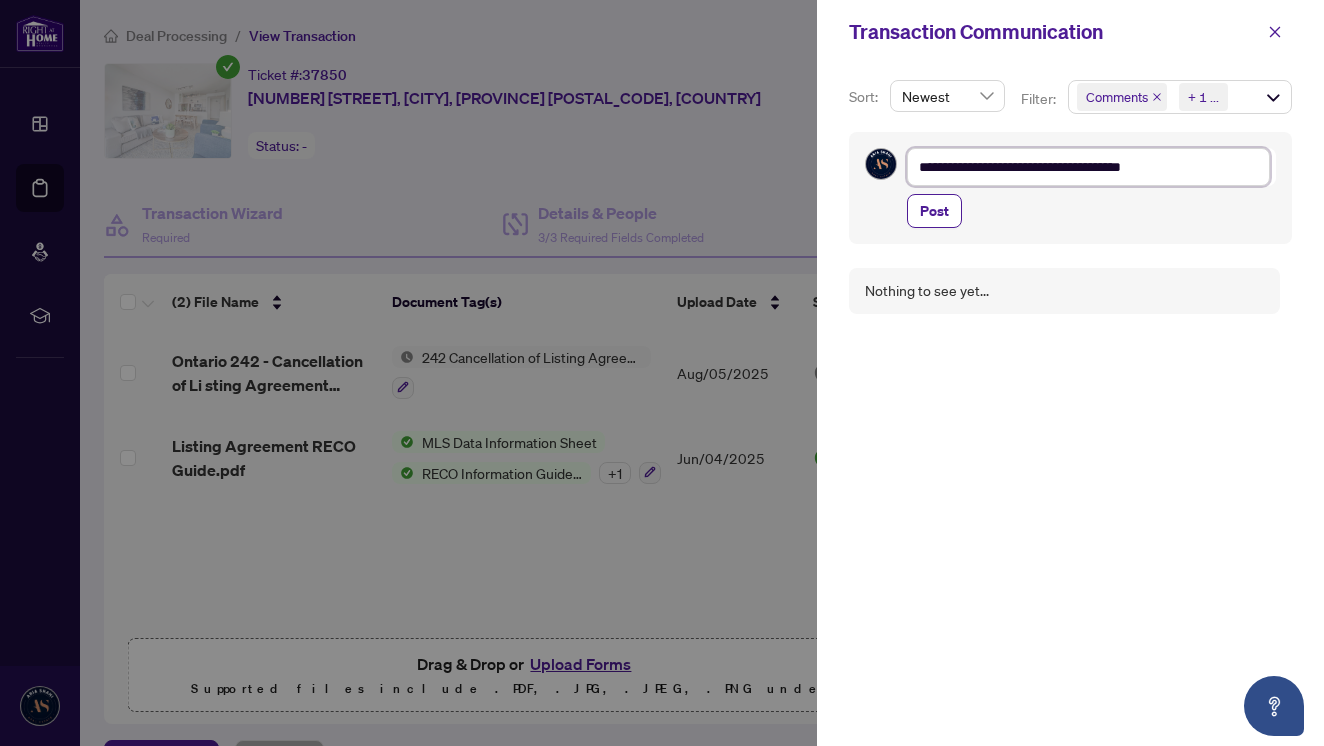 type on "**********" 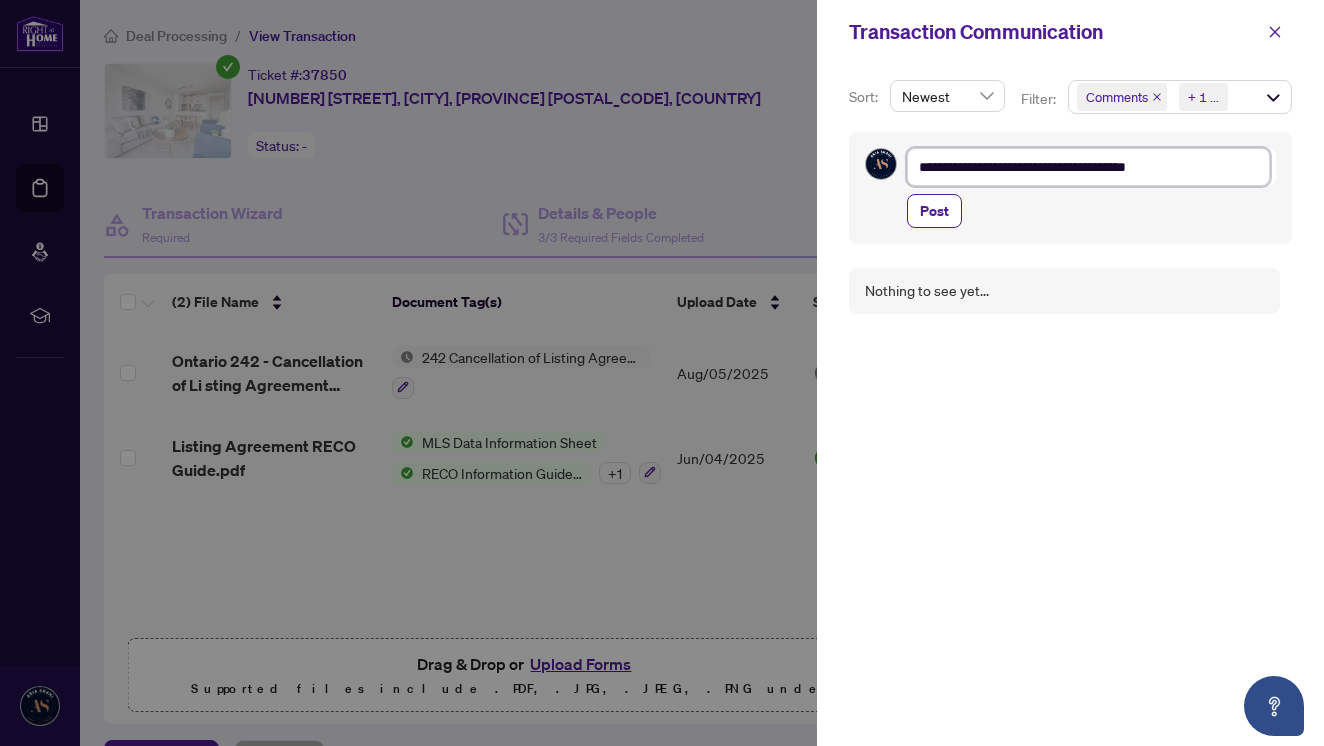 type on "**********" 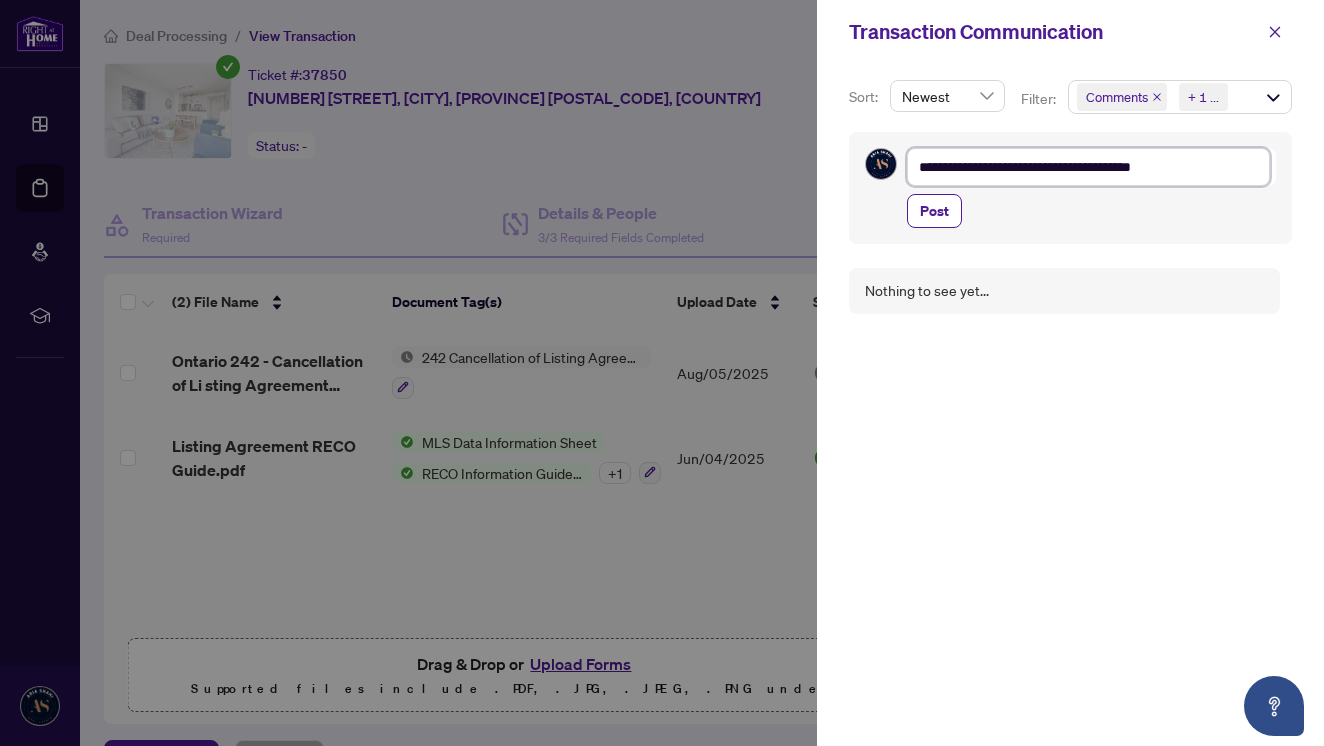 type on "**********" 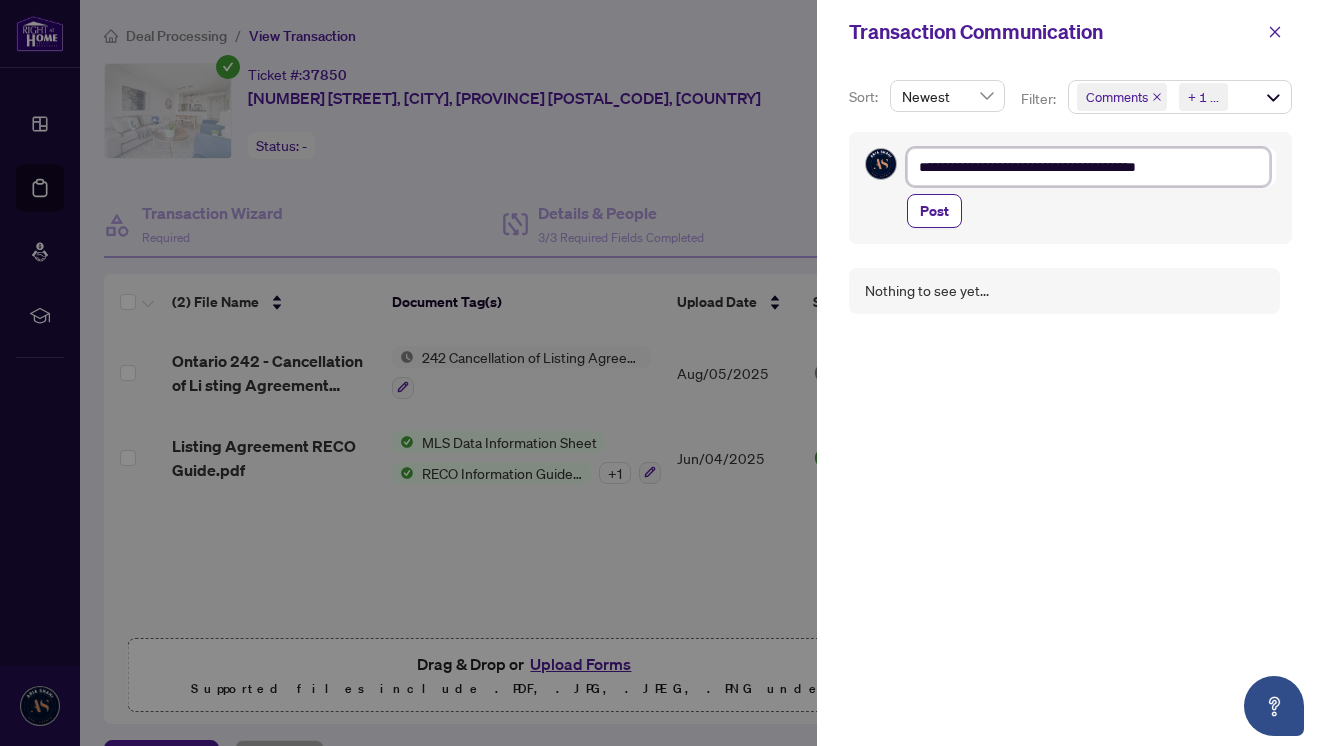 type on "**********" 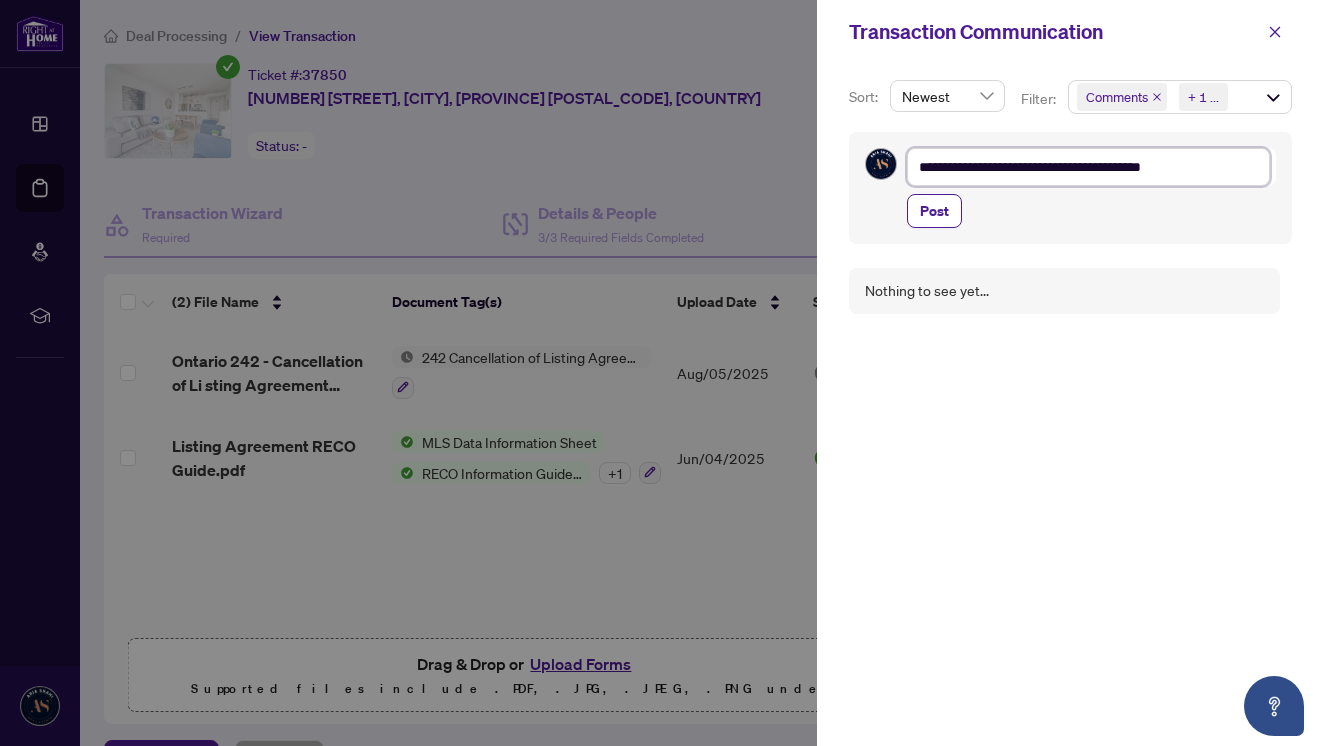 type on "**********" 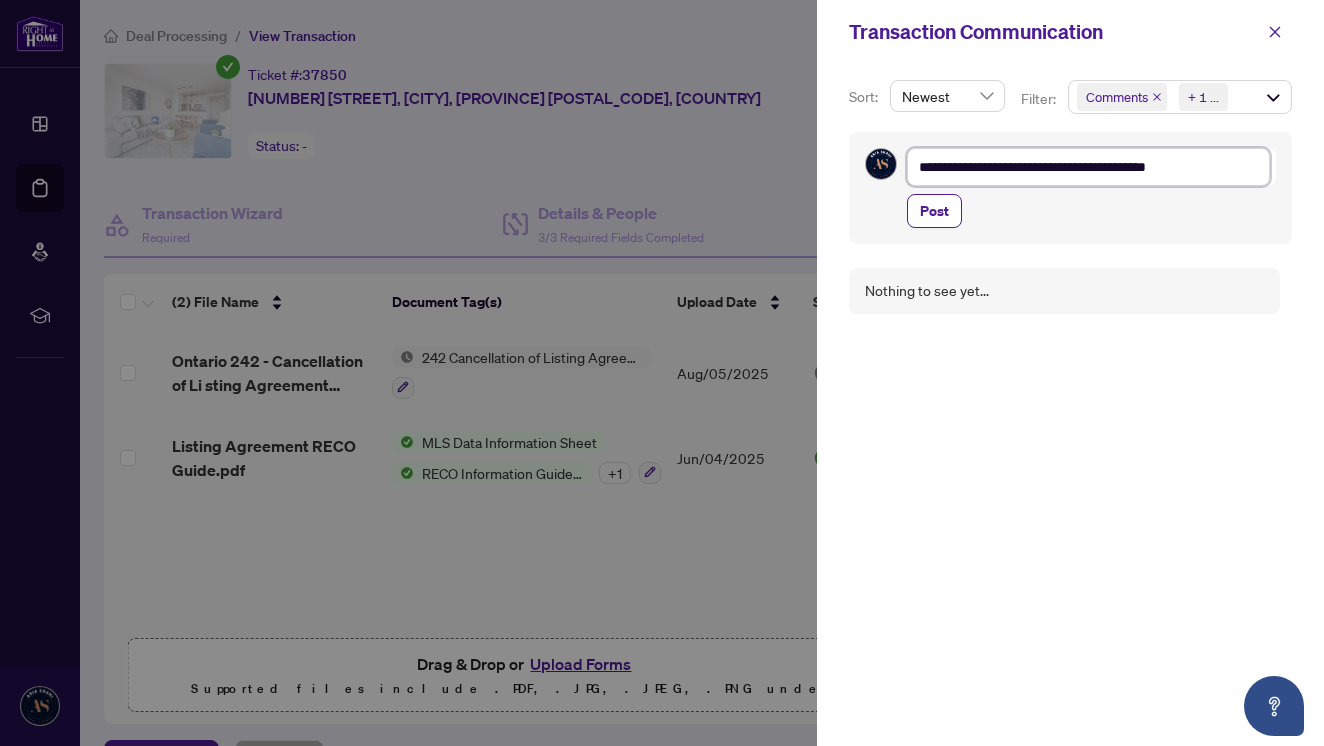 type on "**********" 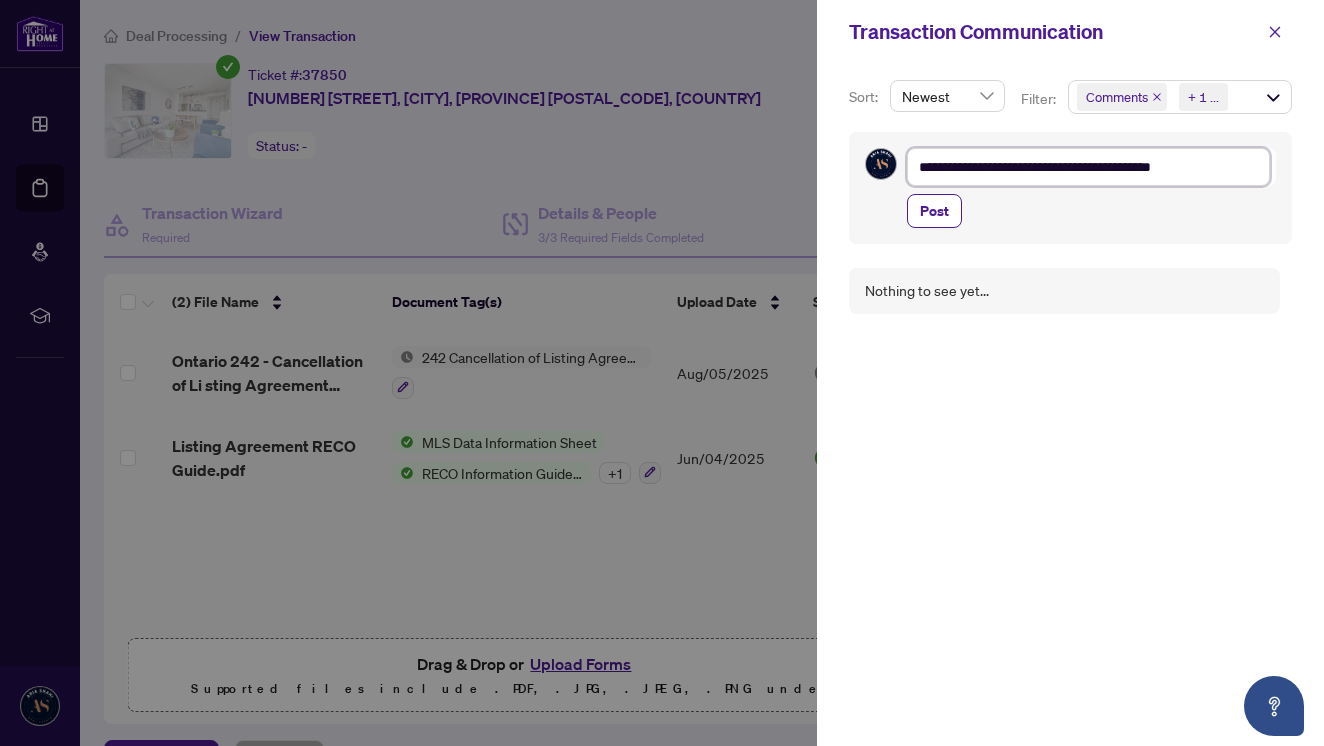 type on "**********" 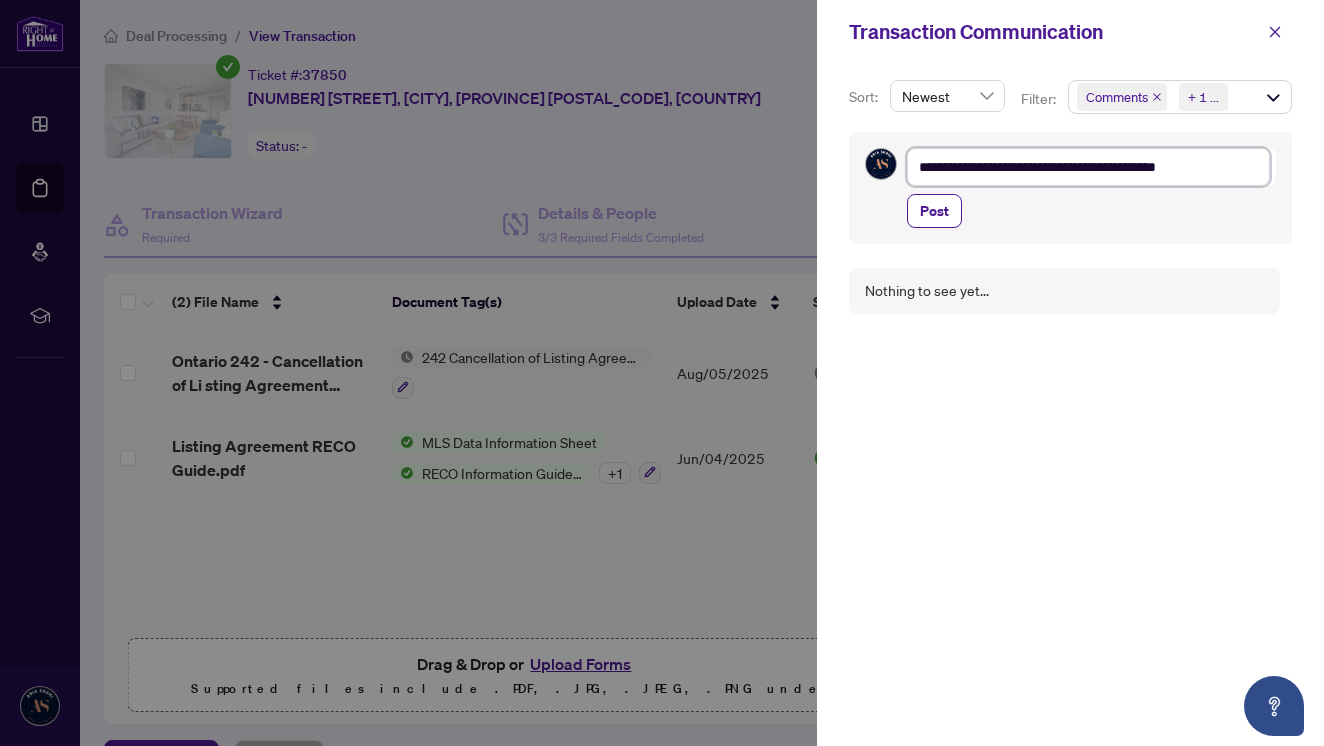 type on "**********" 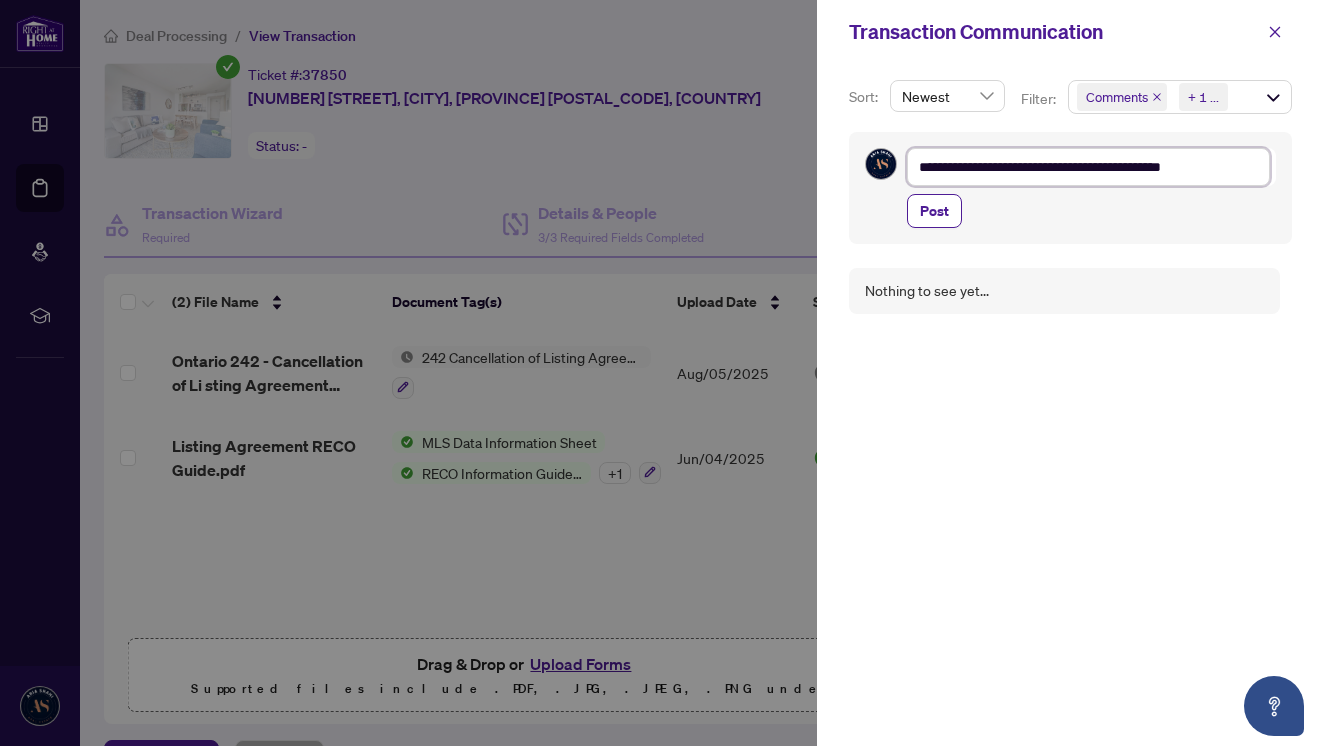 type on "**********" 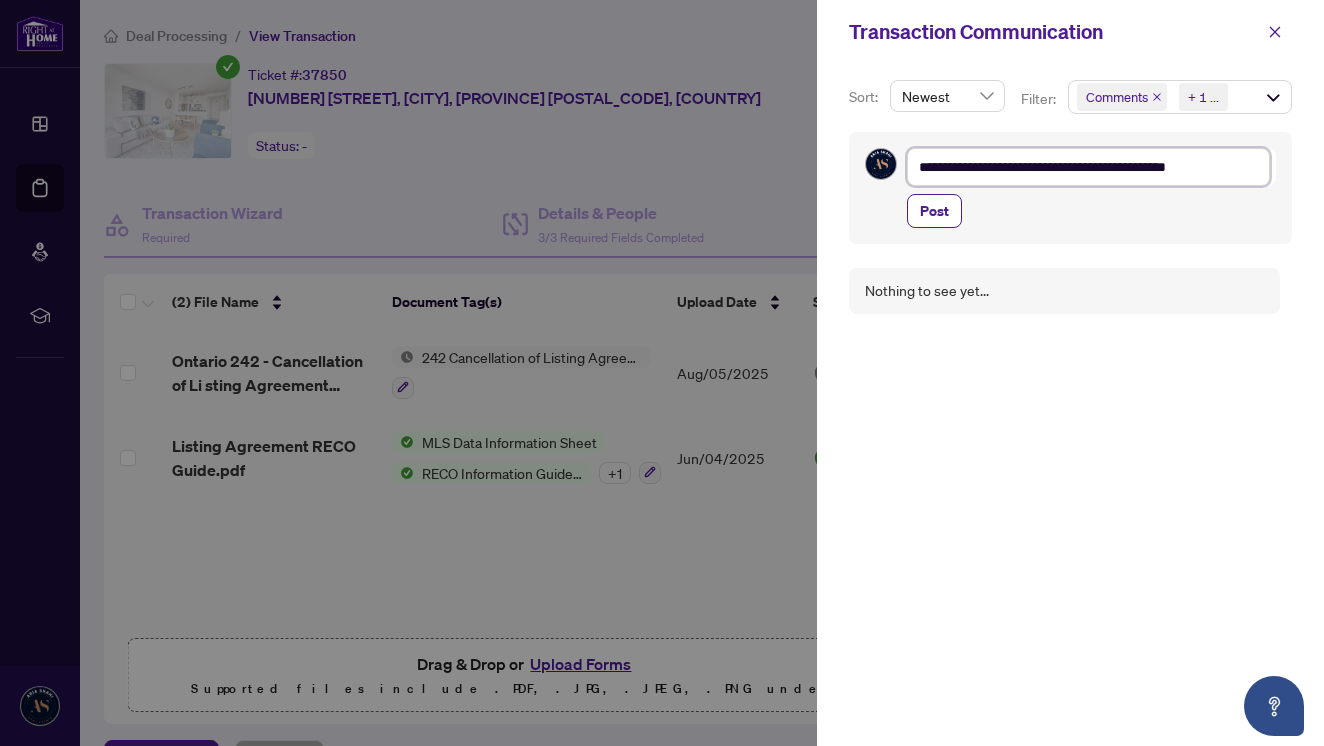 type on "**********" 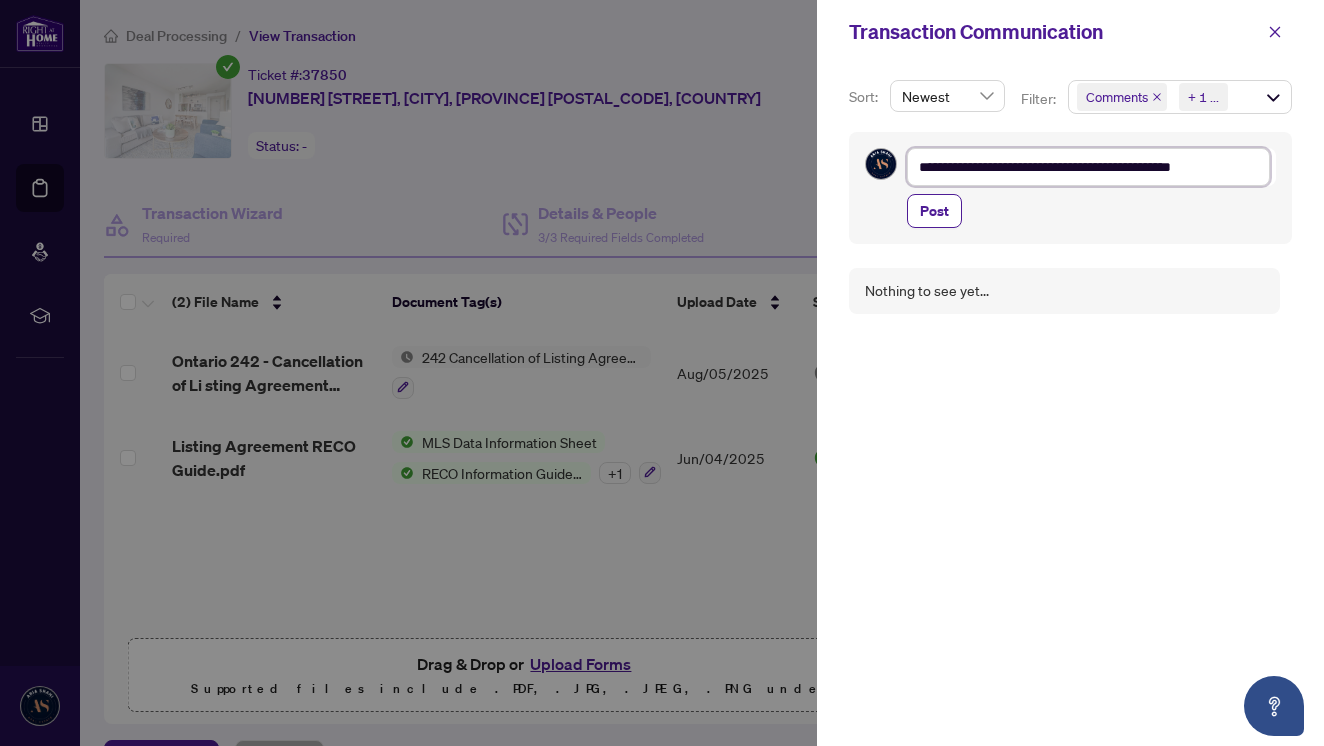 type on "**********" 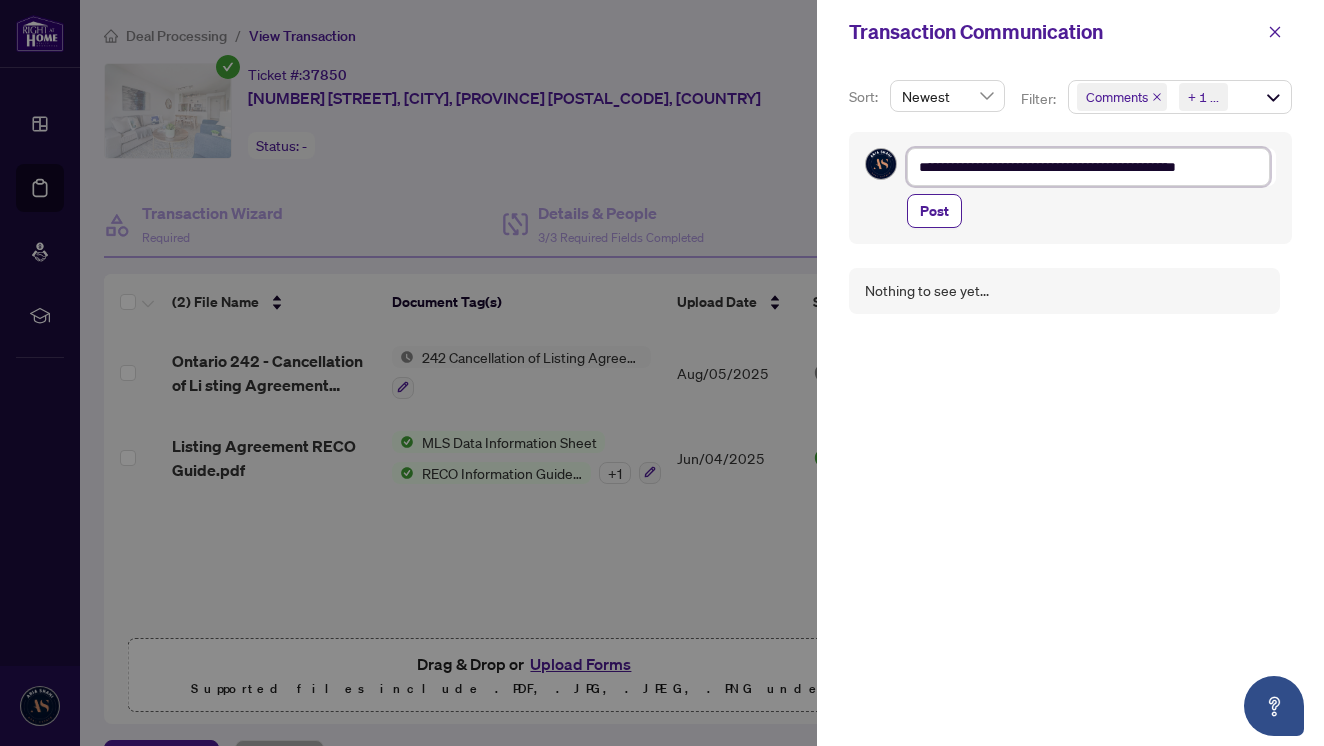 type on "**********" 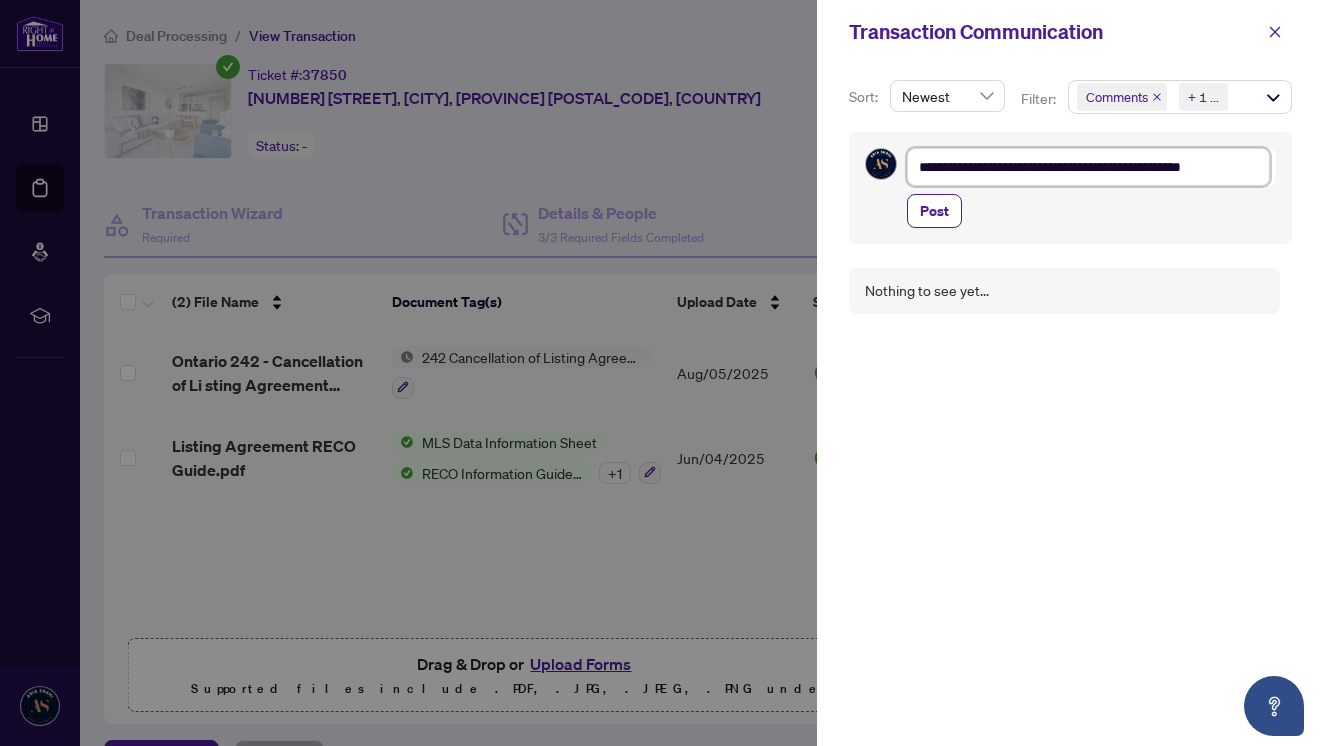 type on "**********" 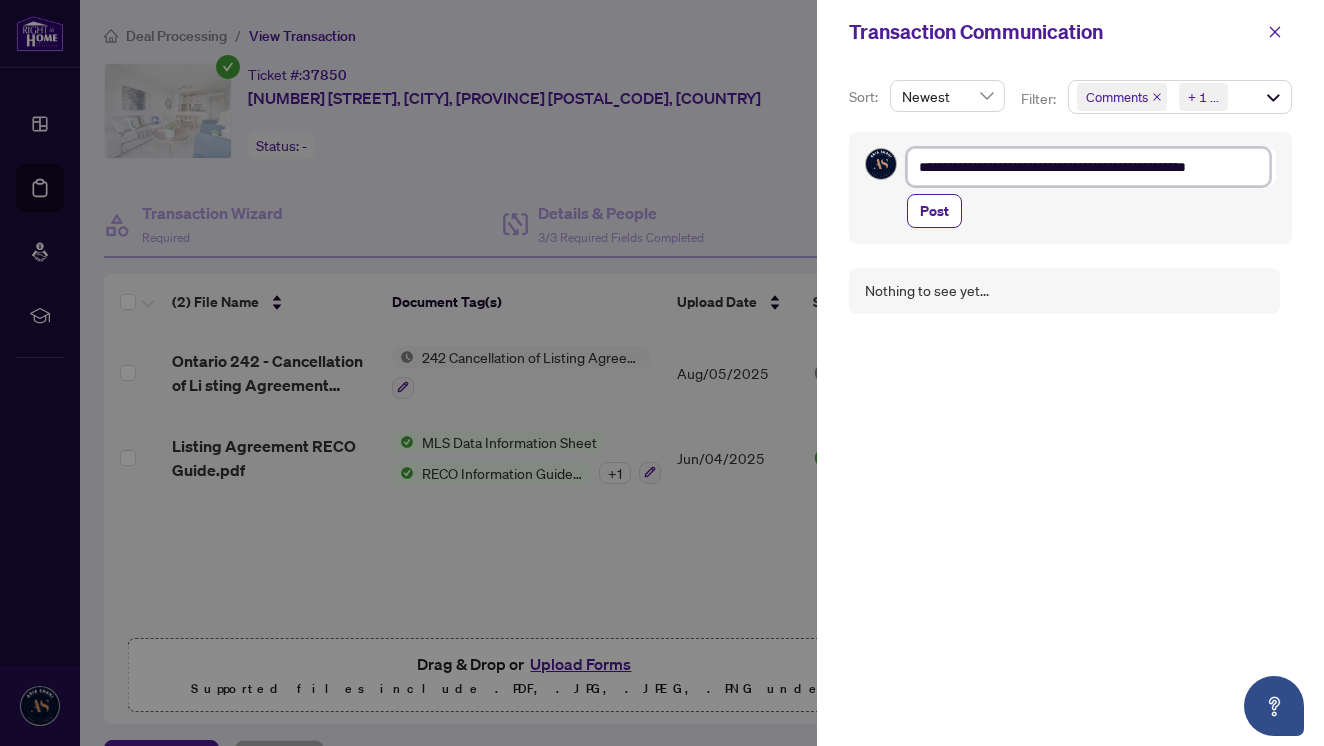 type on "**********" 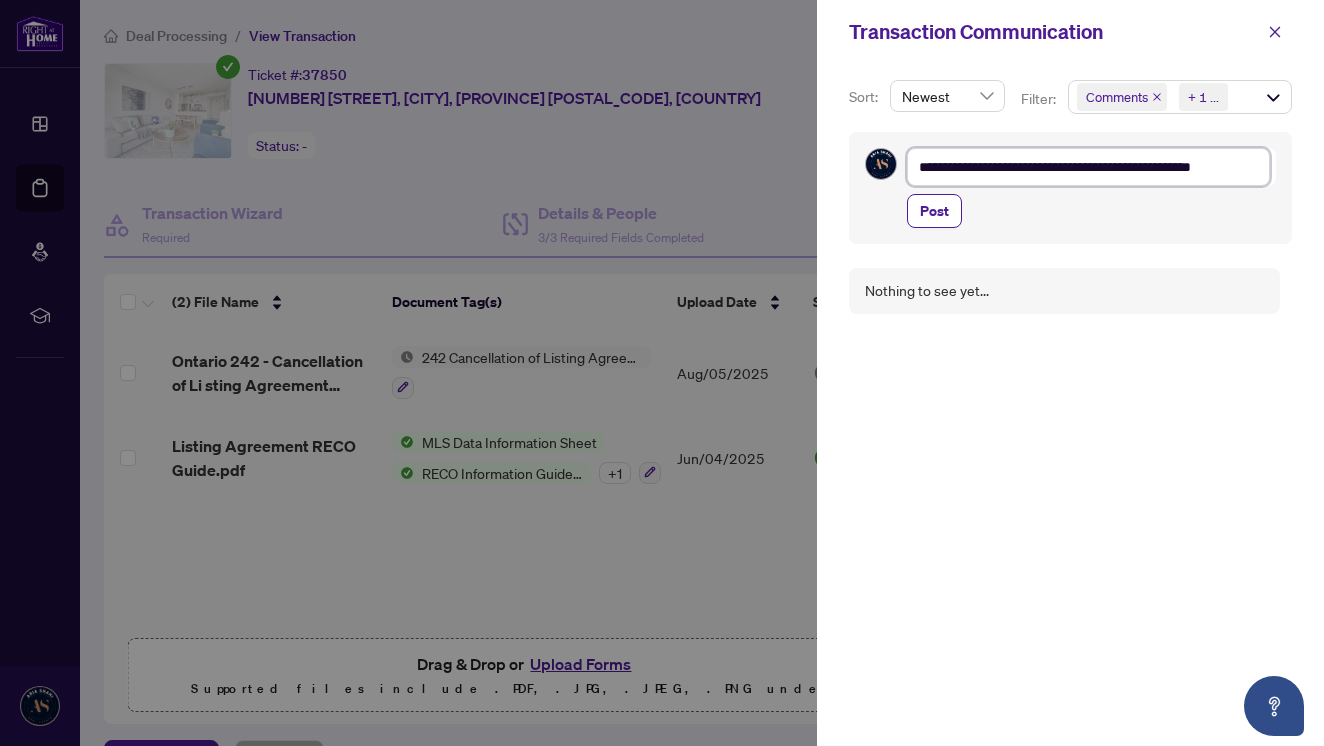scroll, scrollTop: 13, scrollLeft: 0, axis: vertical 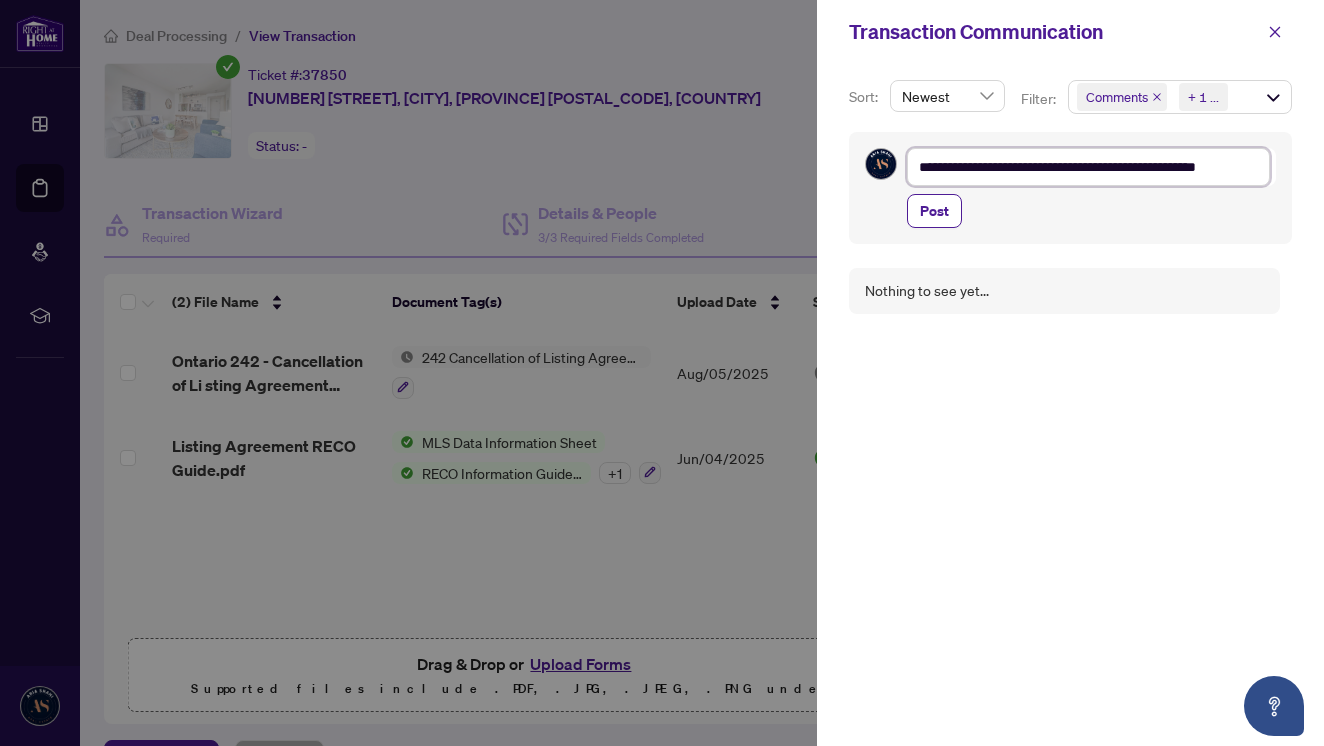 type on "**********" 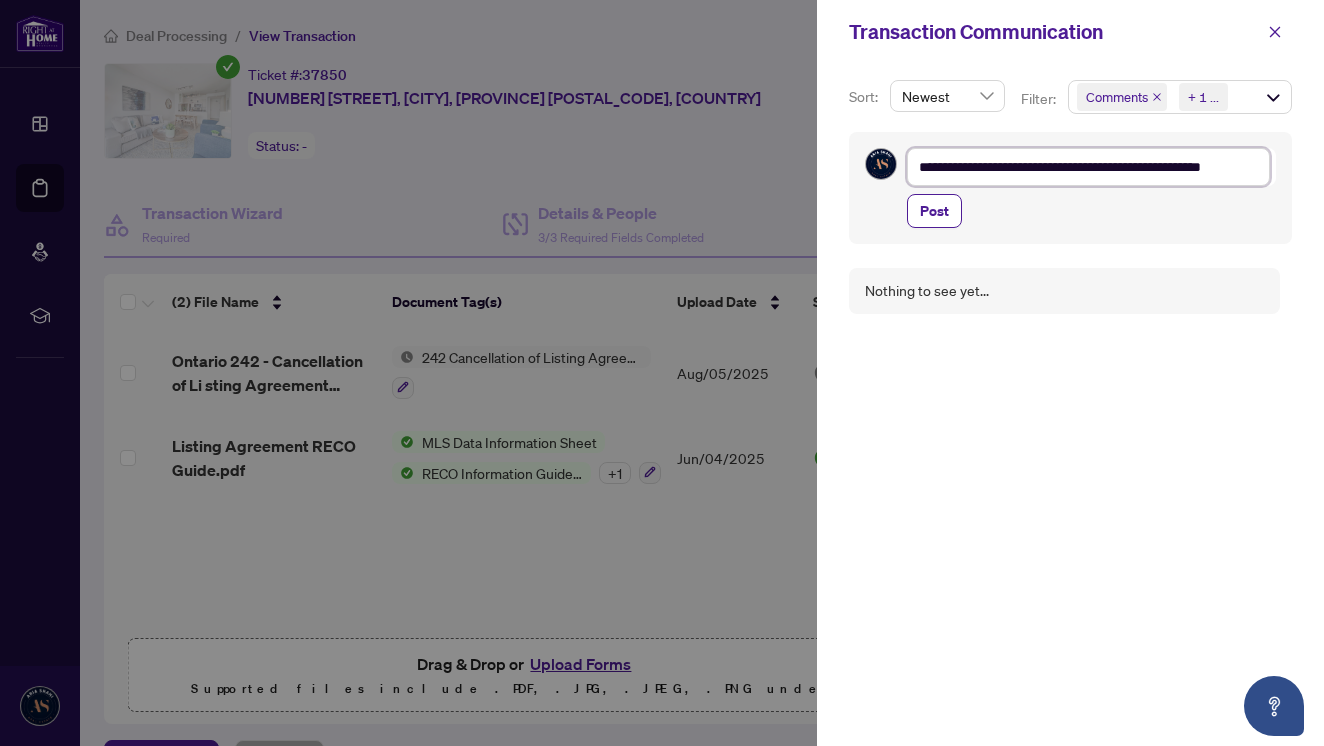 scroll, scrollTop: 0, scrollLeft: 0, axis: both 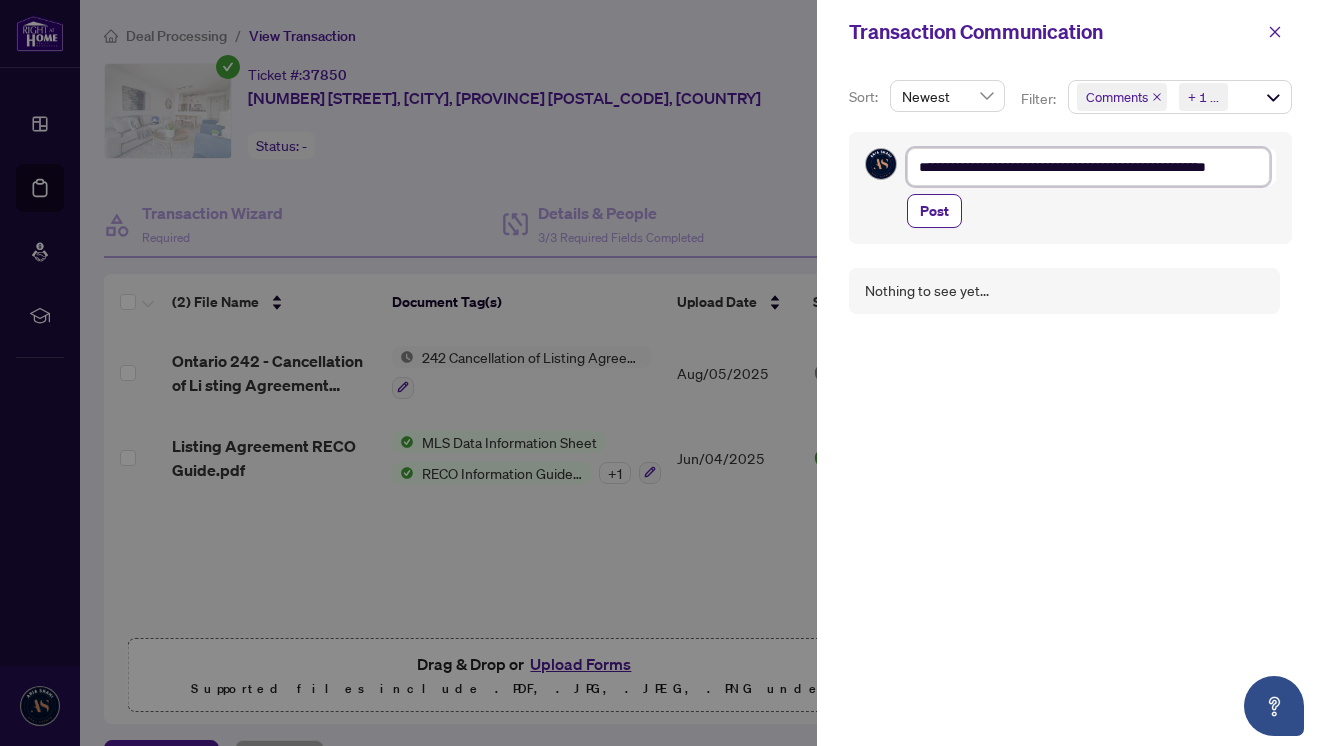 type on "**********" 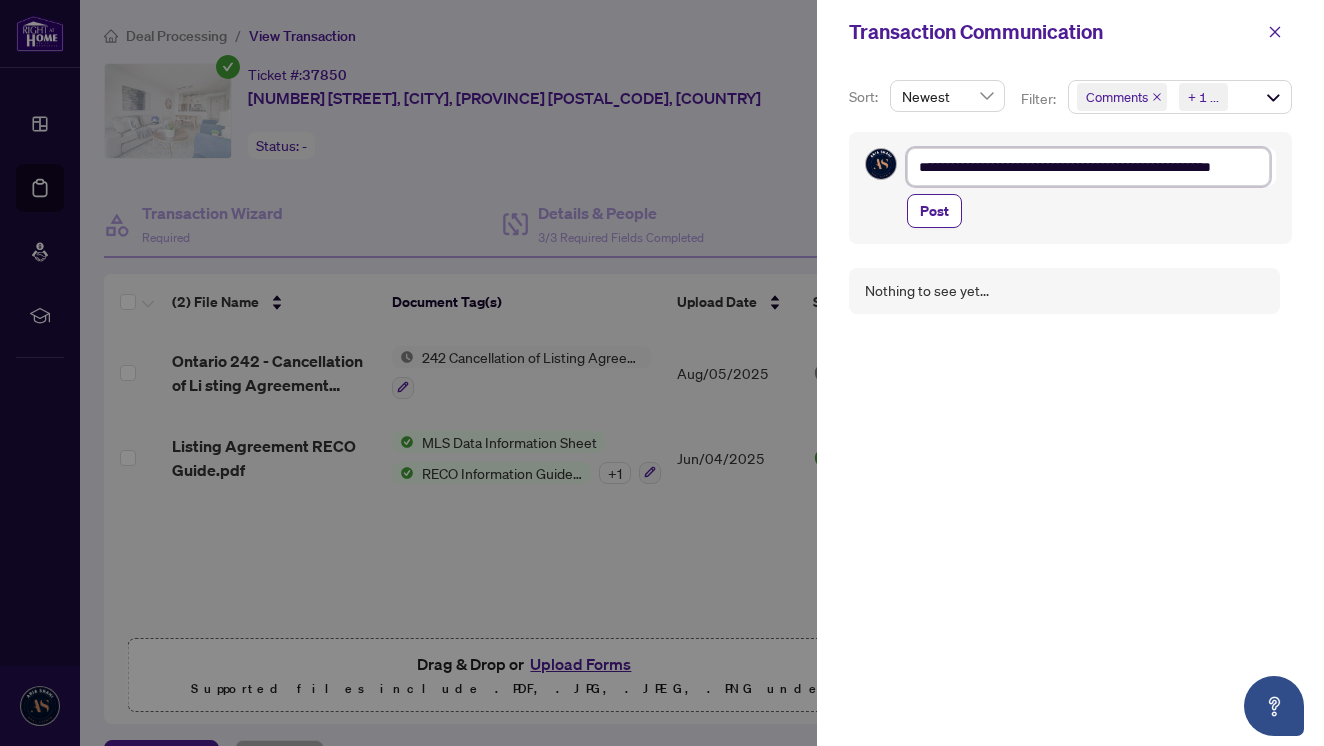 type on "**********" 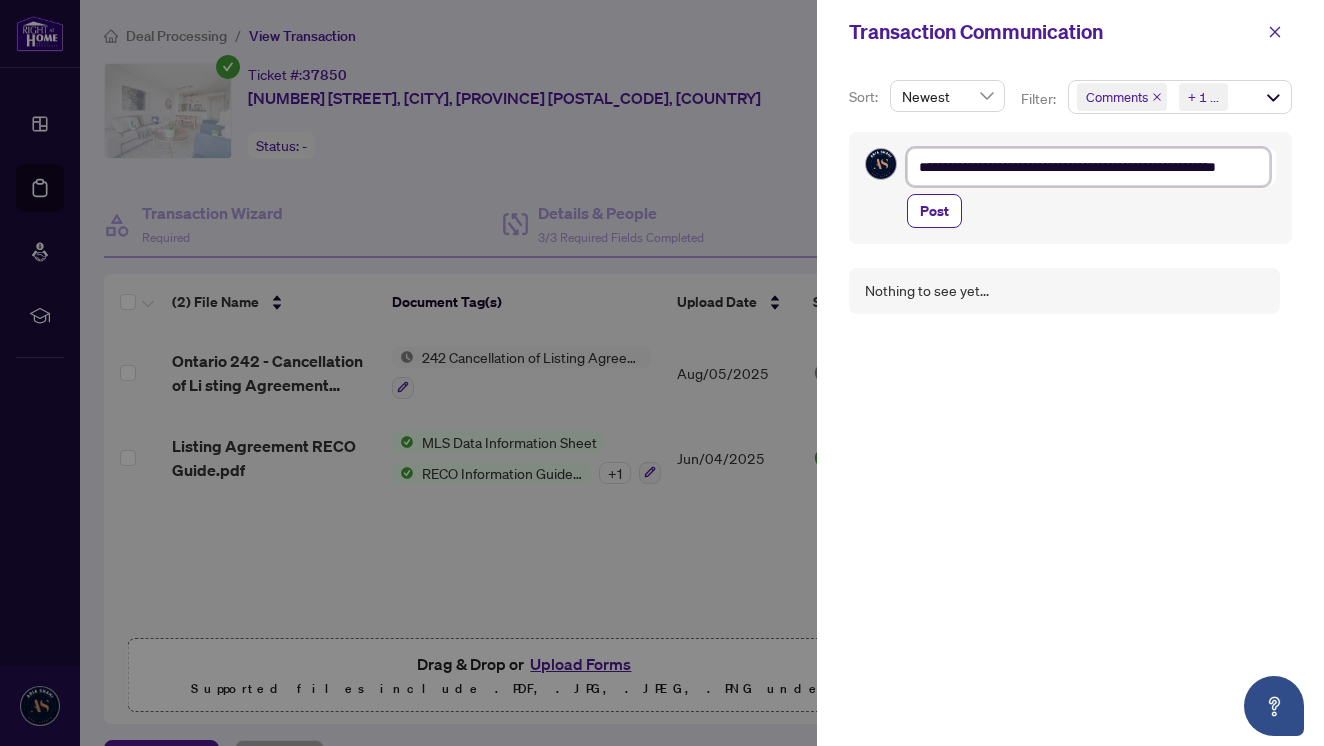 type on "**********" 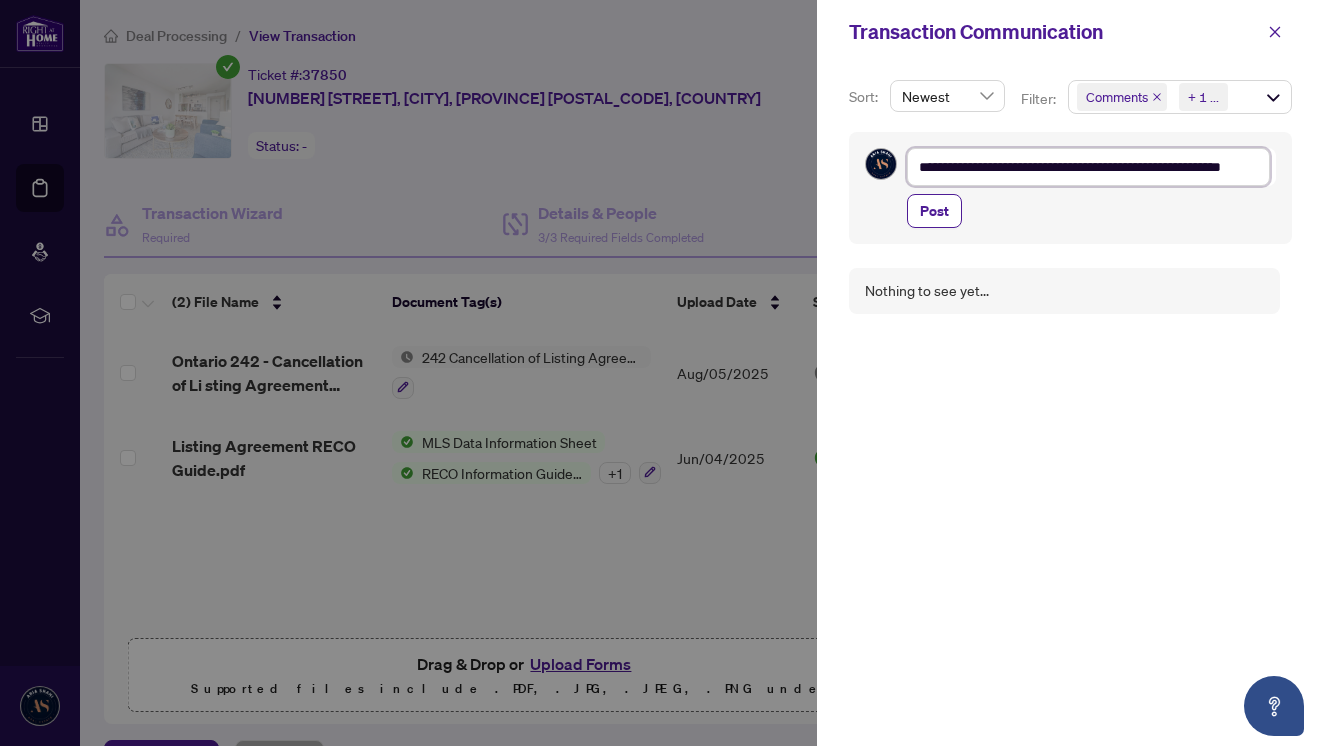 type on "**********" 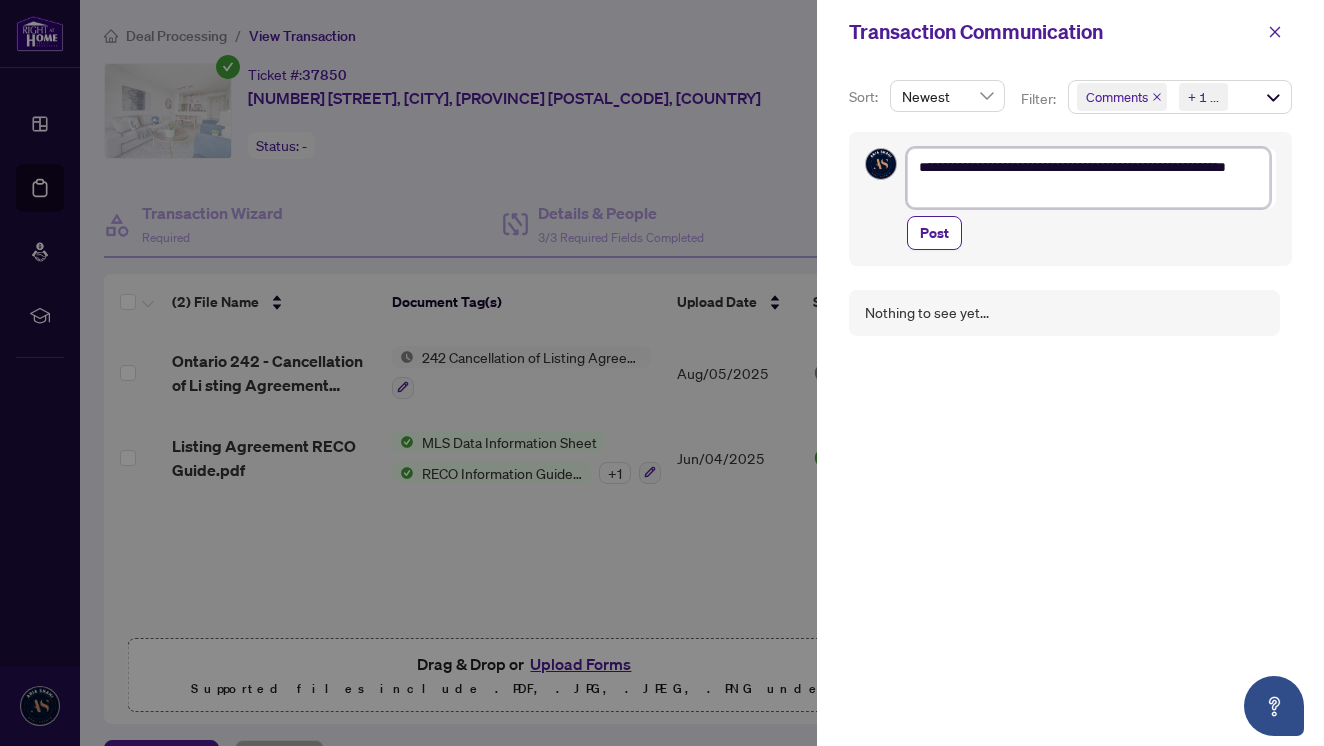 type on "**********" 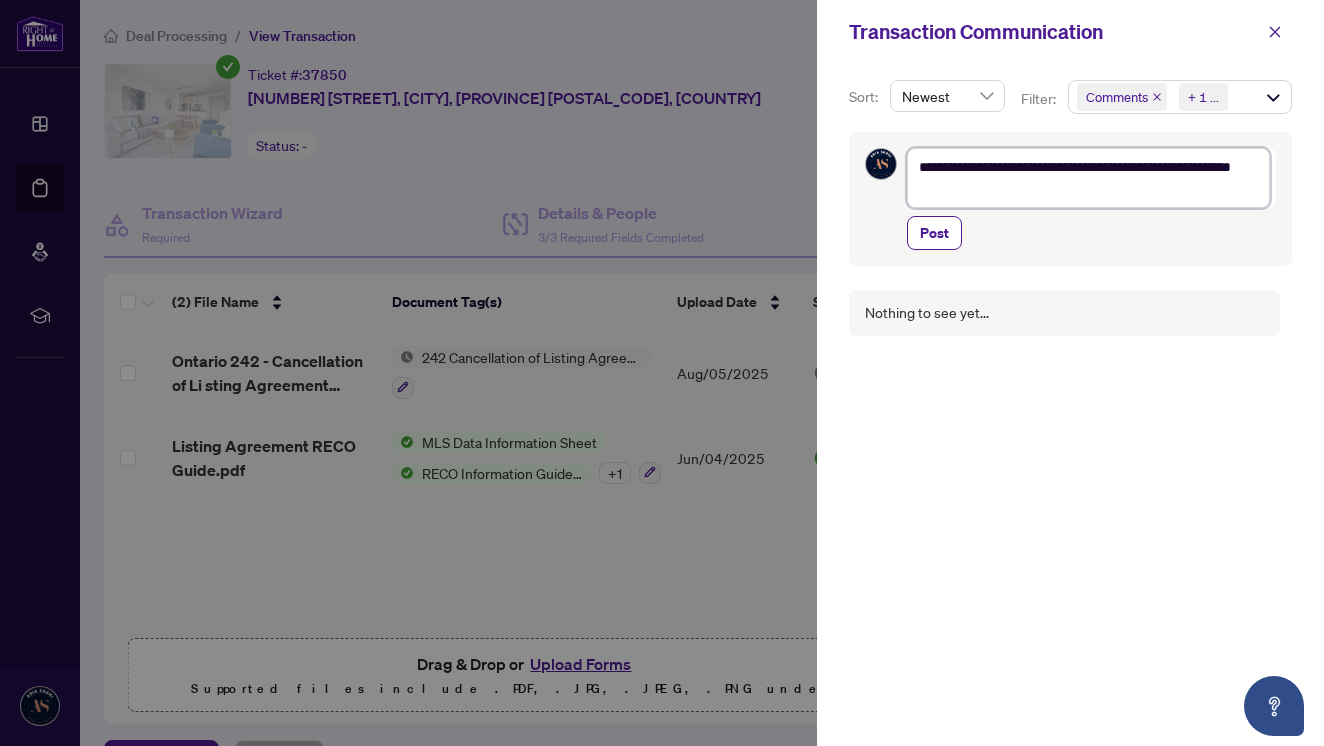 type on "**********" 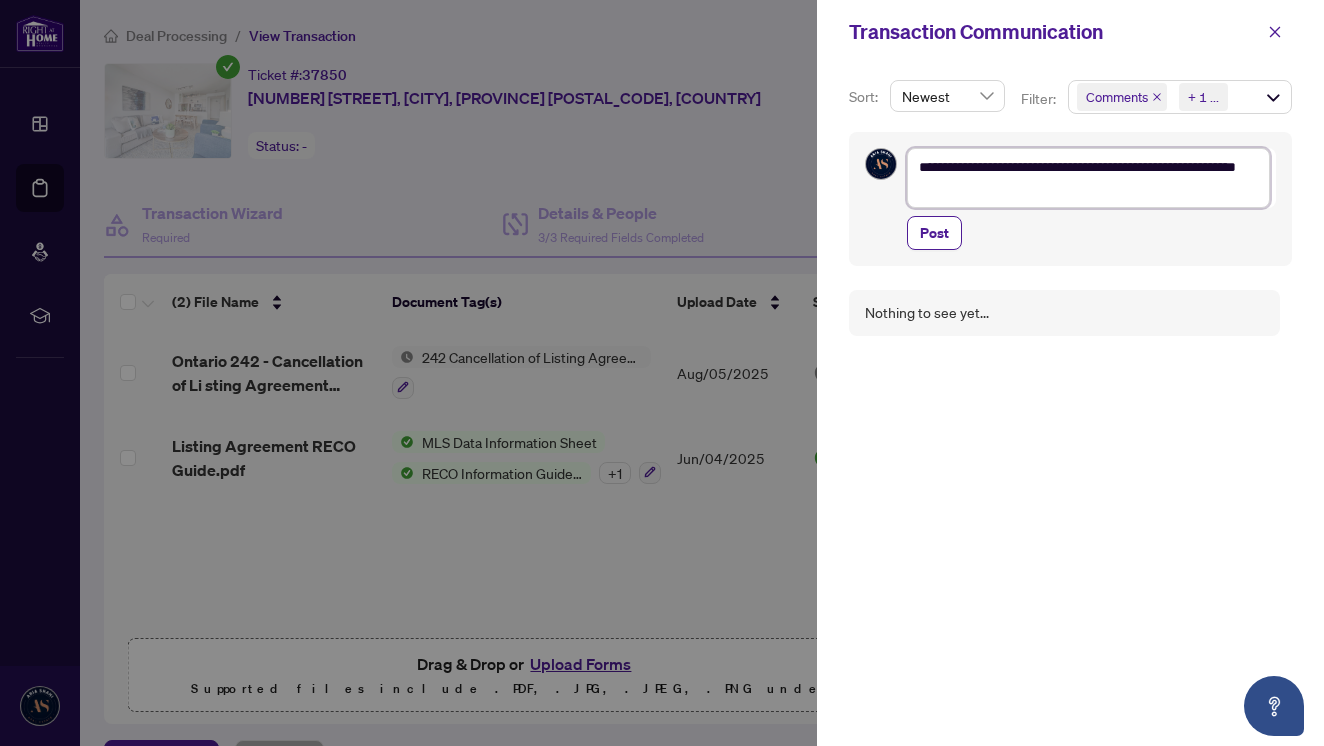 type on "**********" 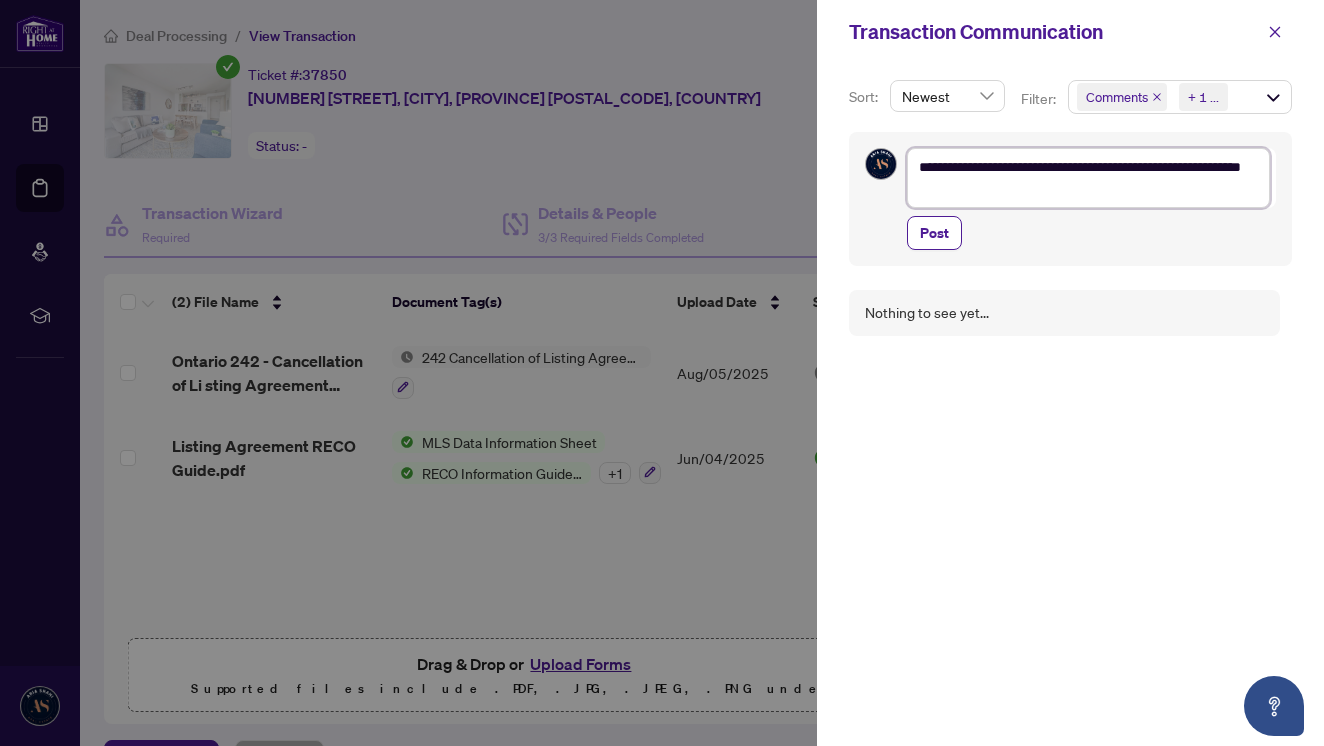 type on "**********" 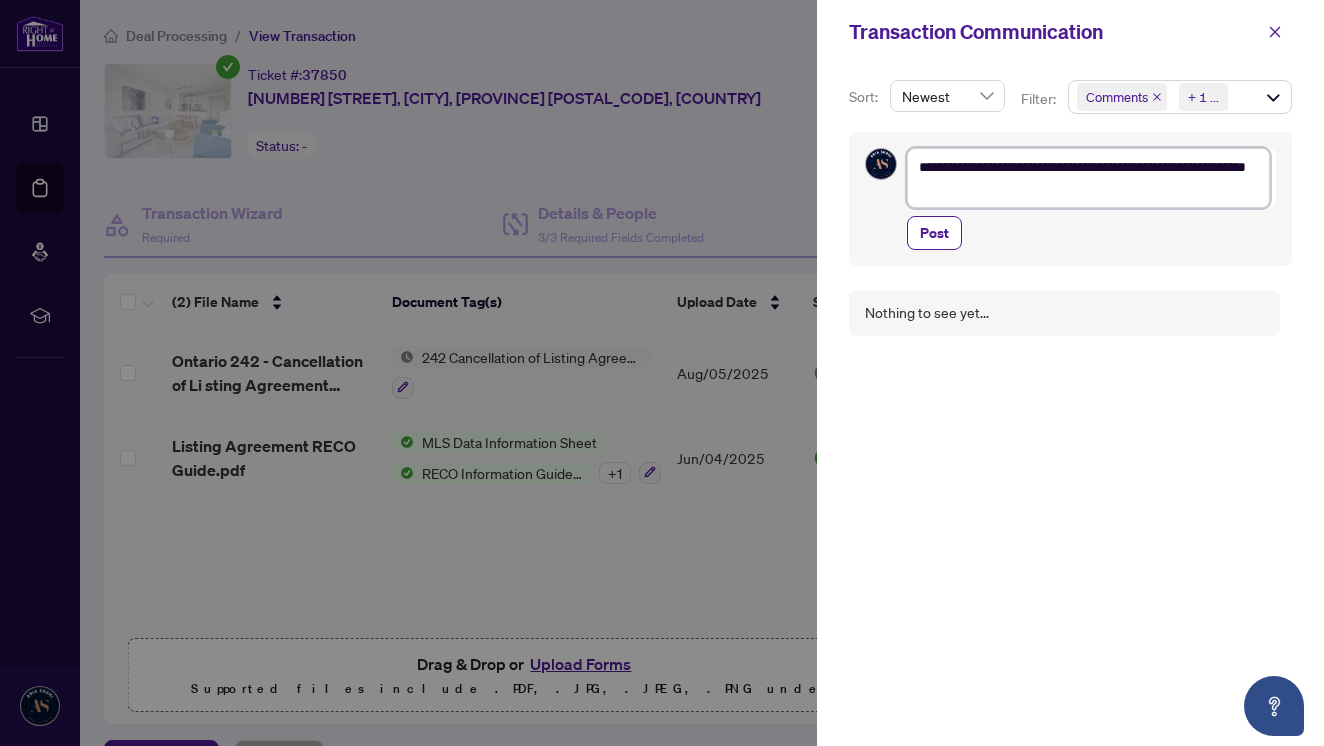 type on "**********" 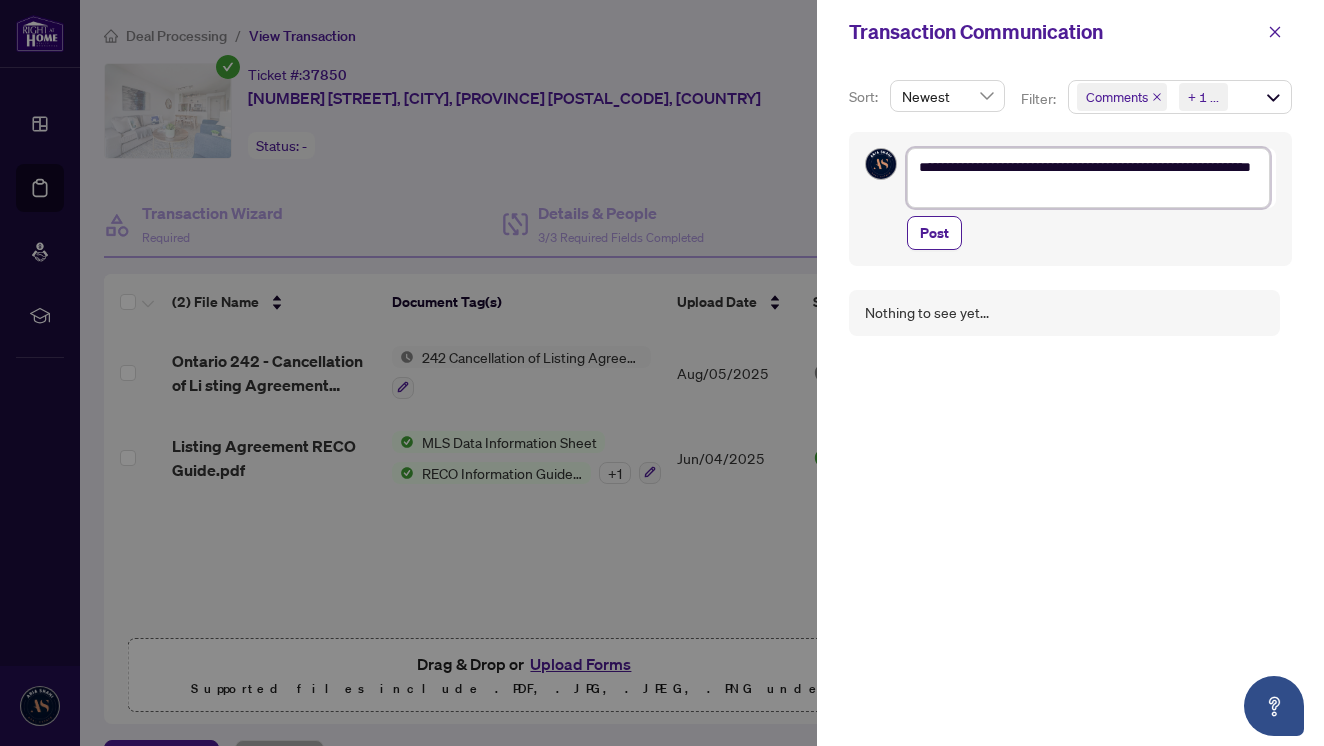 type on "**********" 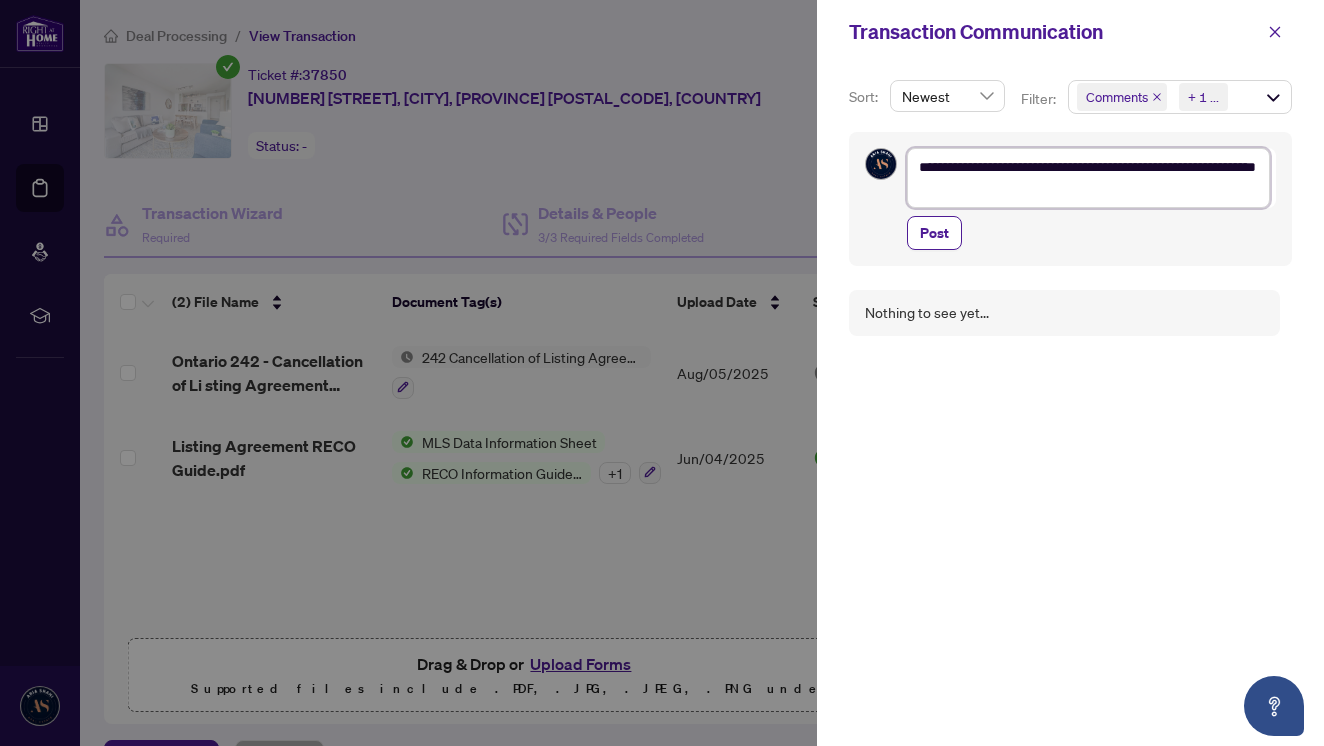 type on "**********" 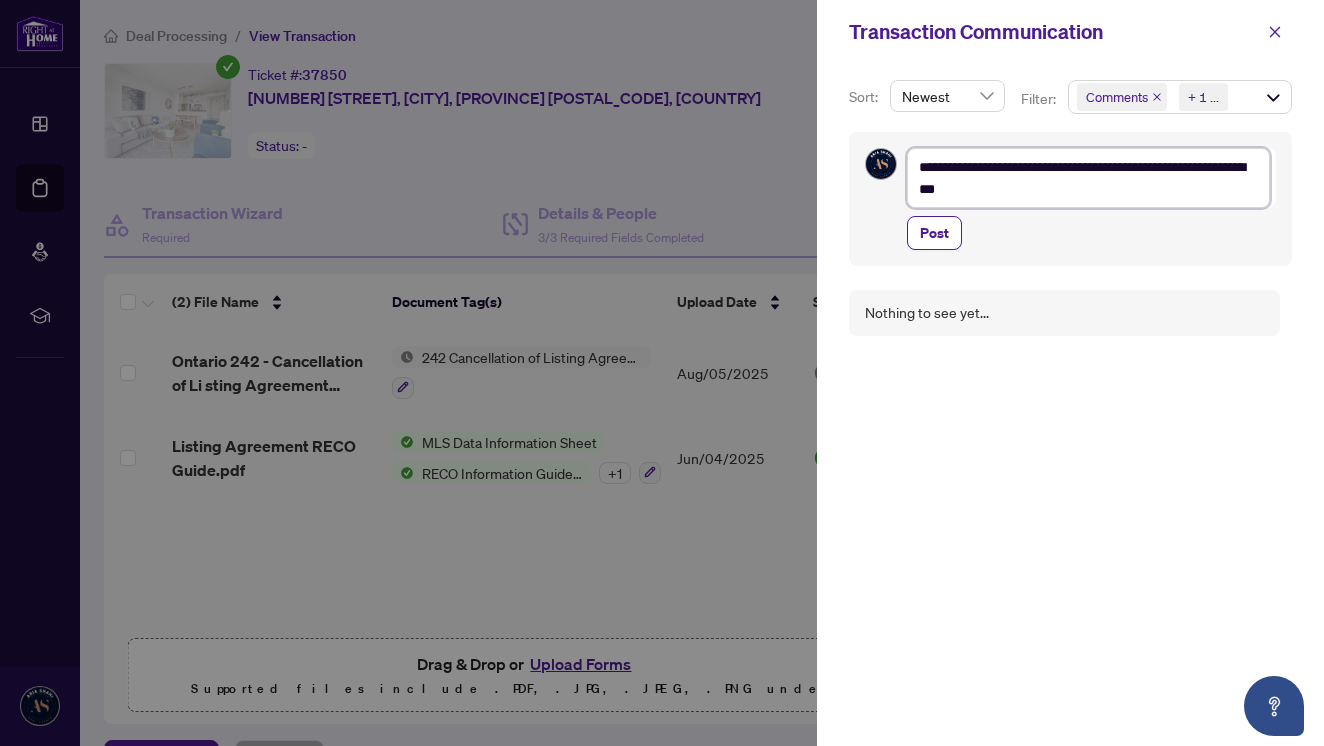 type on "**********" 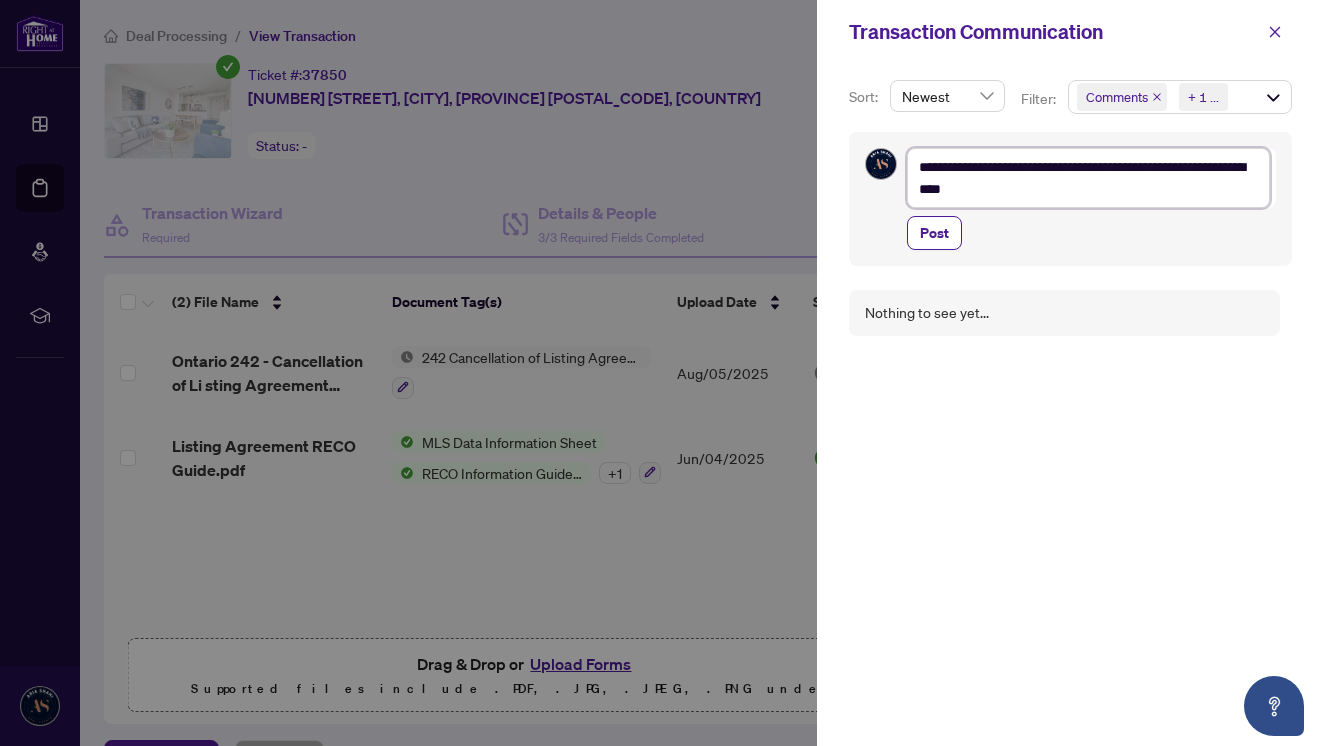 type on "**********" 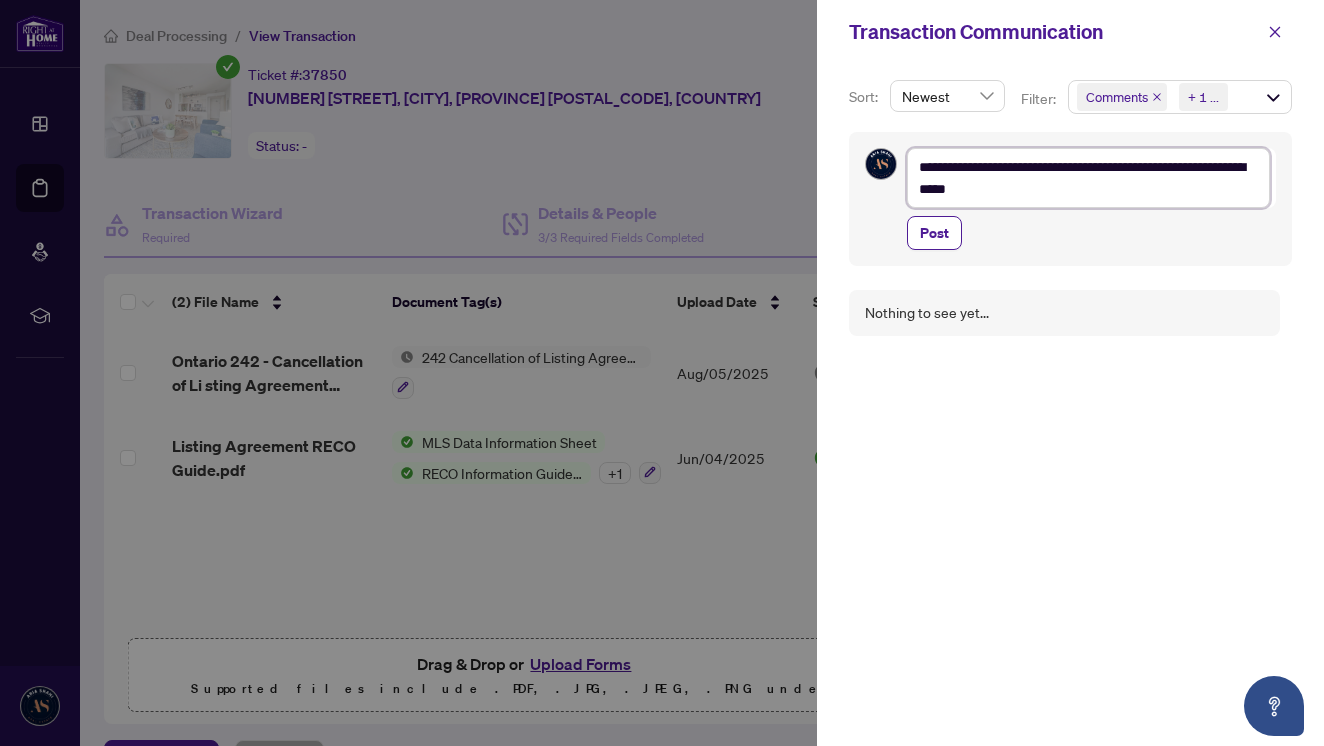 type on "**********" 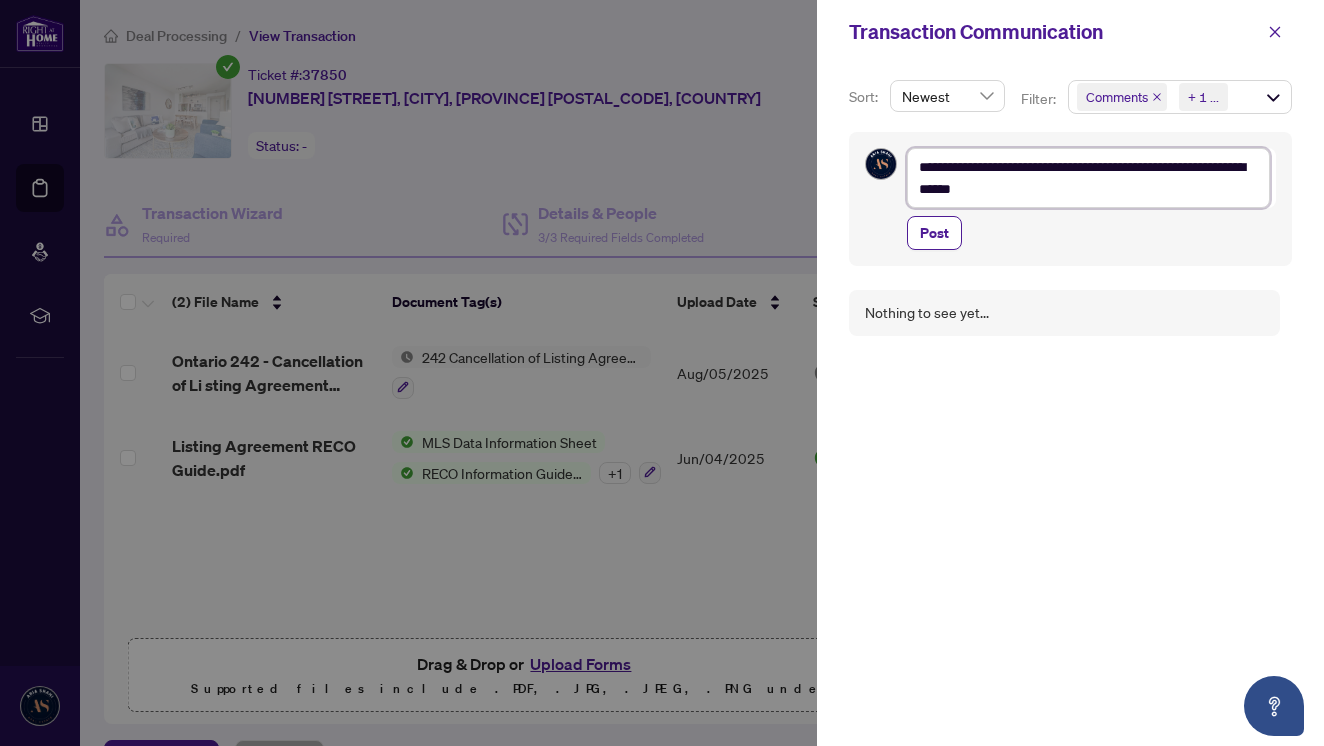 type on "**********" 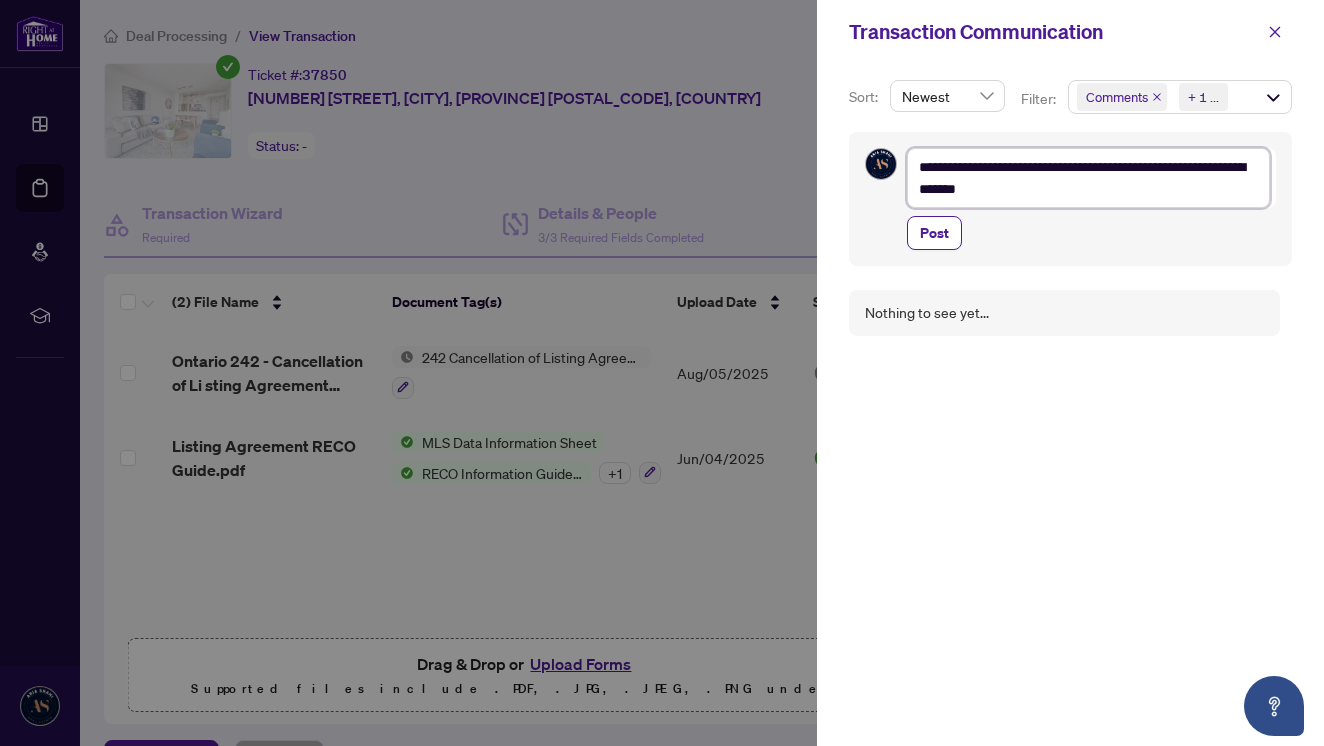 type on "**********" 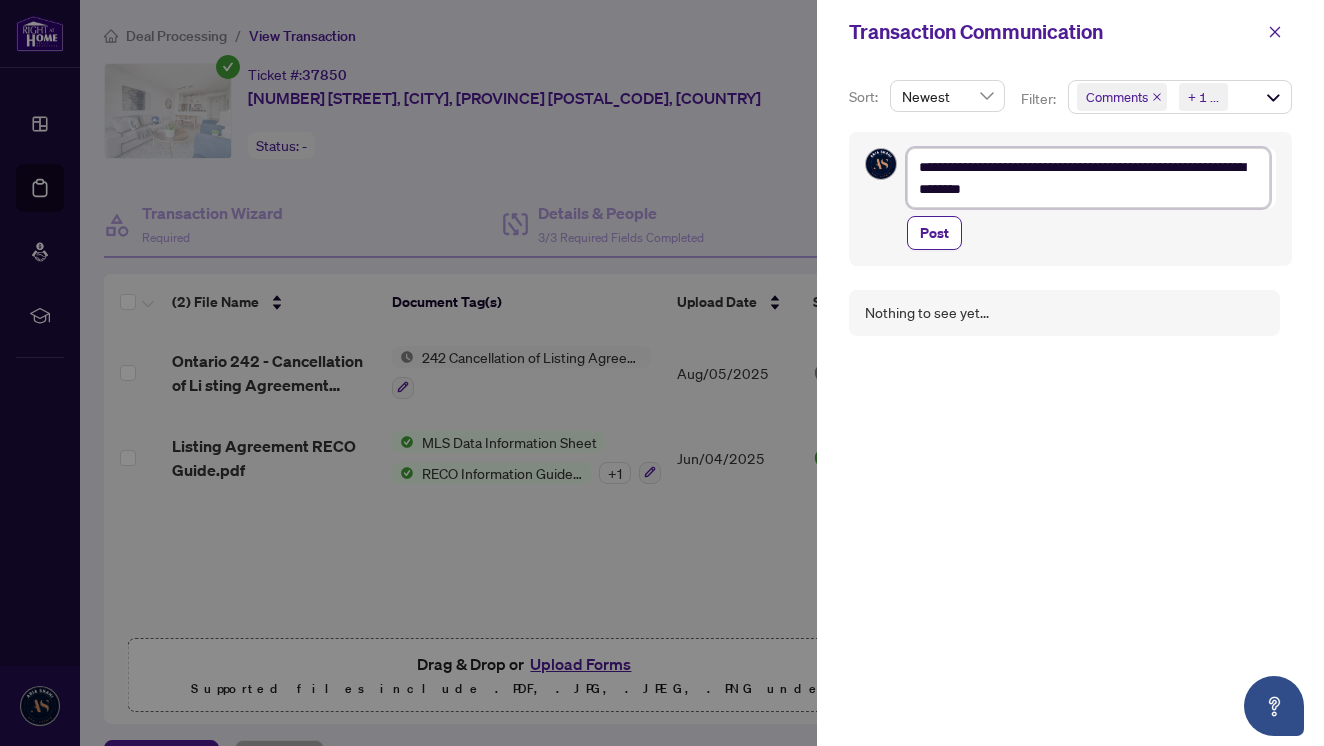 type on "**********" 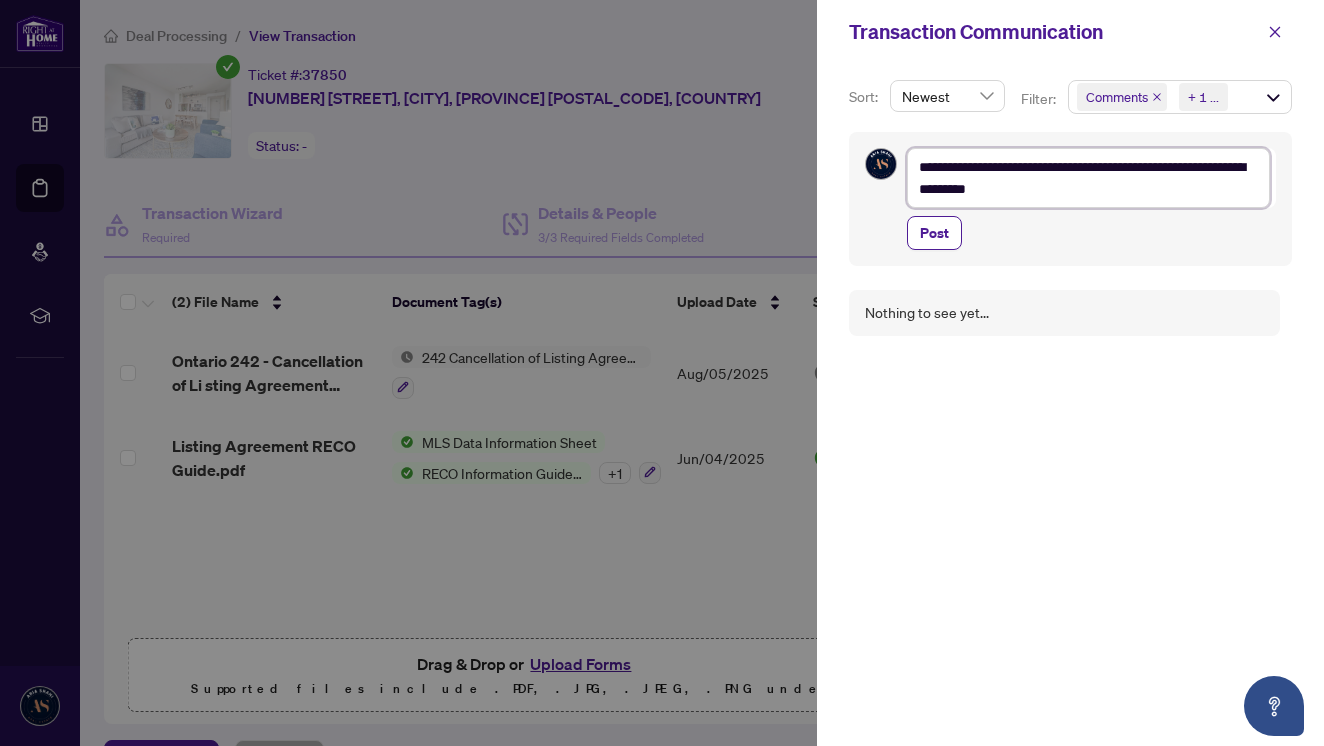 type on "**********" 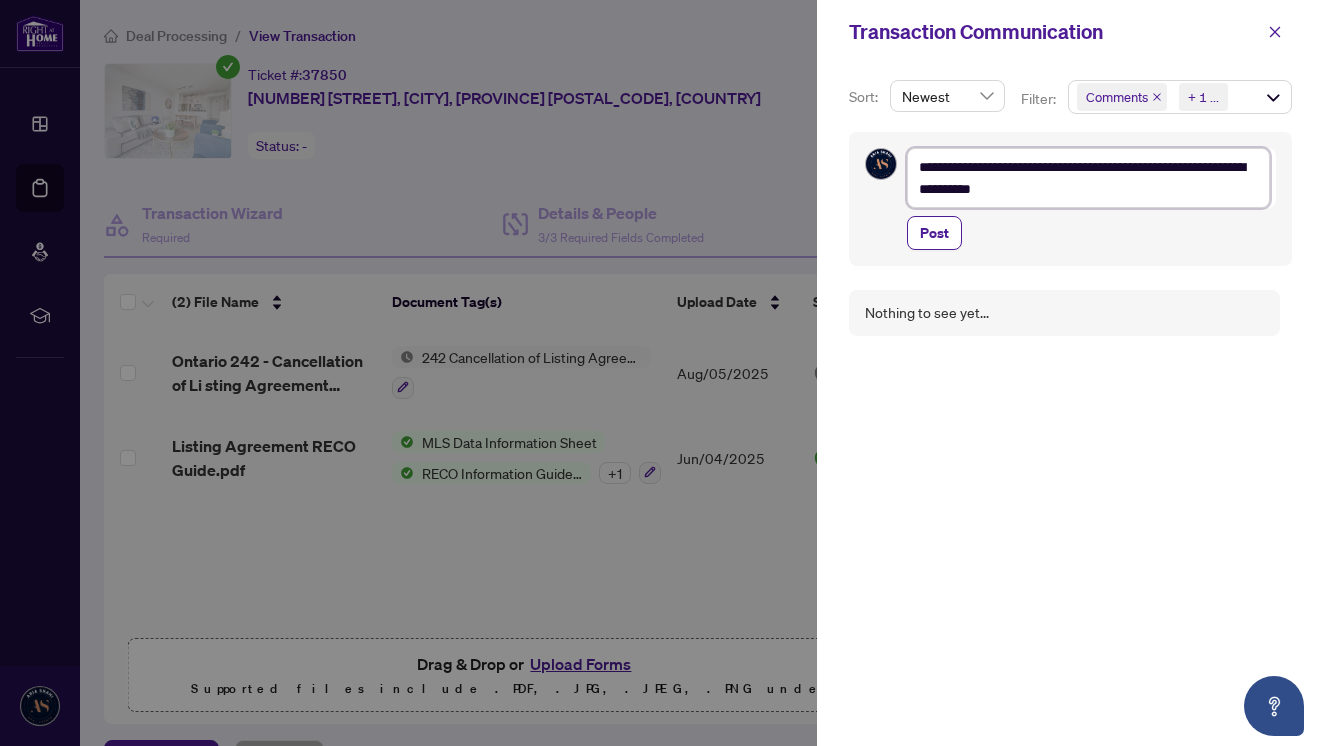 type on "**********" 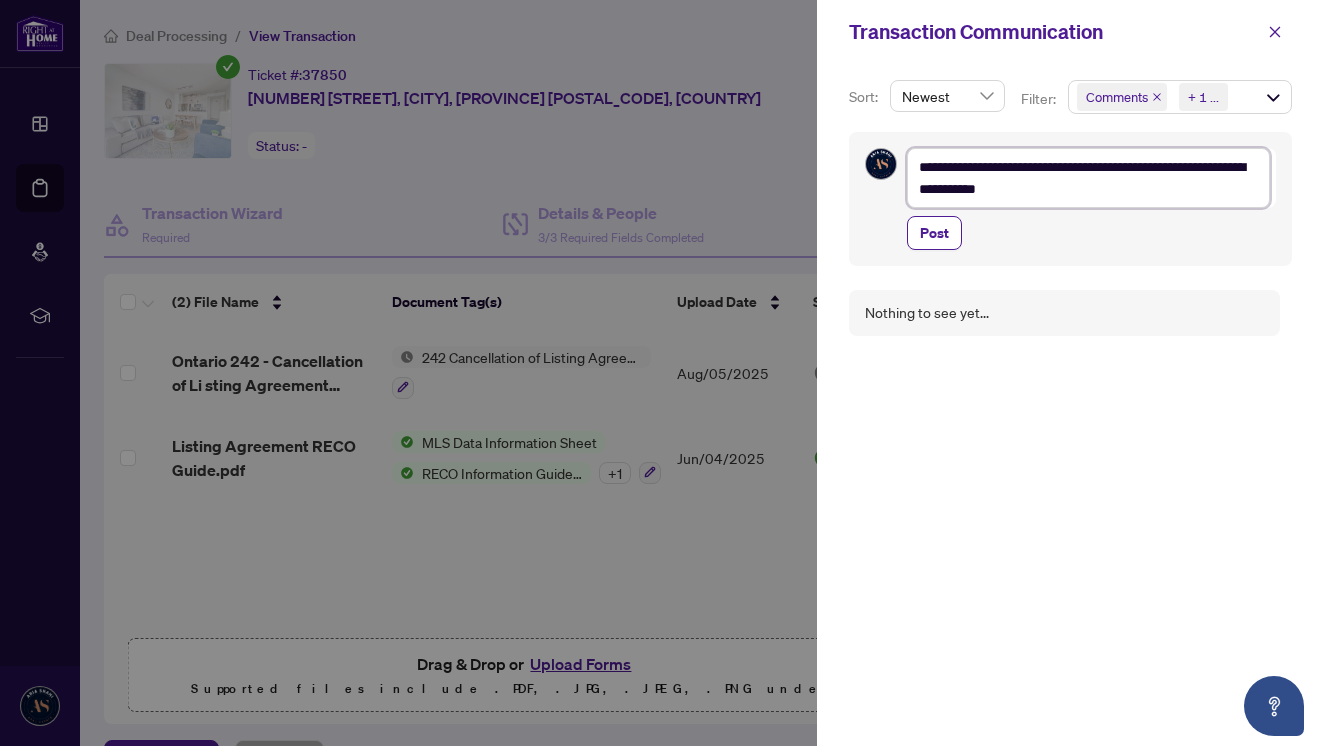 type on "**********" 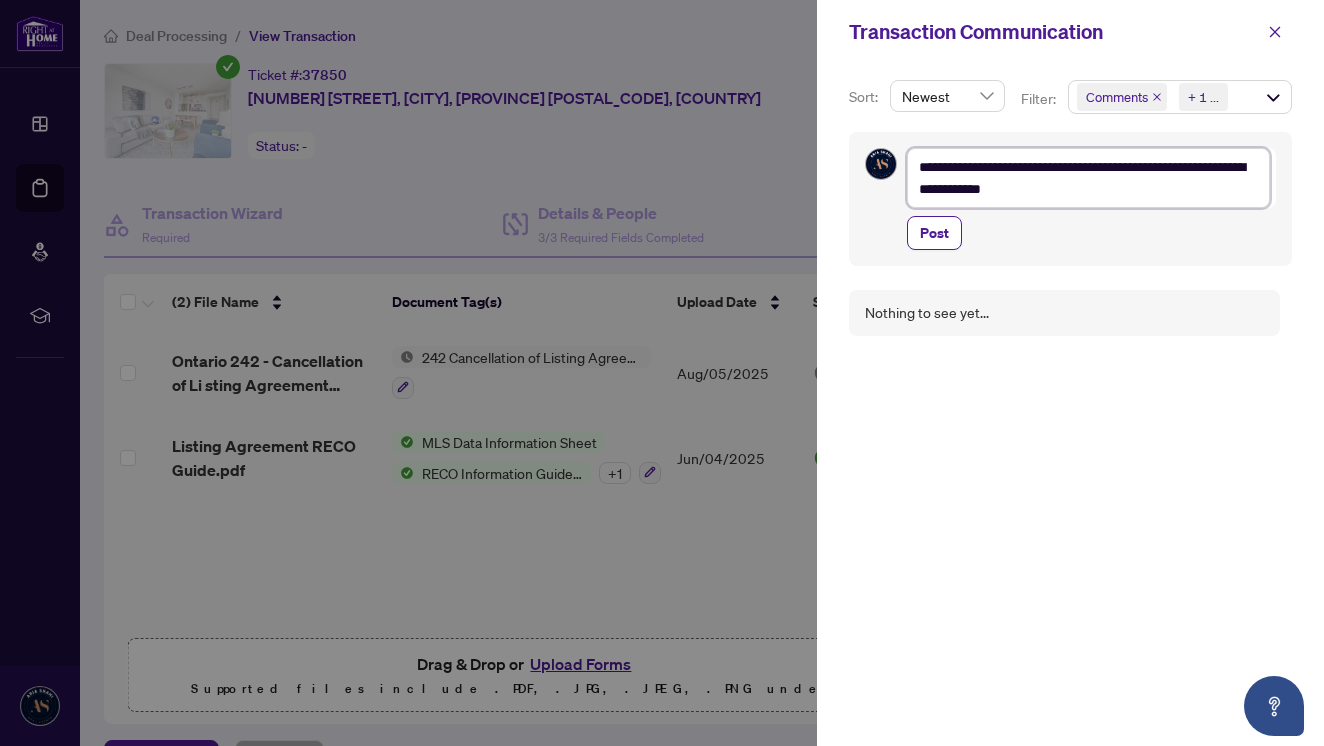 type on "**********" 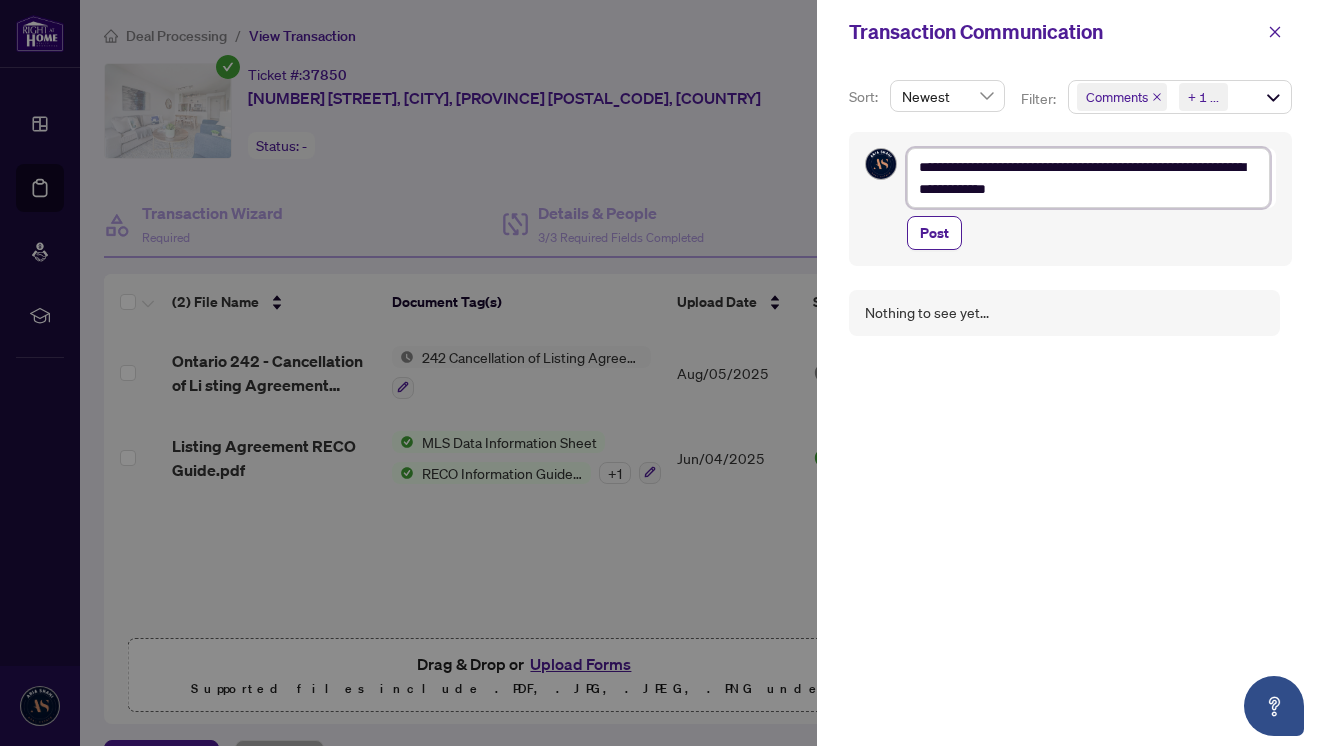 type on "**********" 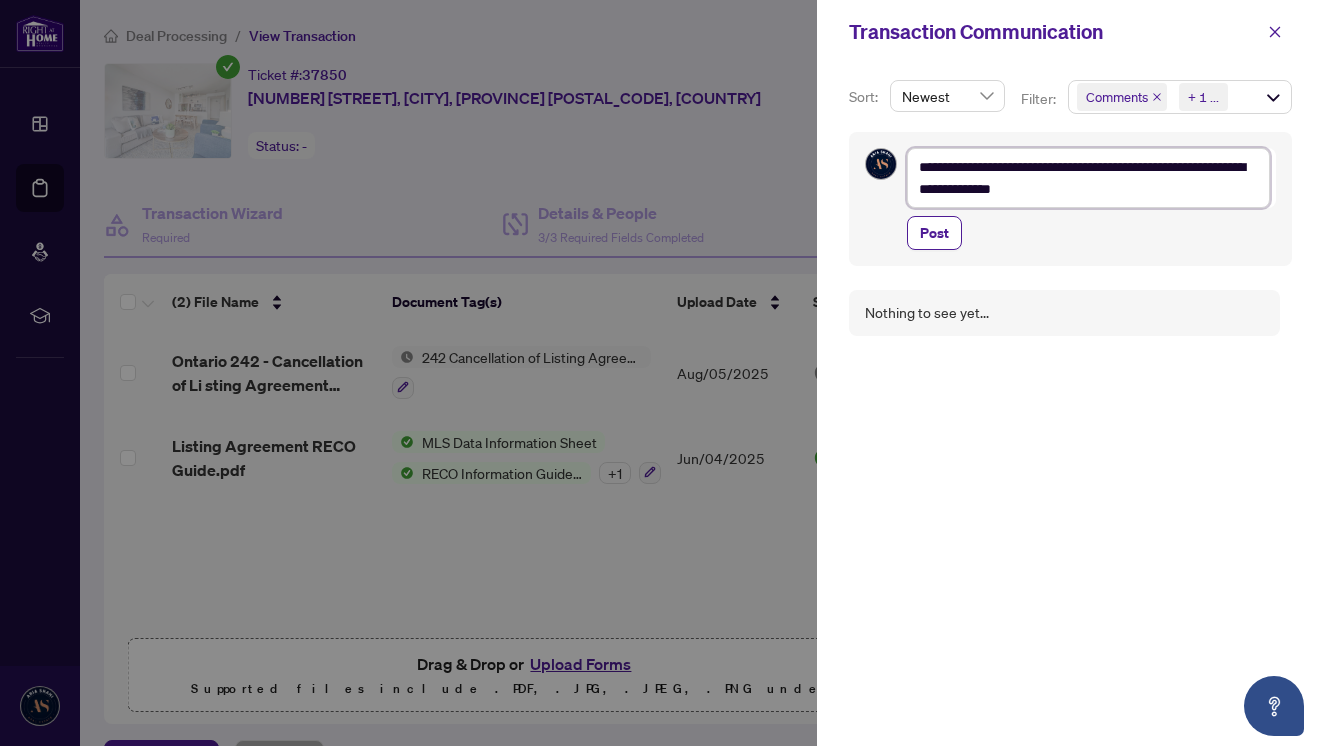 type on "**********" 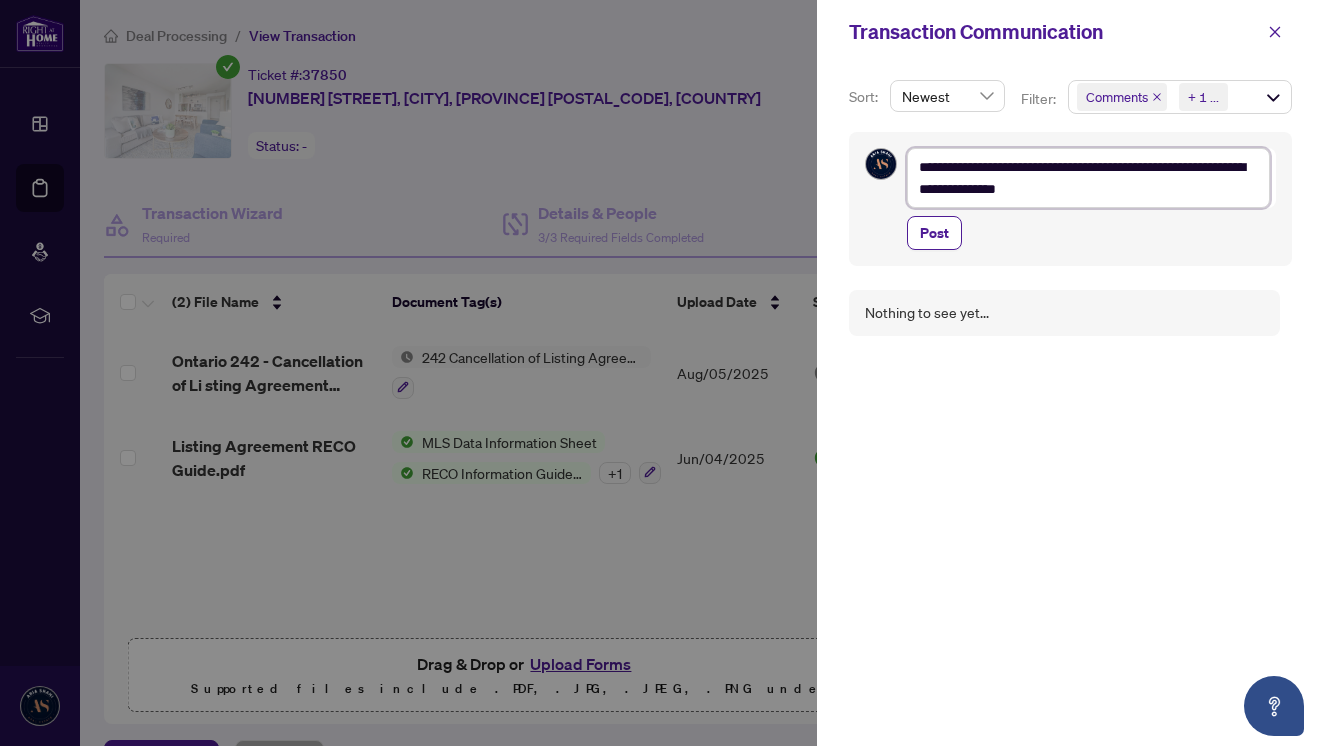 type on "**********" 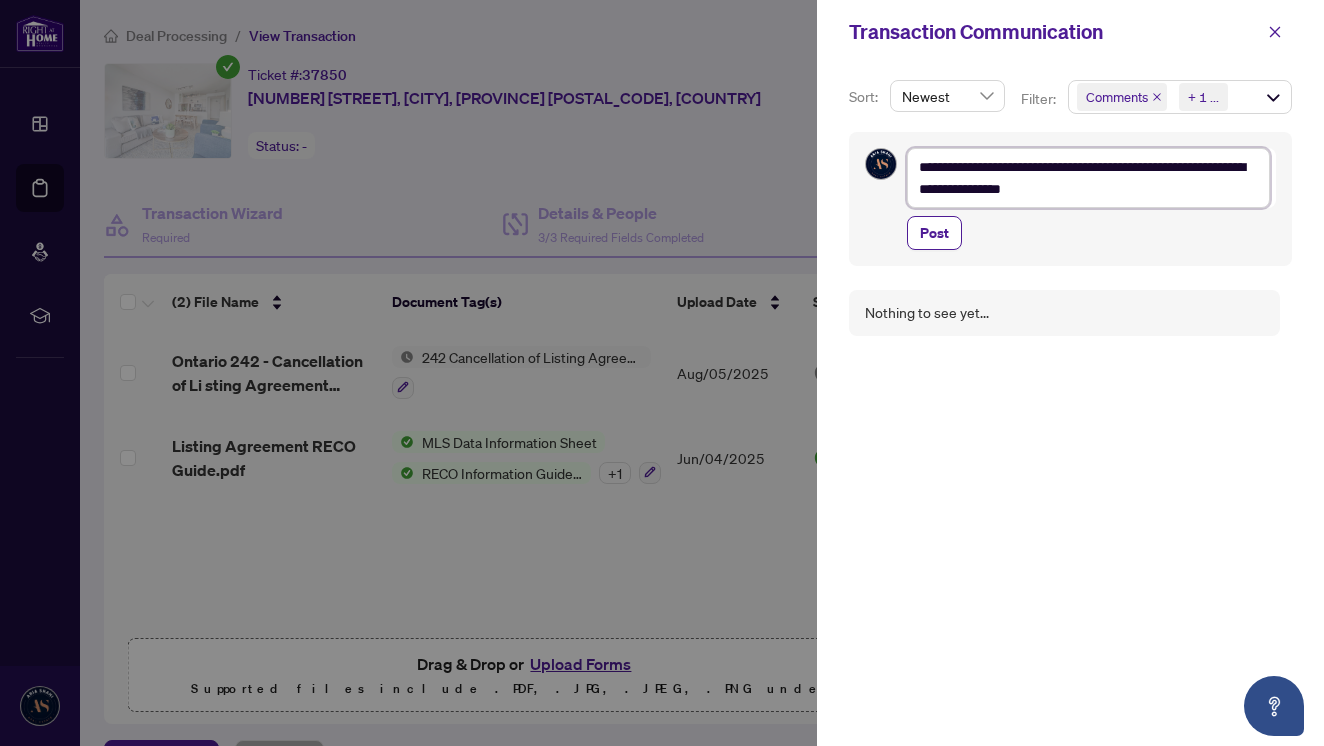 type on "**********" 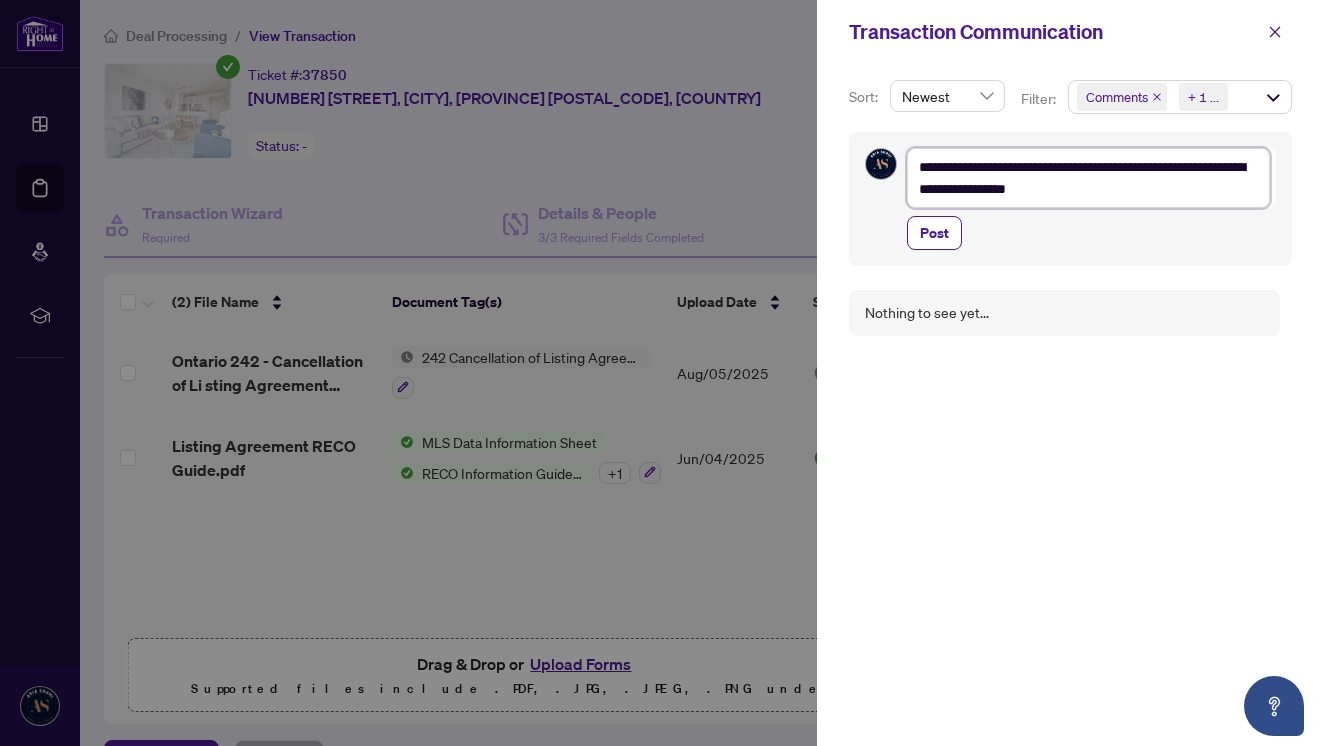 type on "**********" 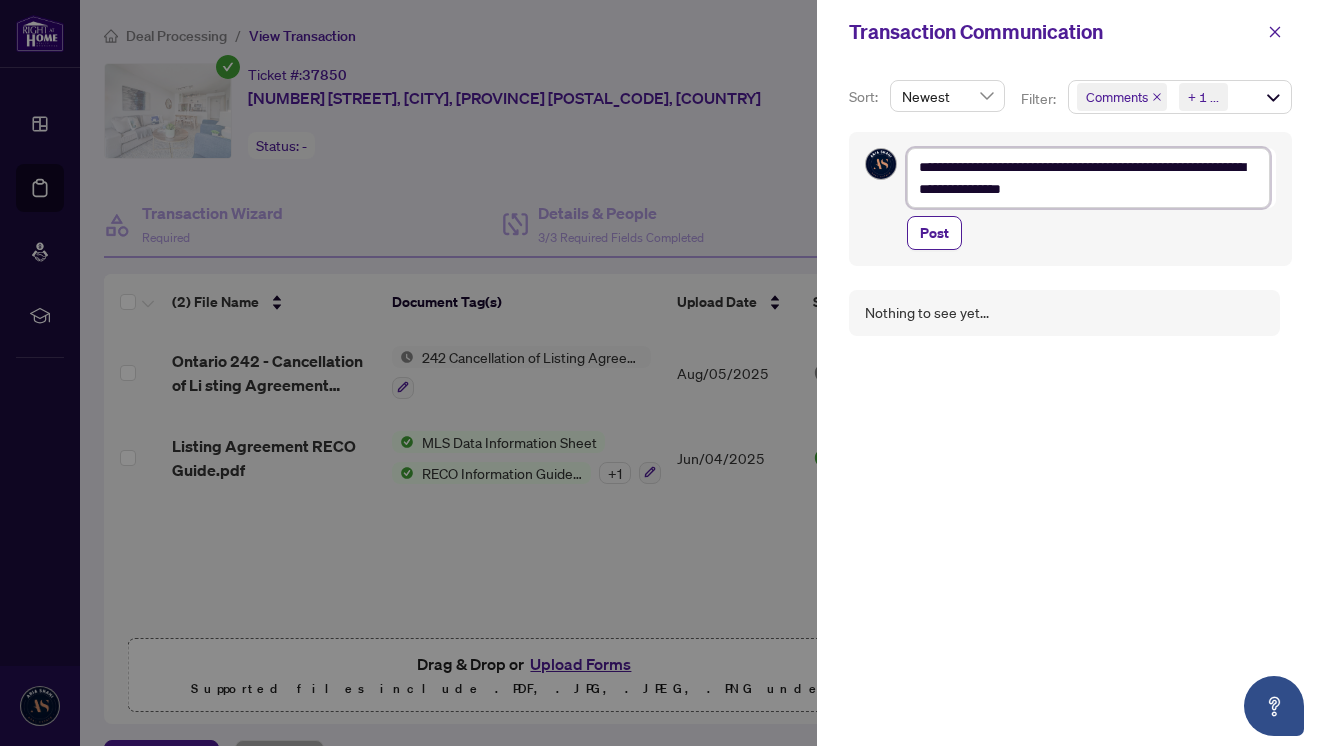 type on "**********" 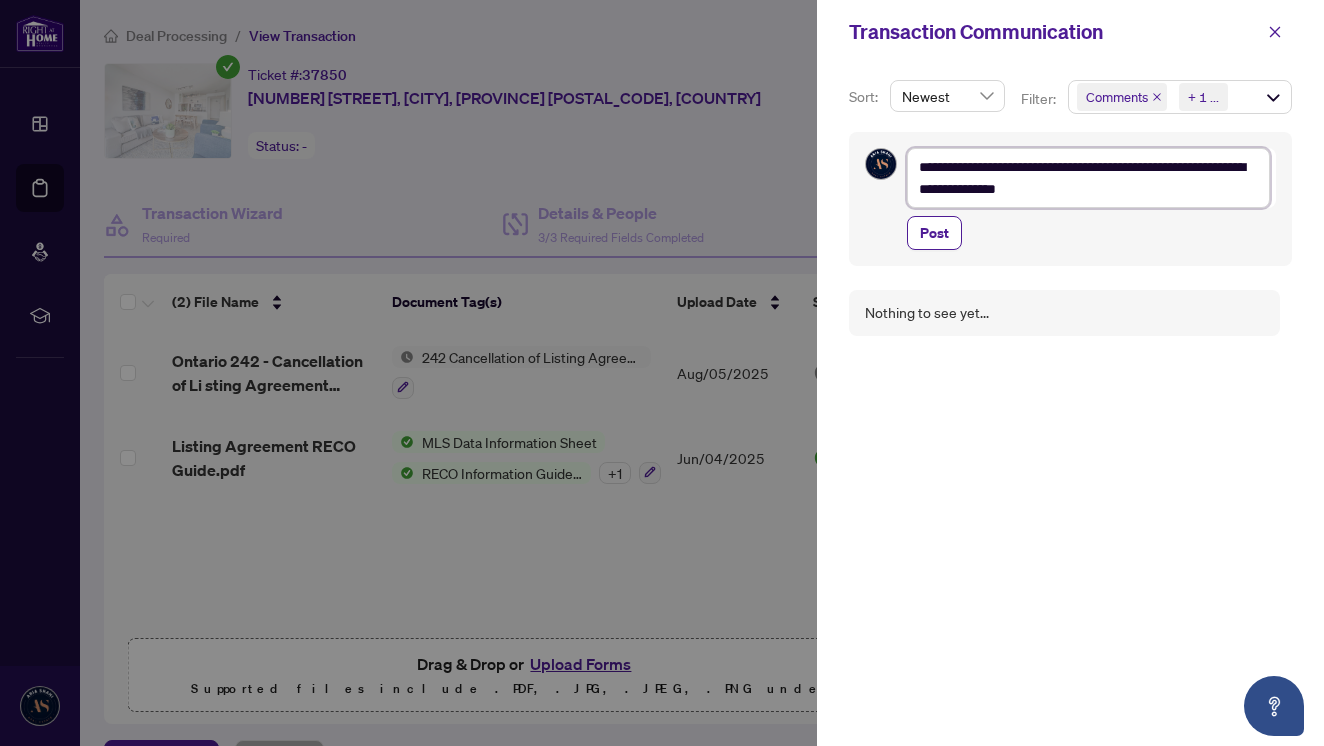 type on "**********" 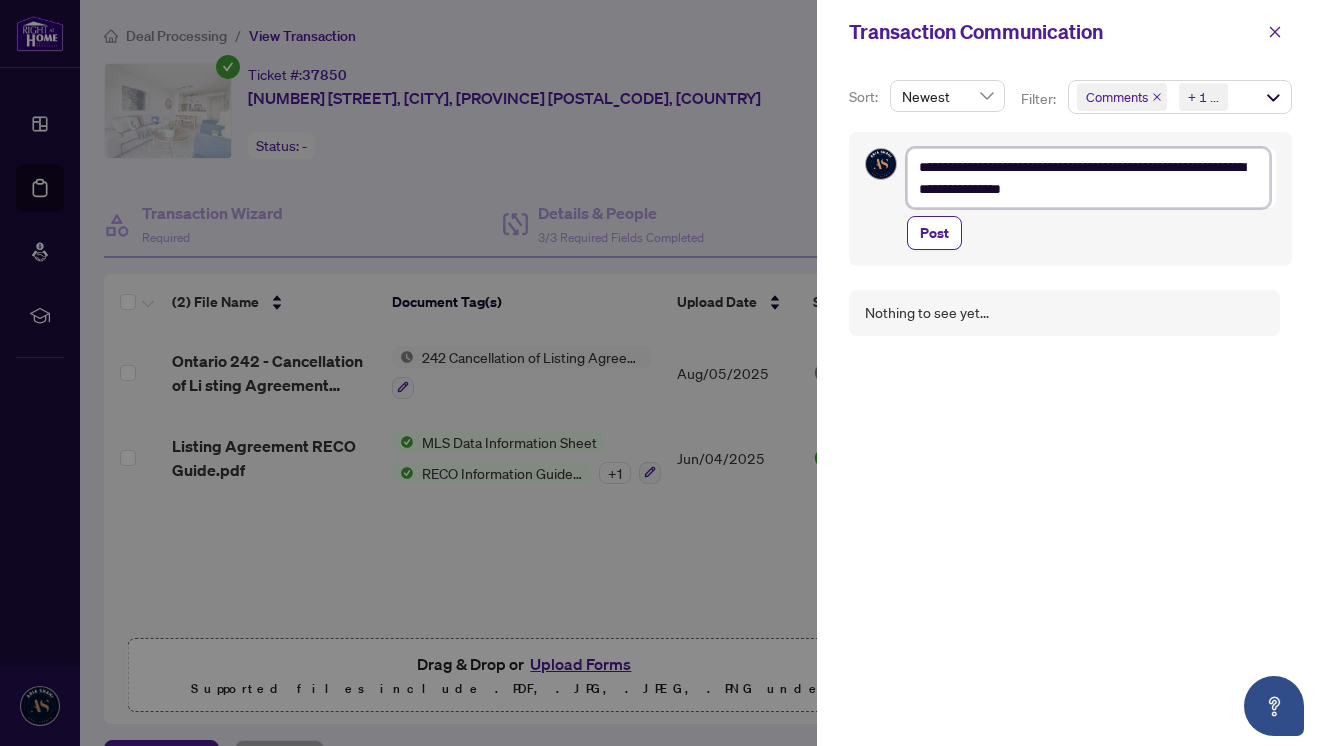 type on "**********" 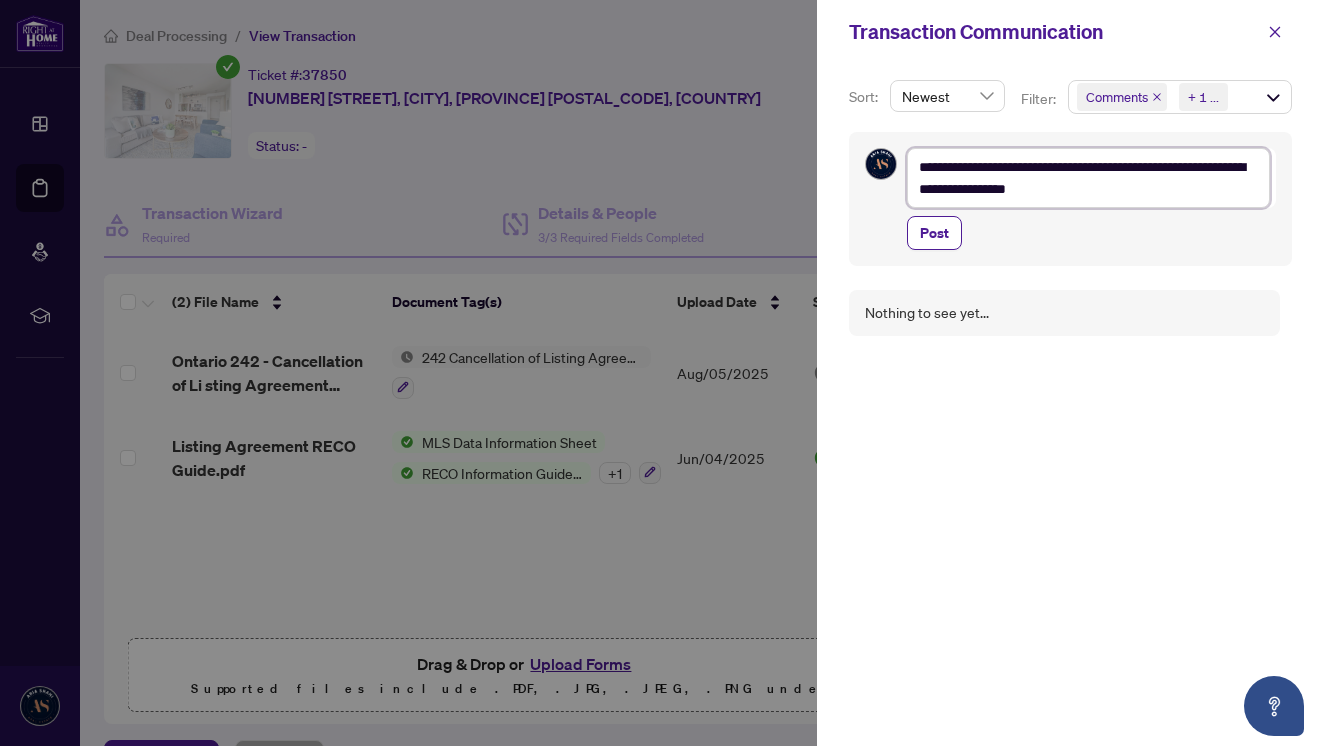 type on "**********" 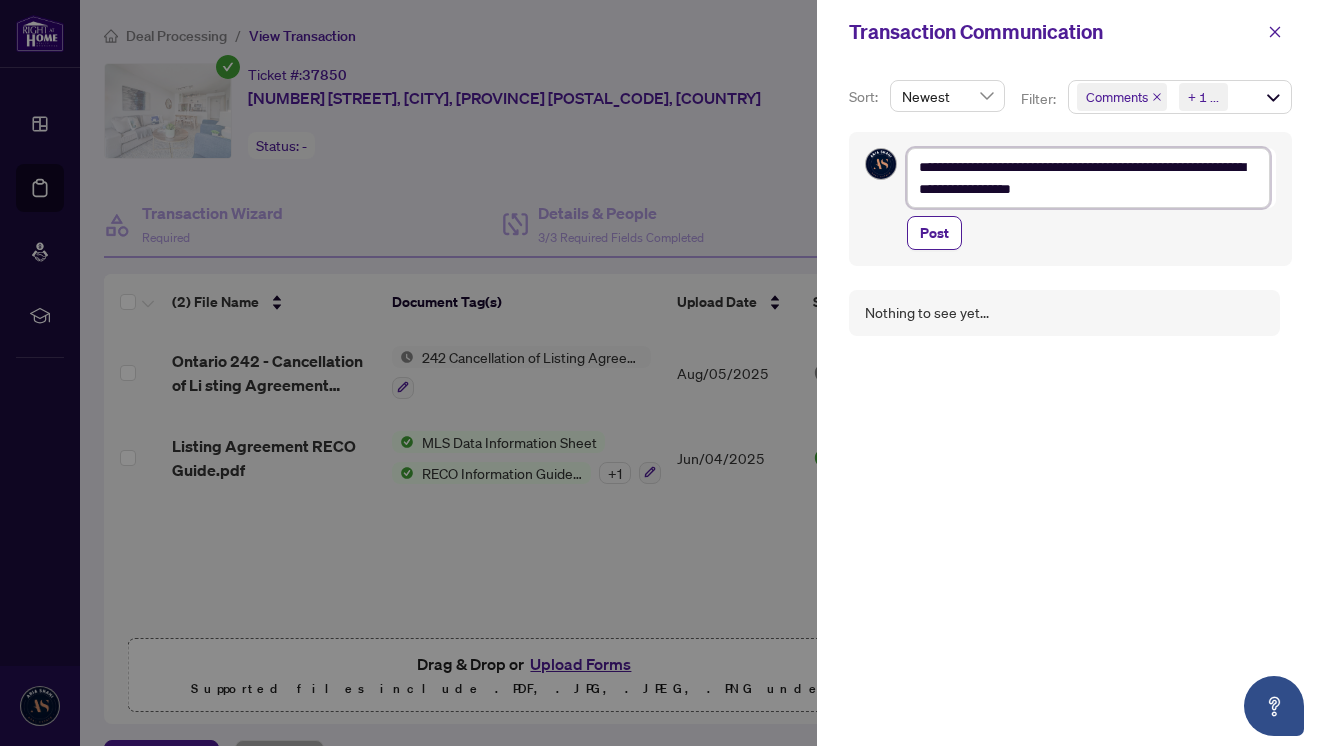 type on "**********" 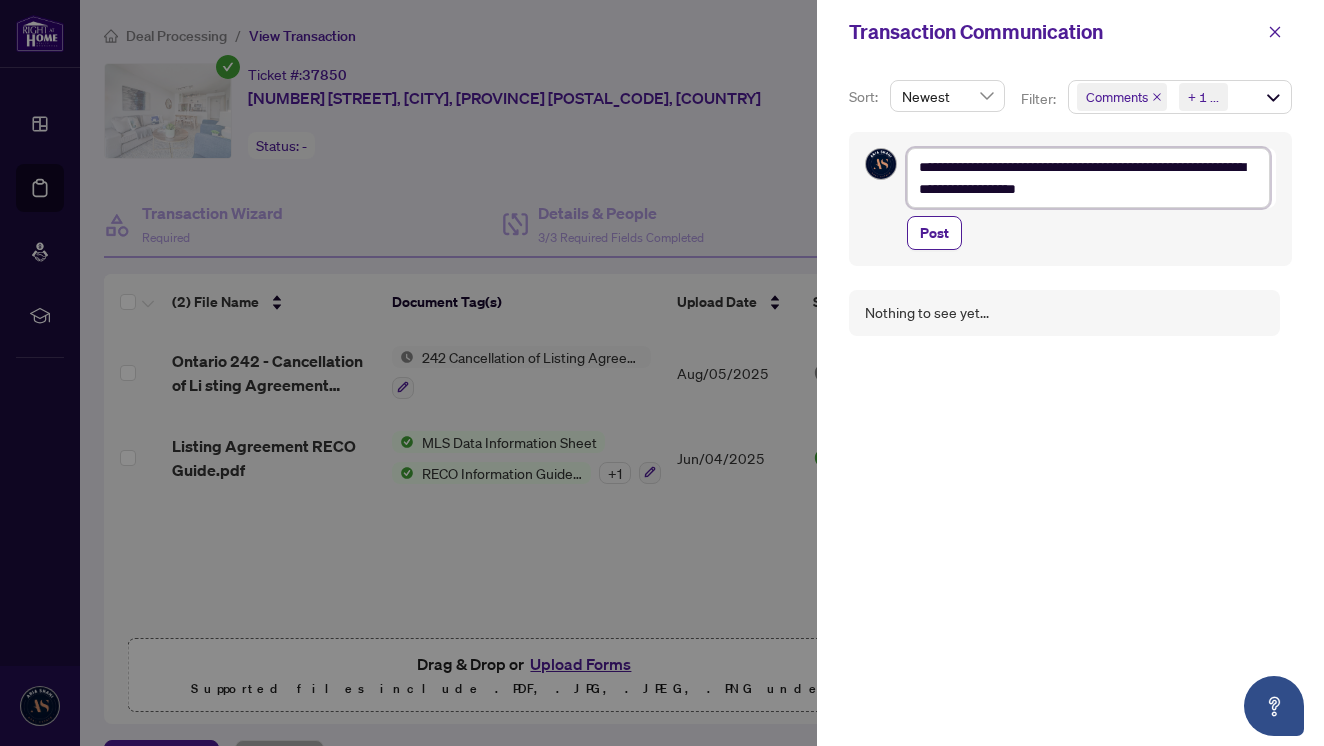 type on "**********" 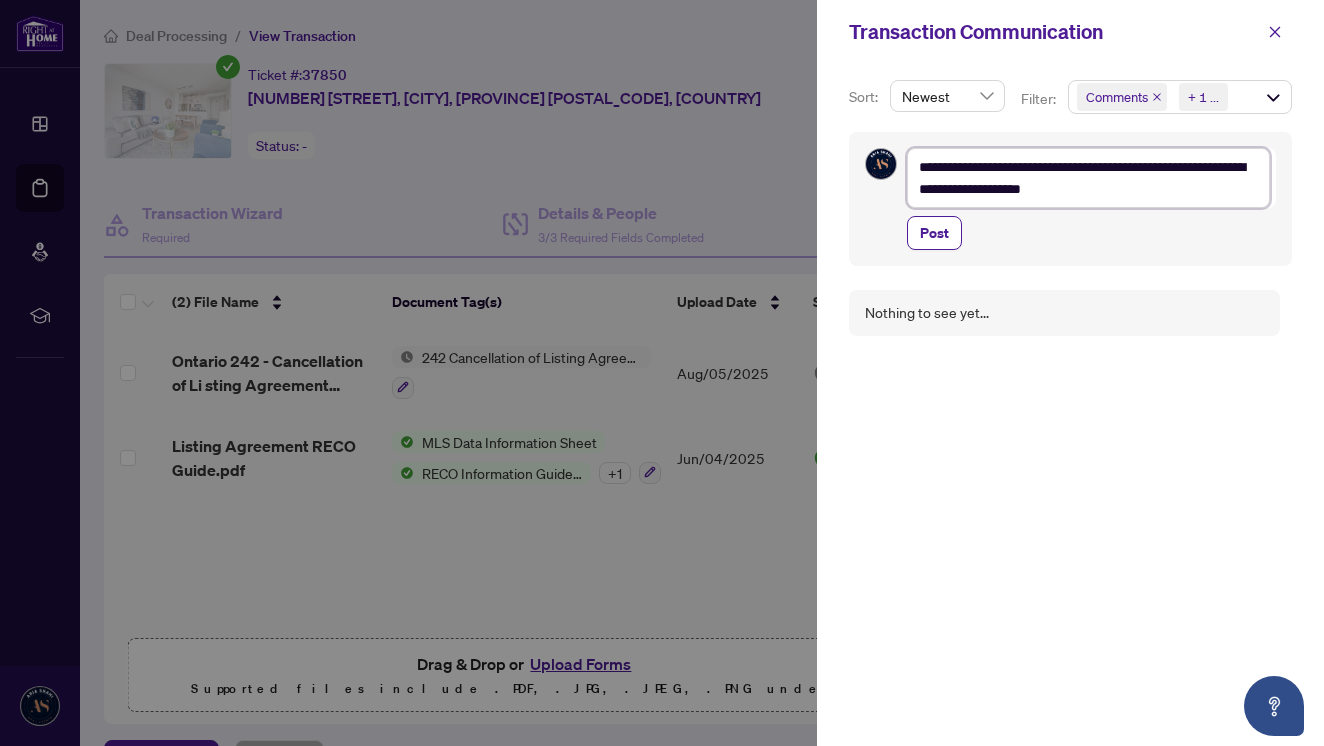 type on "**********" 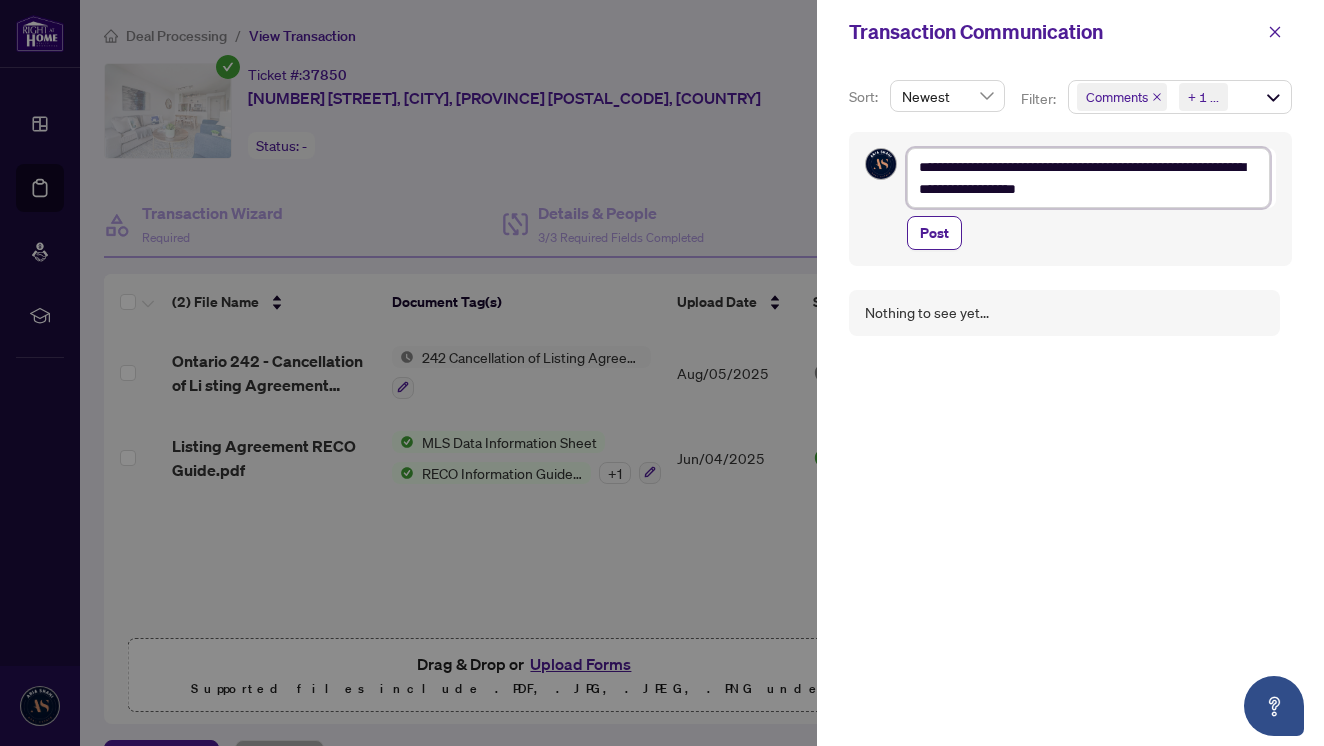 type on "**********" 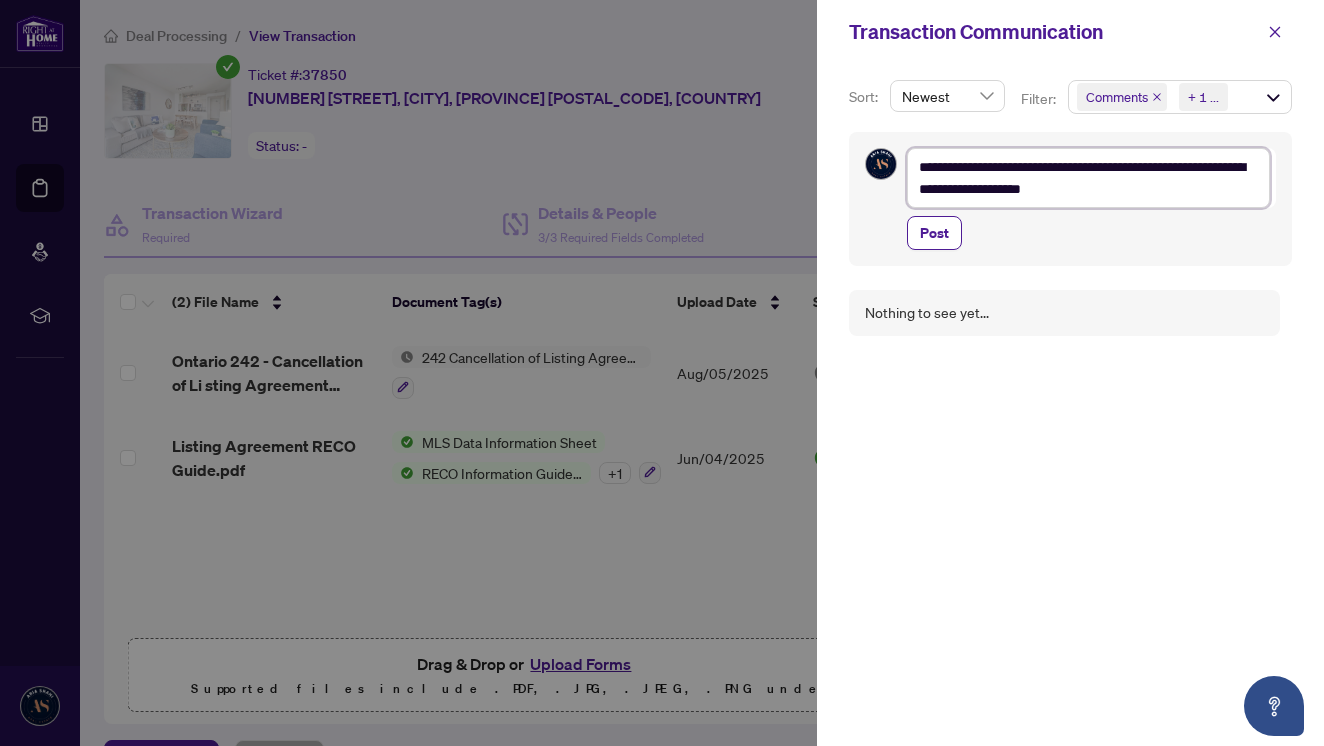 type on "**********" 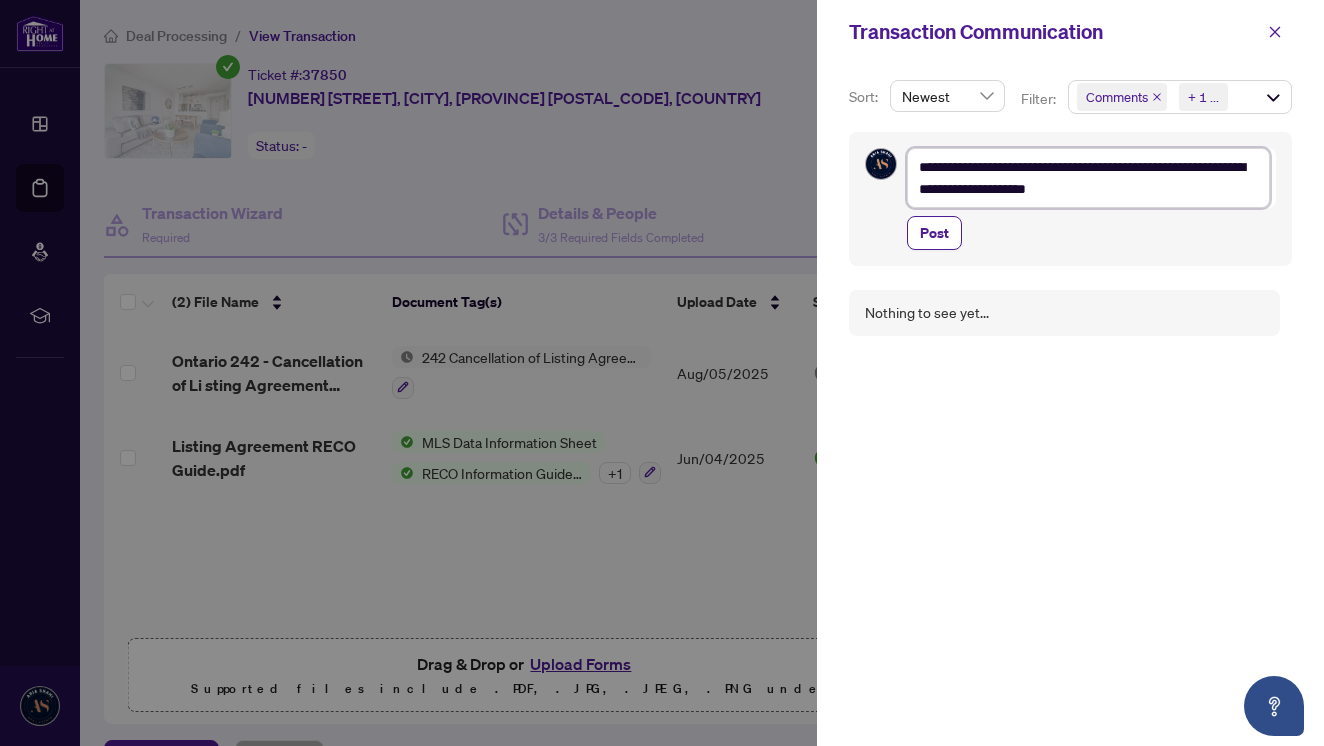 type on "**********" 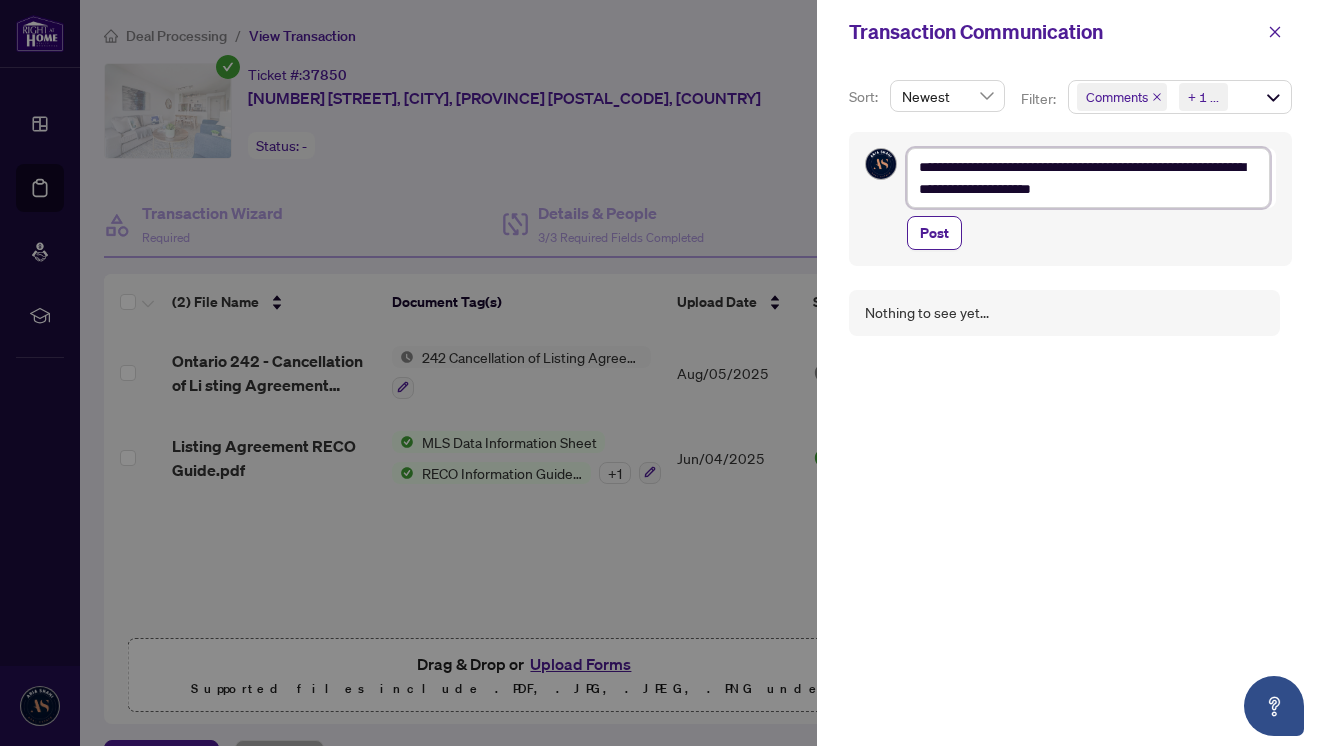 type on "**********" 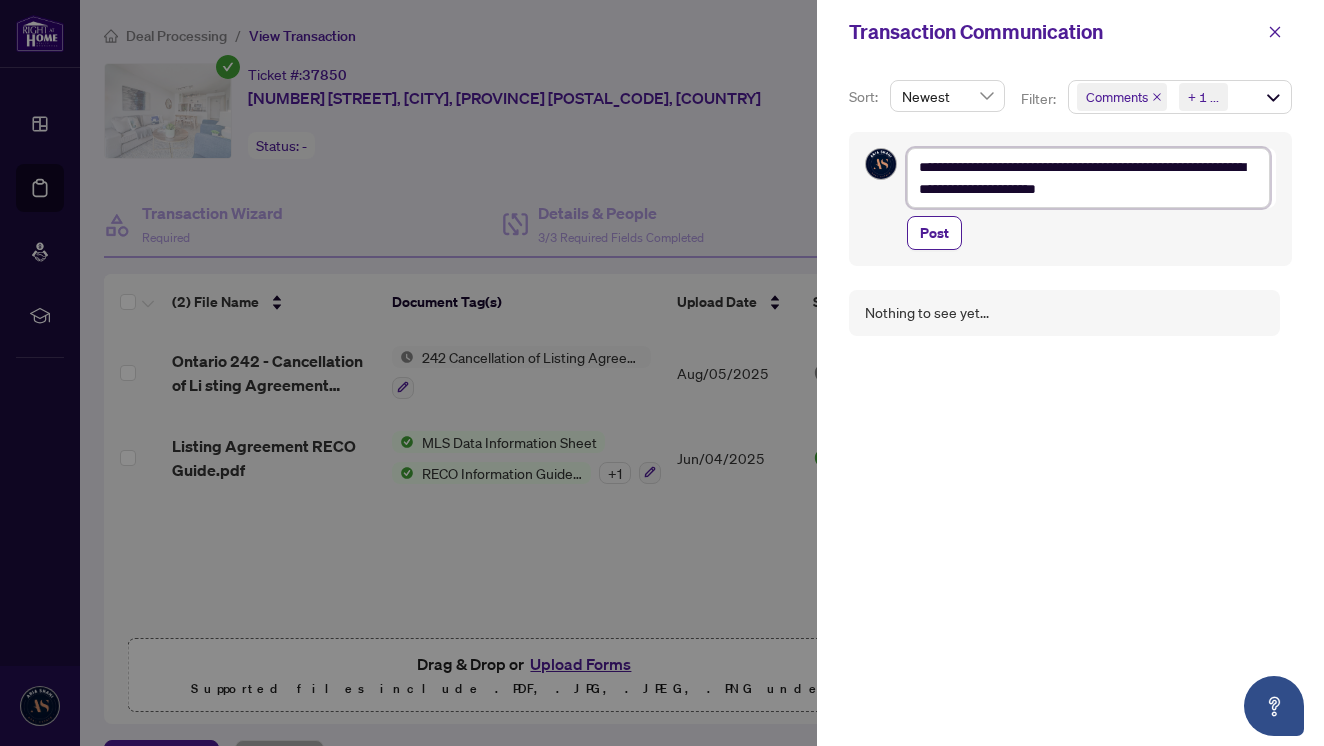 type on "**********" 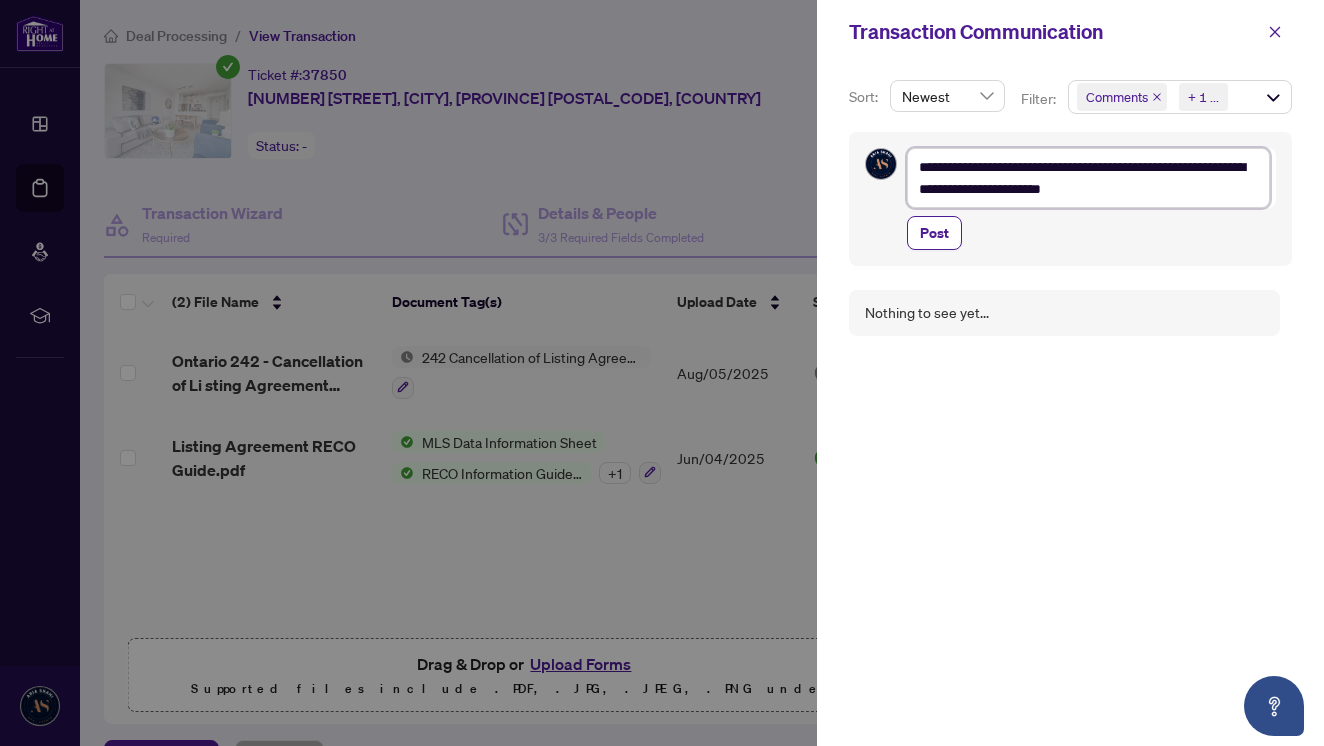 type on "**********" 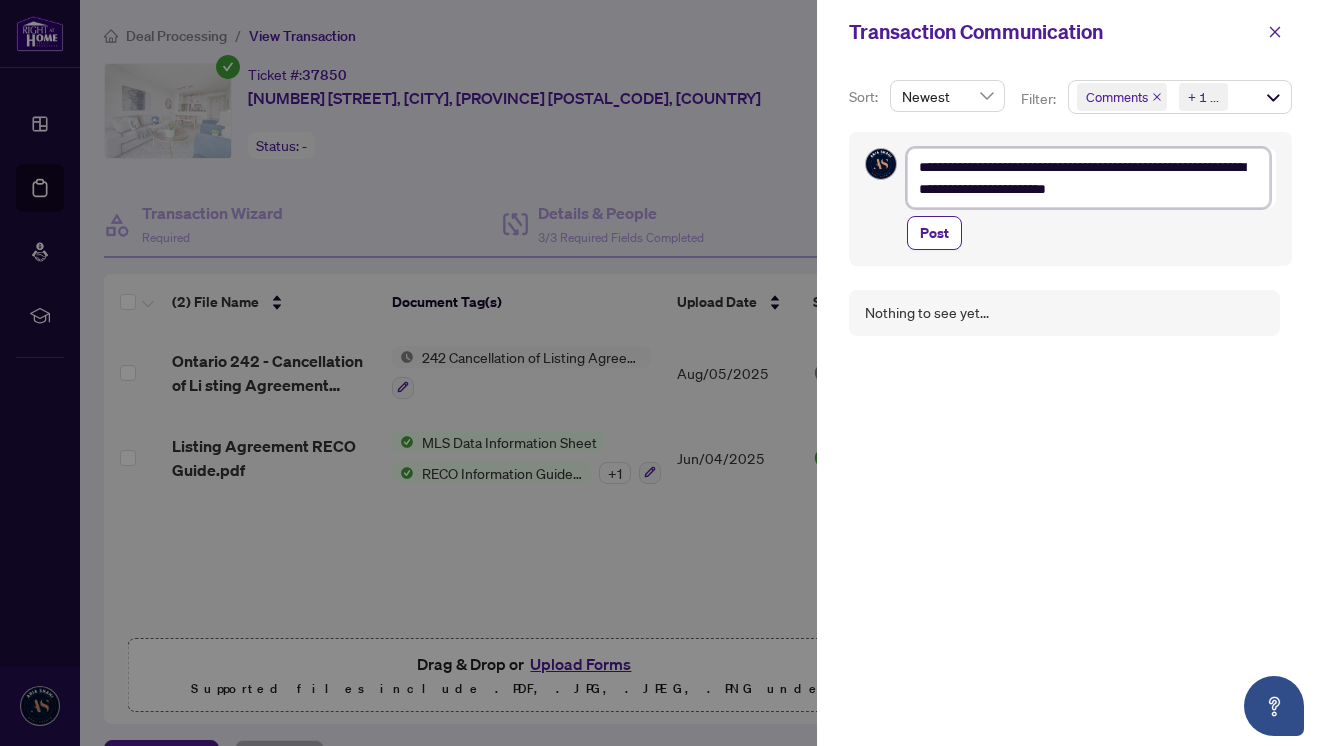 type on "**********" 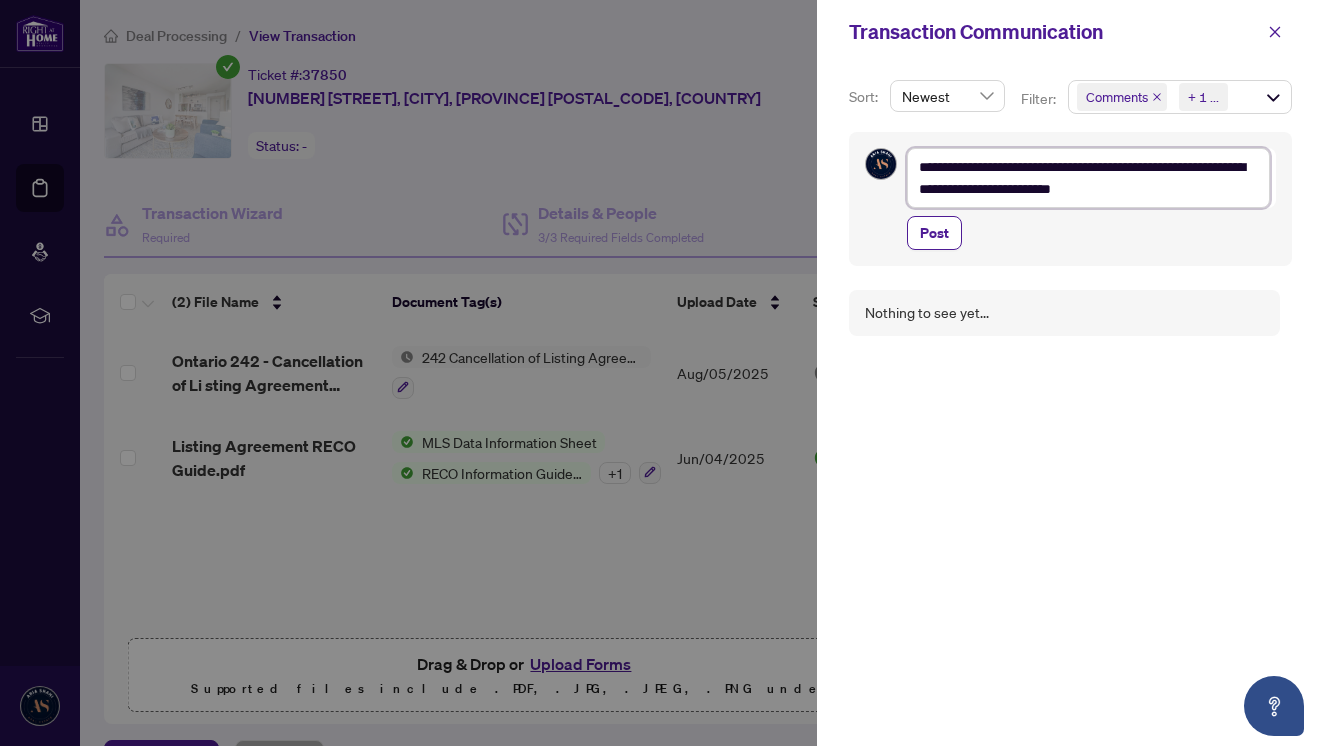 type on "**********" 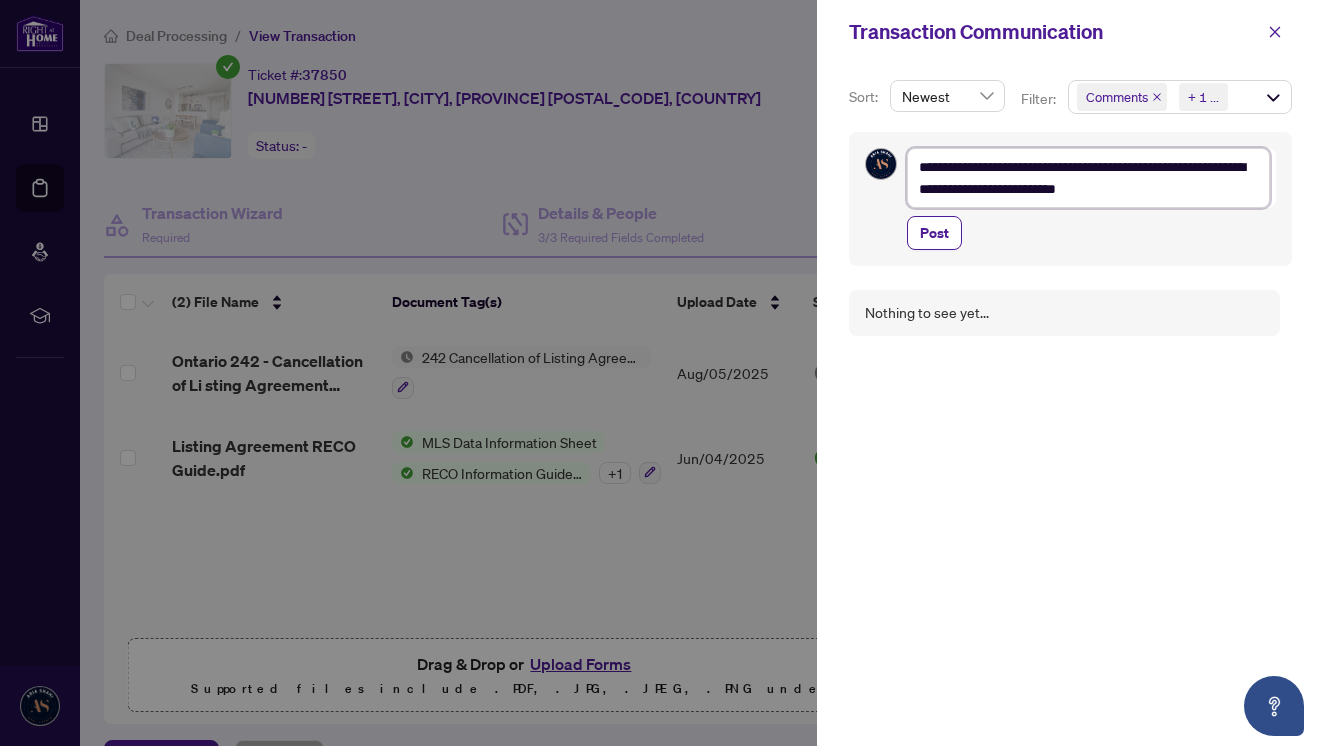 type on "**********" 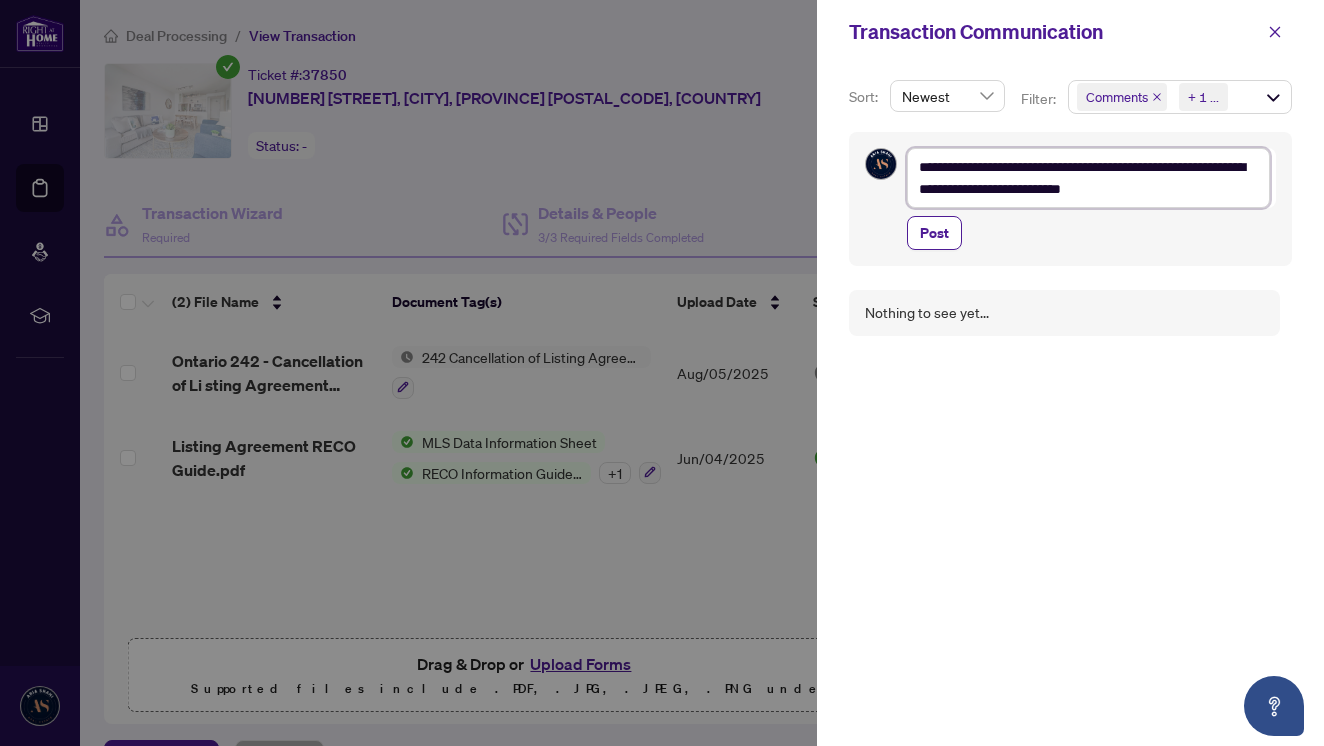 type on "**********" 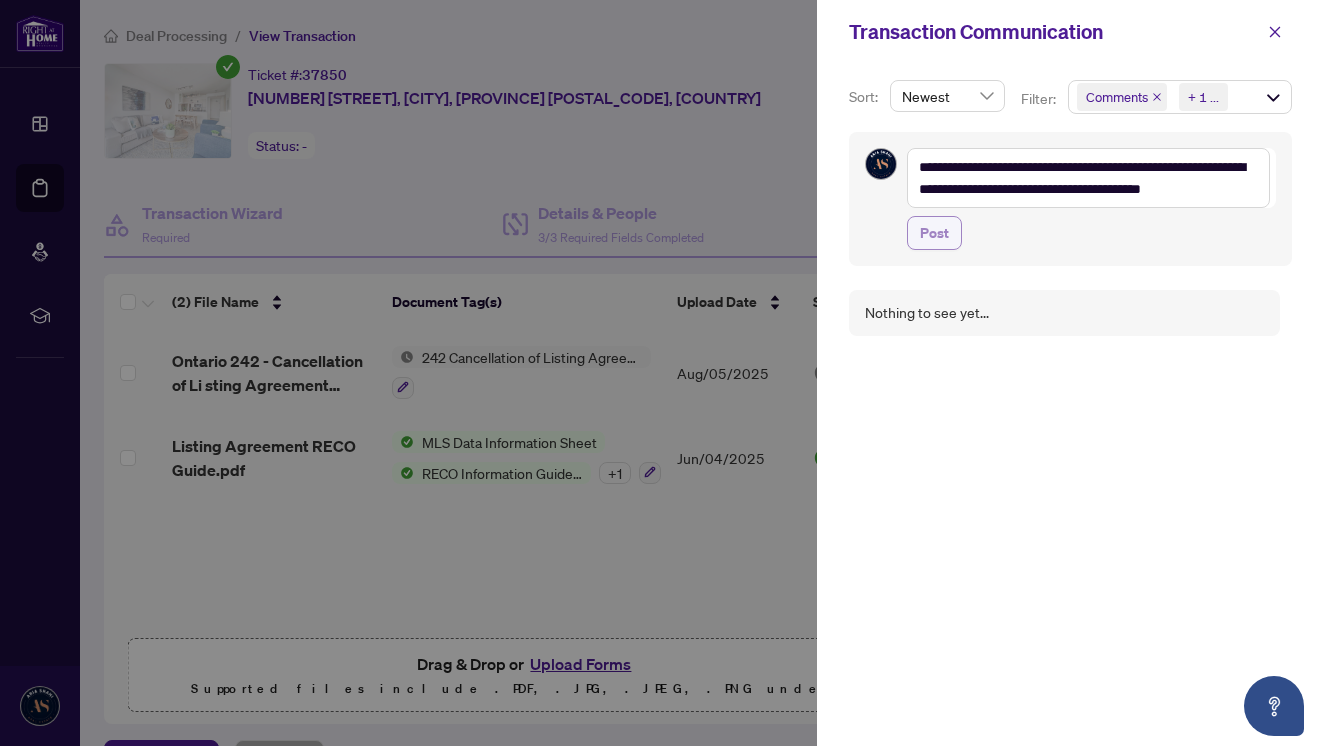 click on "Post" at bounding box center [934, 233] 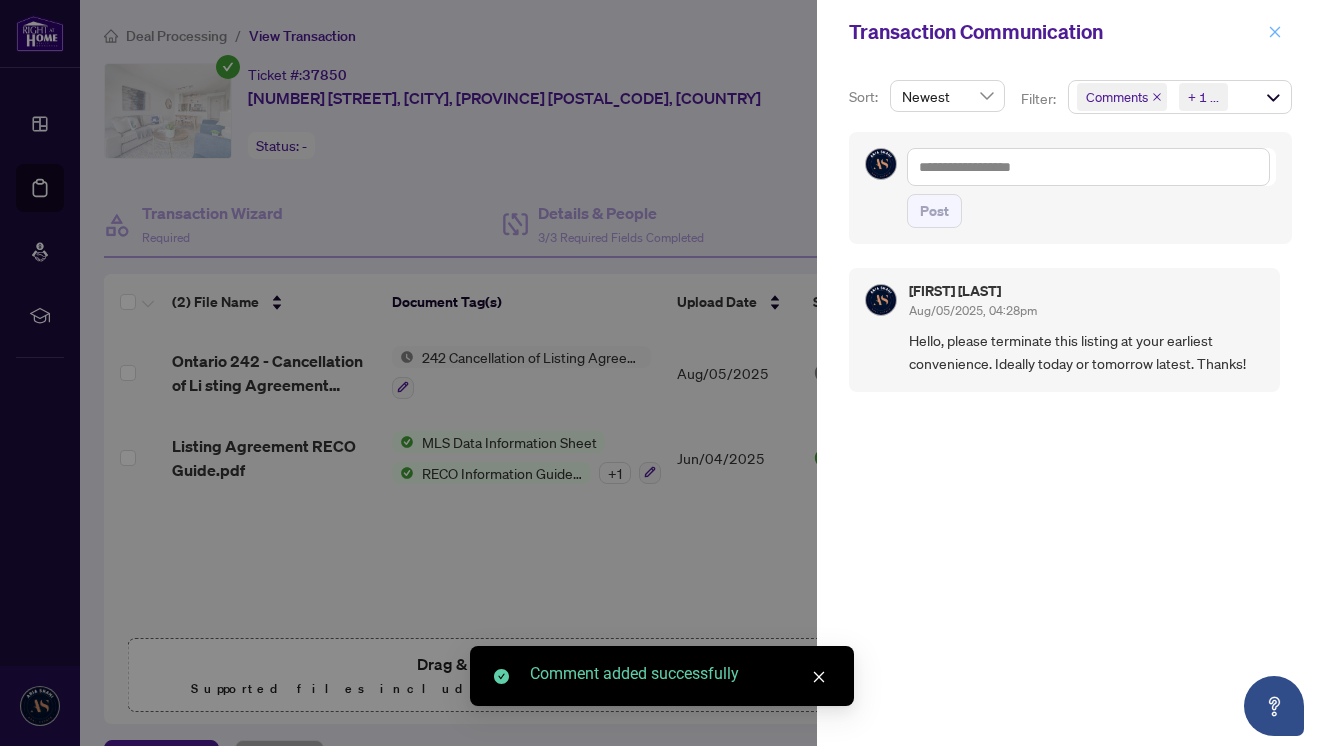 click 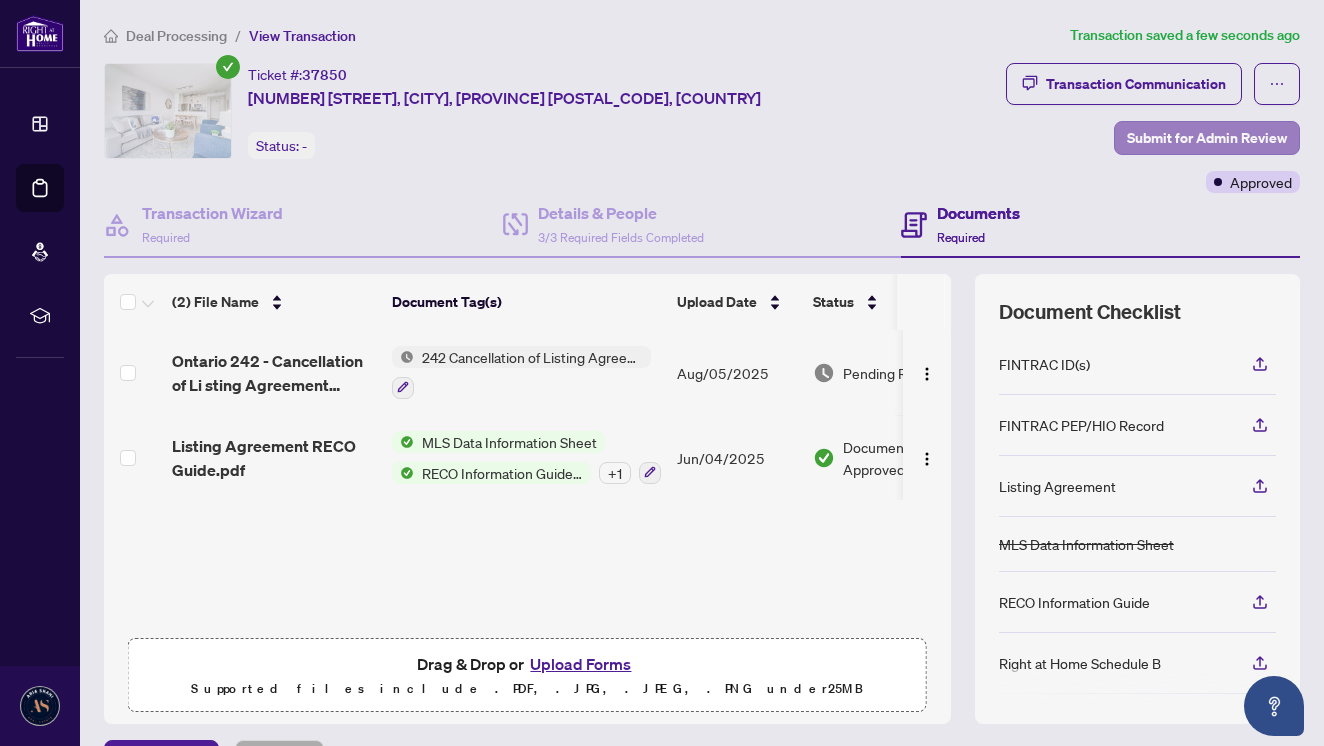 click on "Submit for Admin Review" at bounding box center (1207, 138) 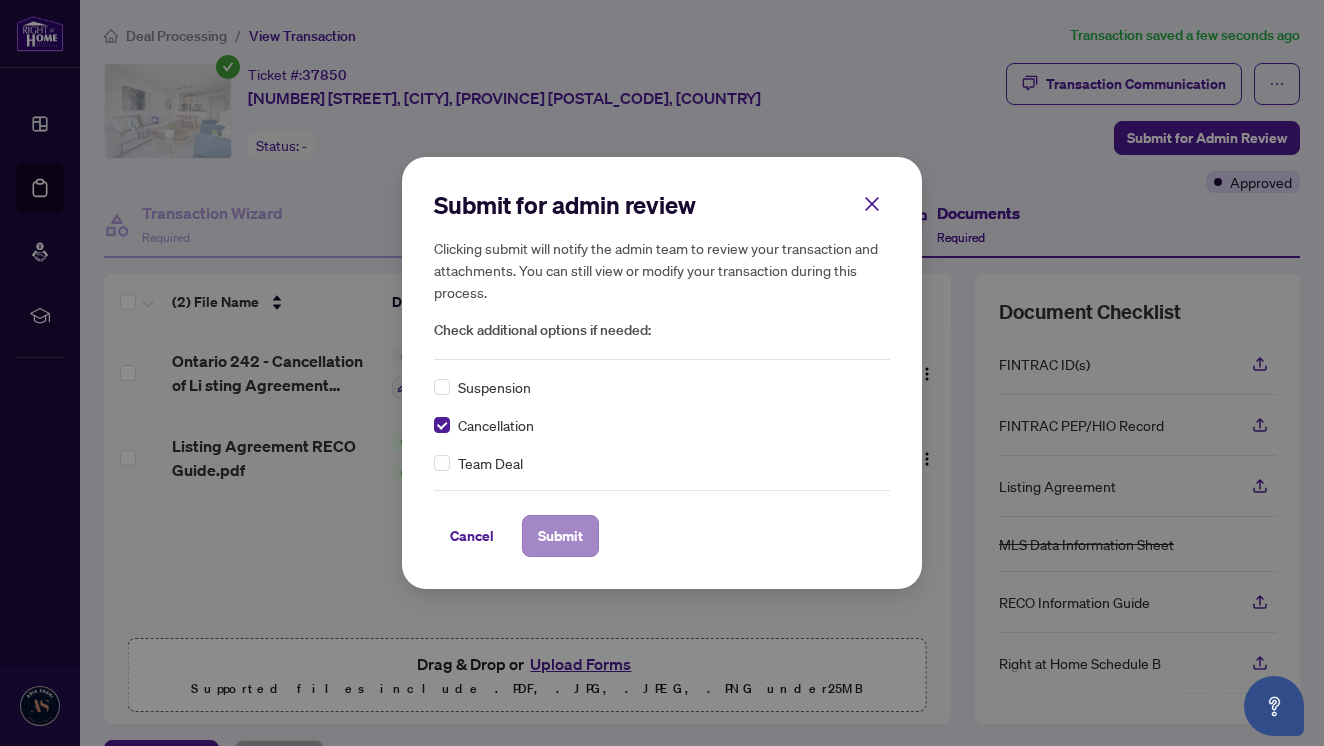 scroll, scrollTop: 0, scrollLeft: 1, axis: horizontal 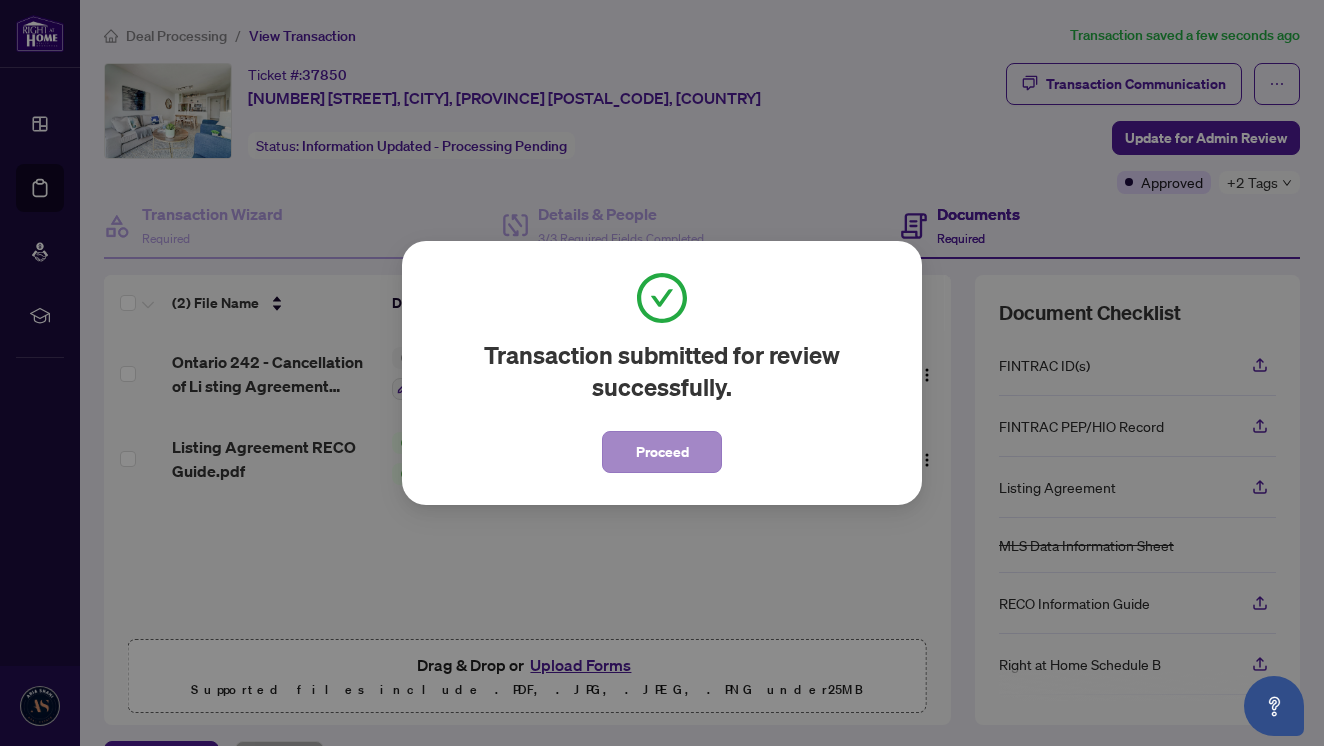 click on "Proceed" at bounding box center (662, 452) 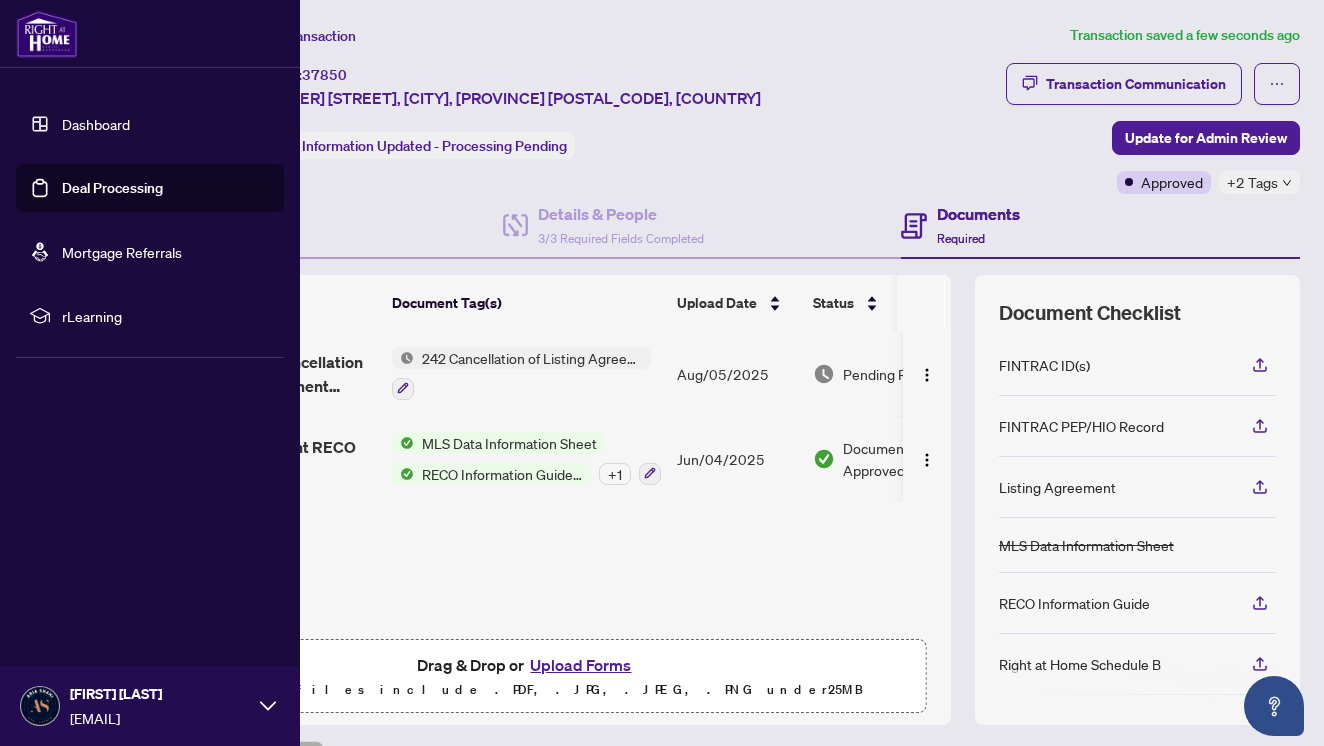 click at bounding box center (47, 34) 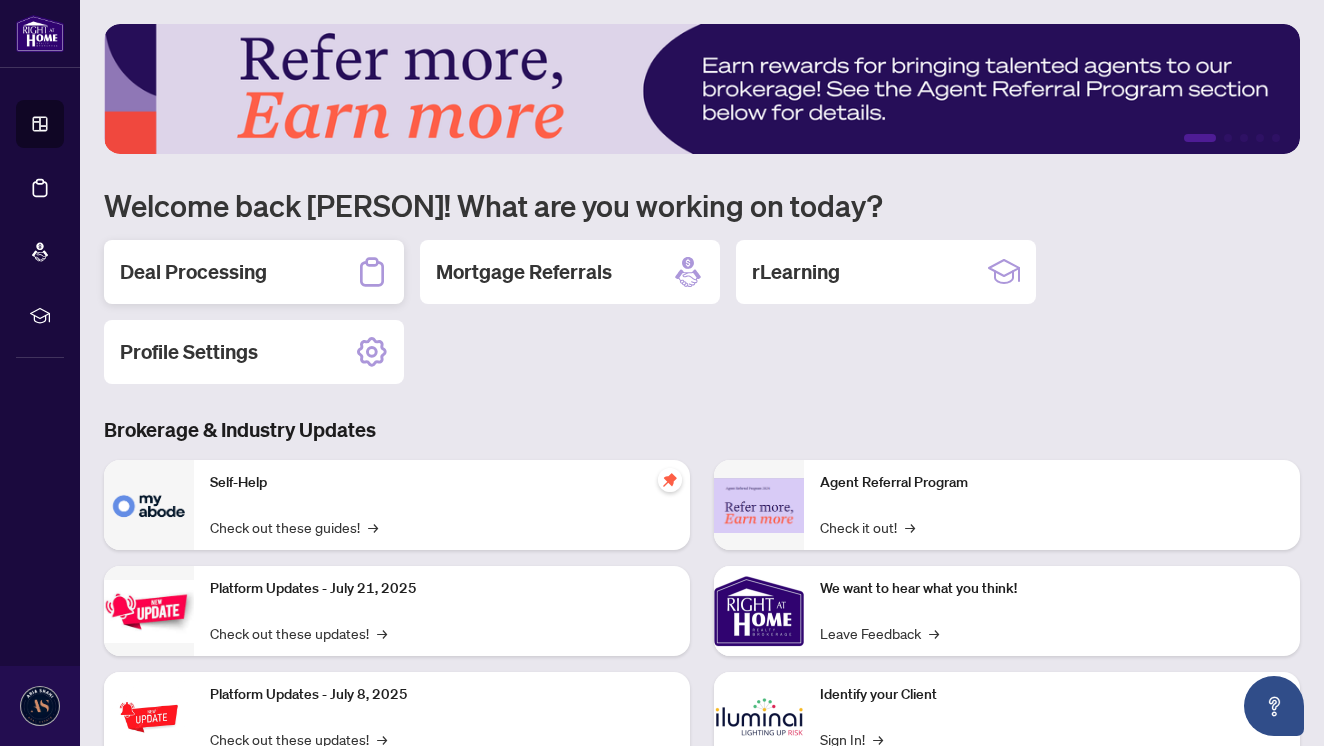 click on "Deal Processing" at bounding box center (193, 272) 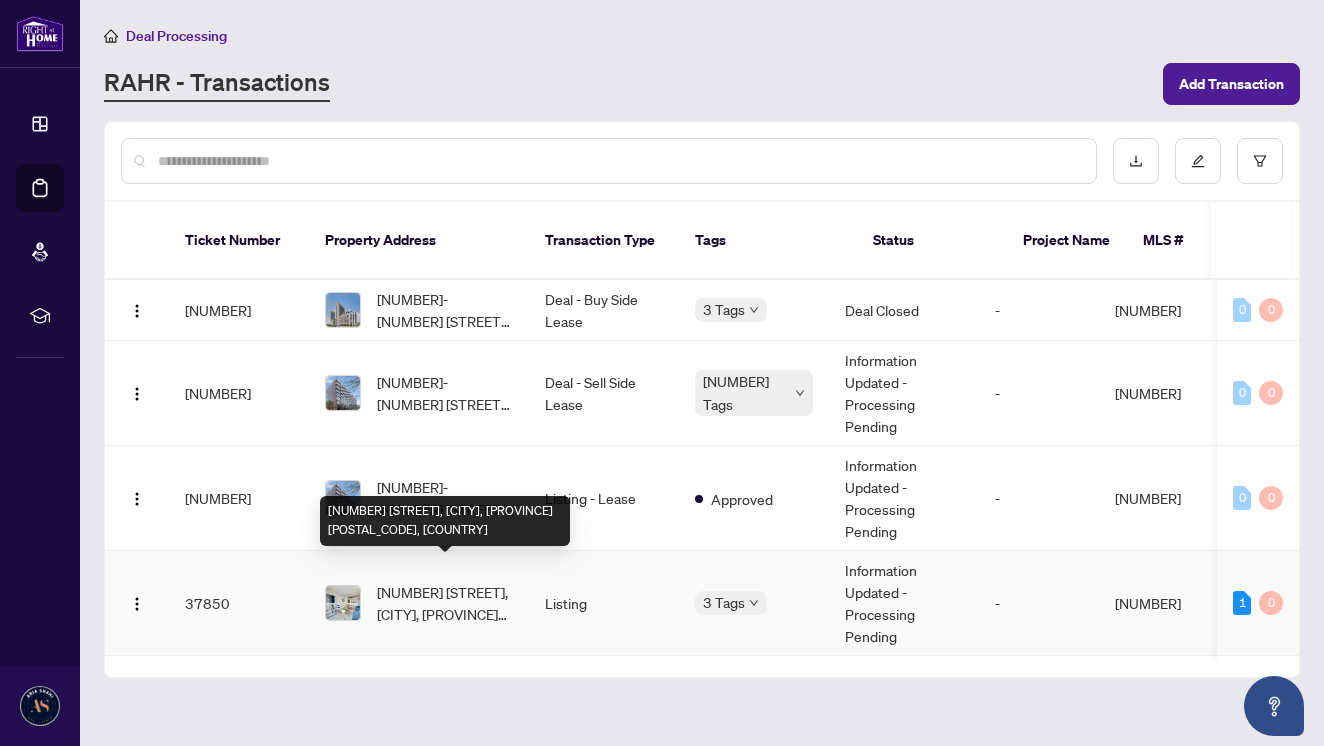 click on "[NUMBER] [STREET], [CITY], [PROVINCE] [POSTAL_CODE], [COUNTRY]" at bounding box center [445, 603] 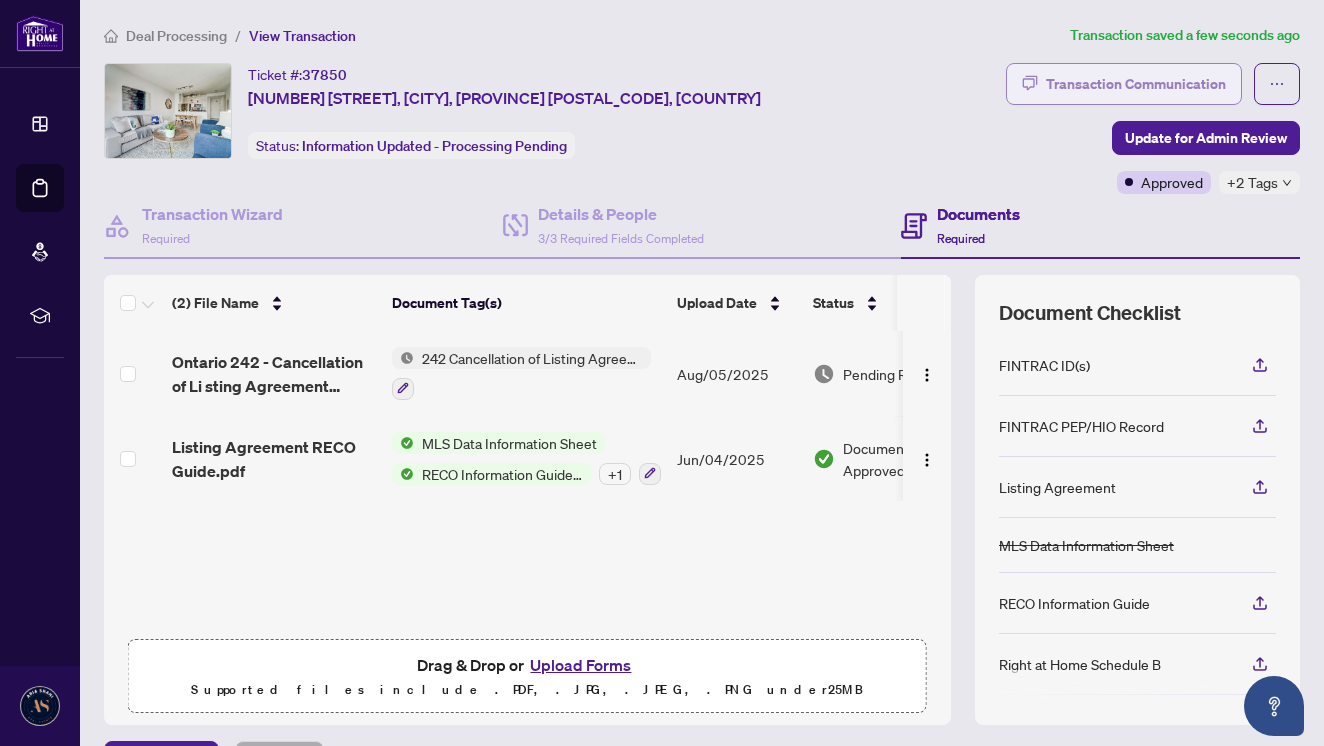 click on "Transaction Communication" at bounding box center [1136, 84] 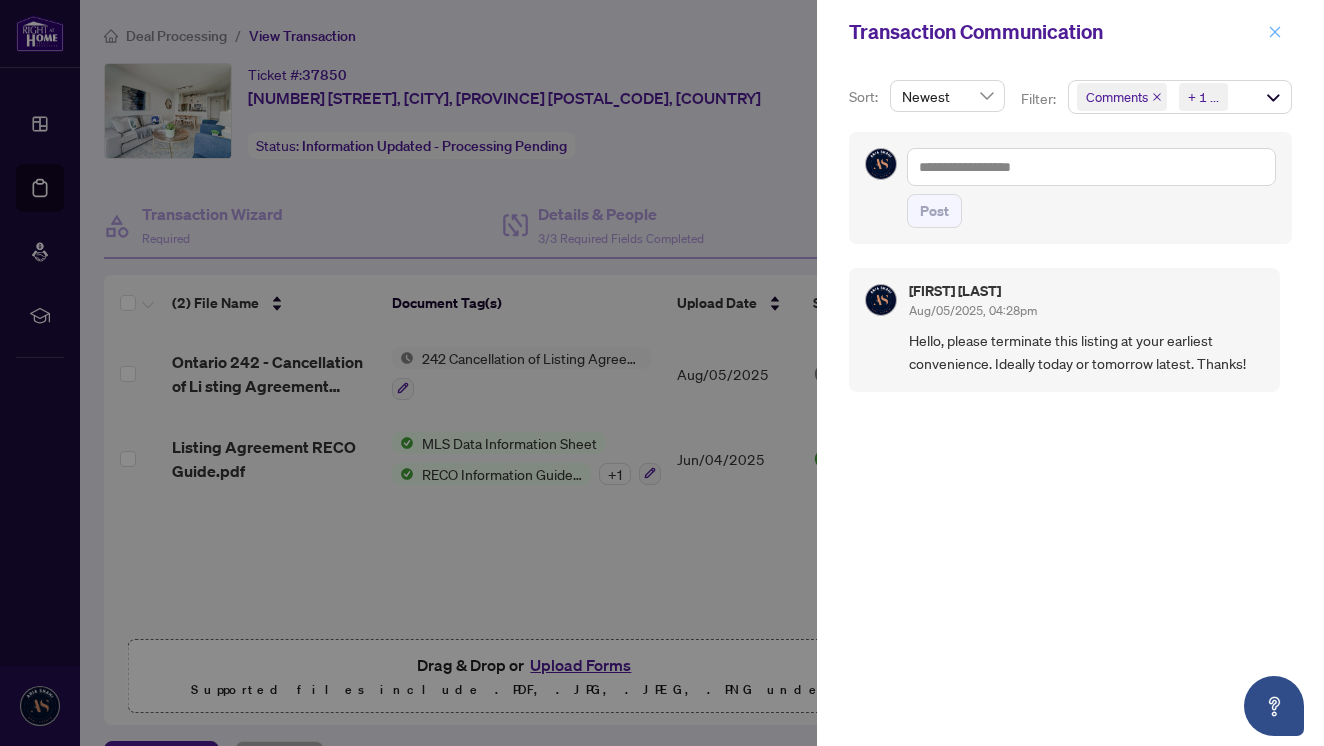 click 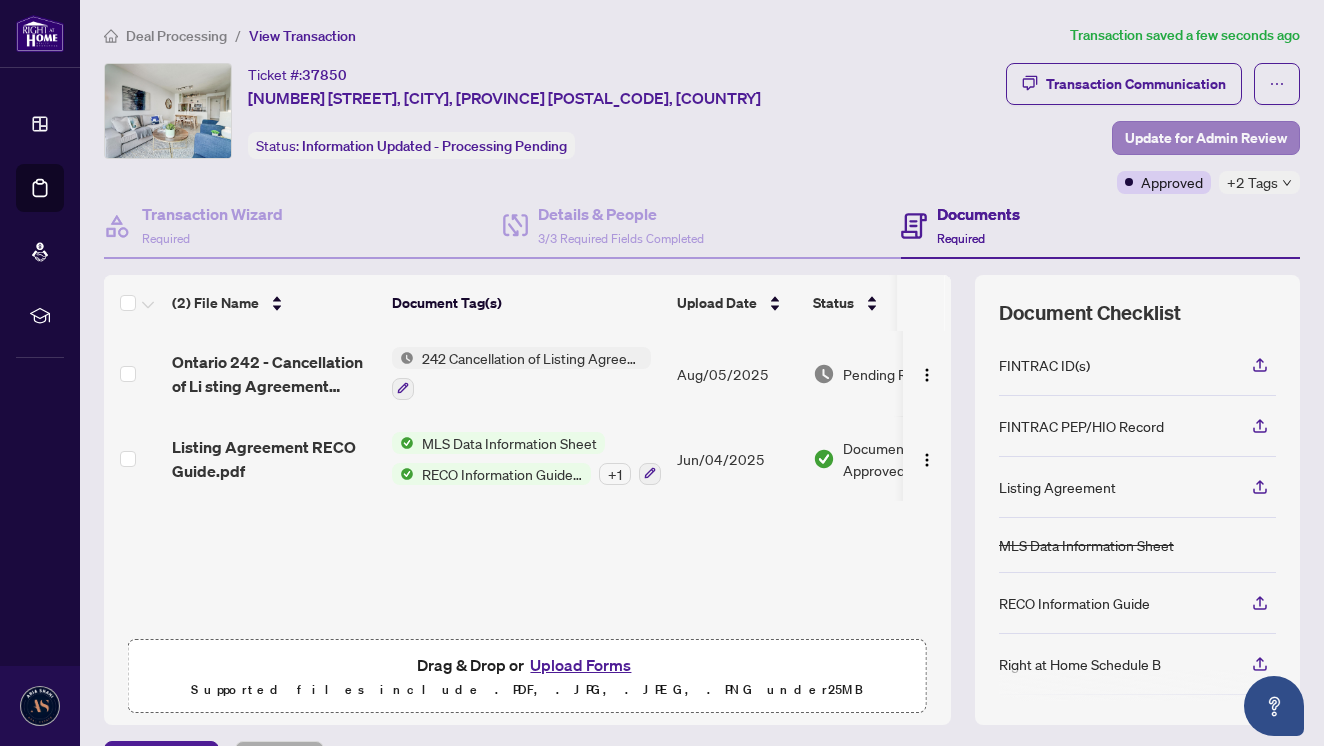 click on "Update for Admin Review" at bounding box center (1206, 138) 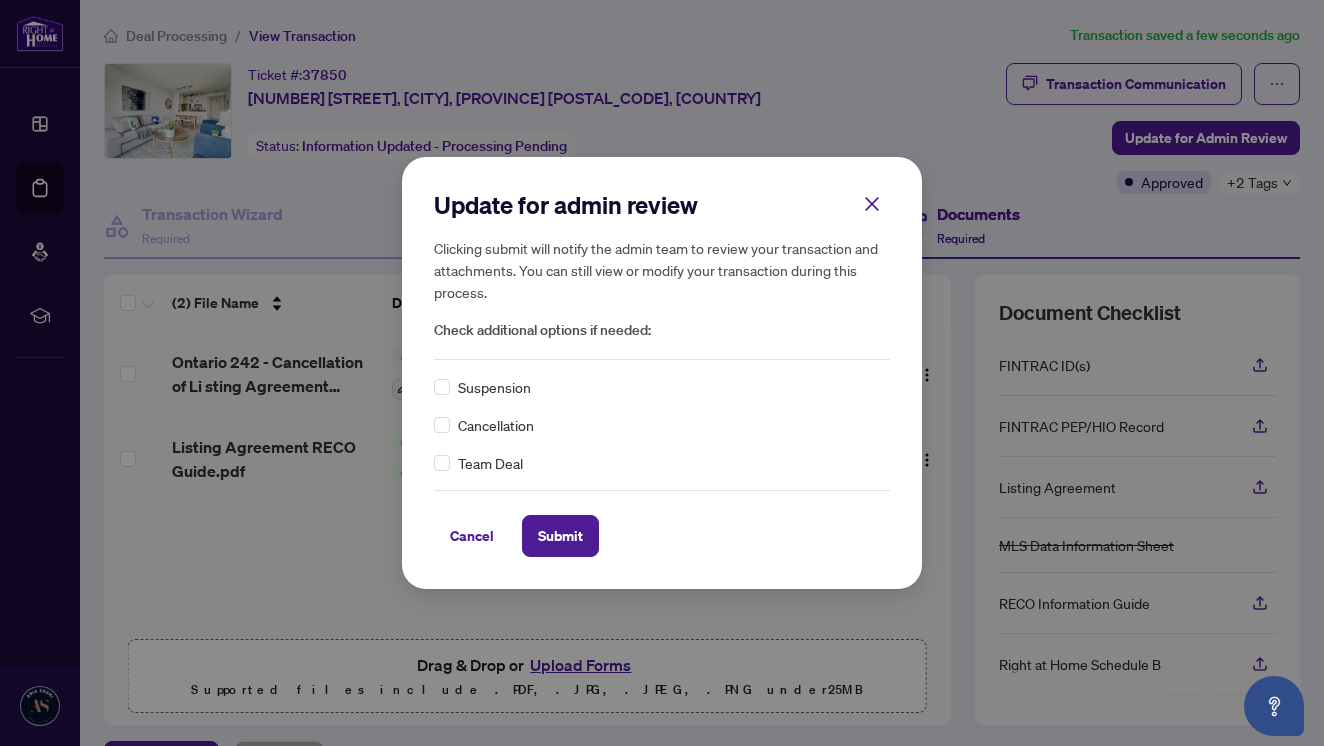drag, startPoint x: 870, startPoint y: 201, endPoint x: 896, endPoint y: 177, distance: 35.383614 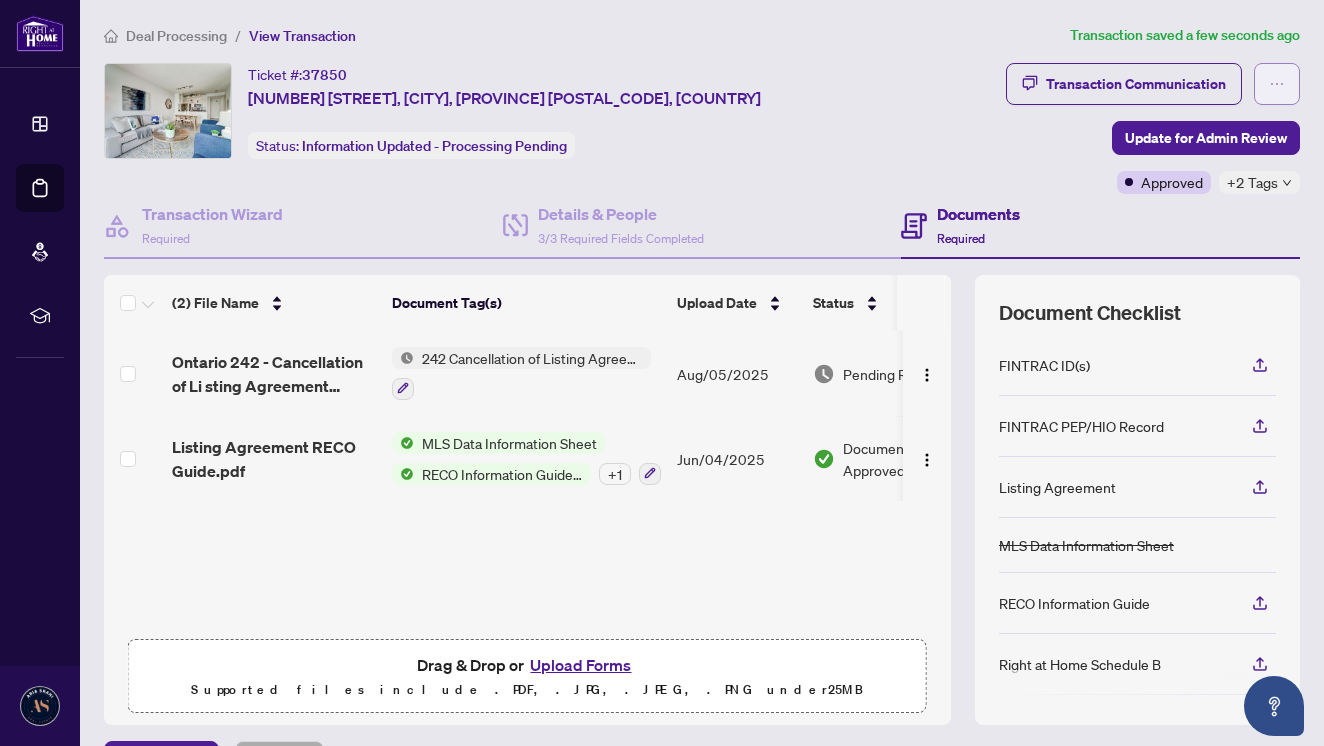 click at bounding box center [1277, 84] 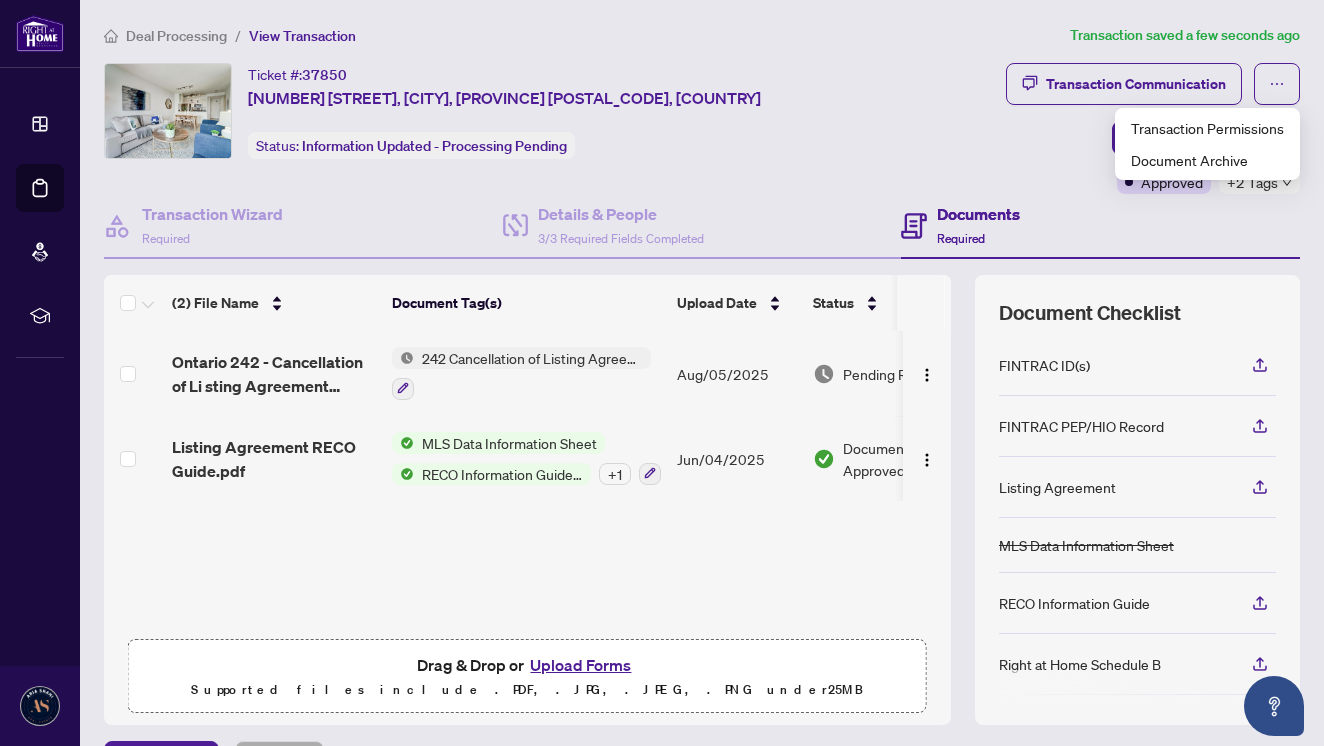 click on "Ticket #:  [NUMBER] [NUMBER] [STREET], [CITY], [PROVINCE] [POSTAL_CODE], [COUNTRY] Status:   Information Updated - Processing Pending" at bounding box center [492, 111] 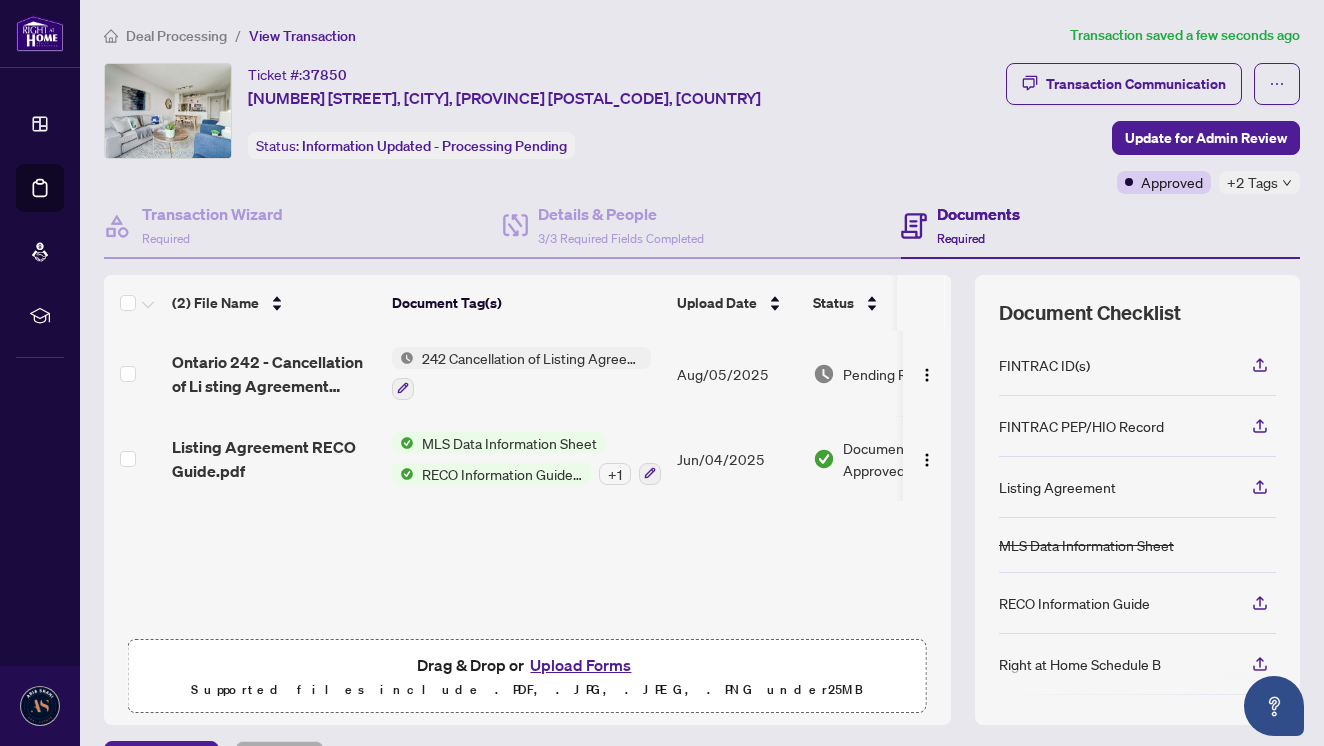 click on "Deal Processing / View Transaction" at bounding box center [583, 35] 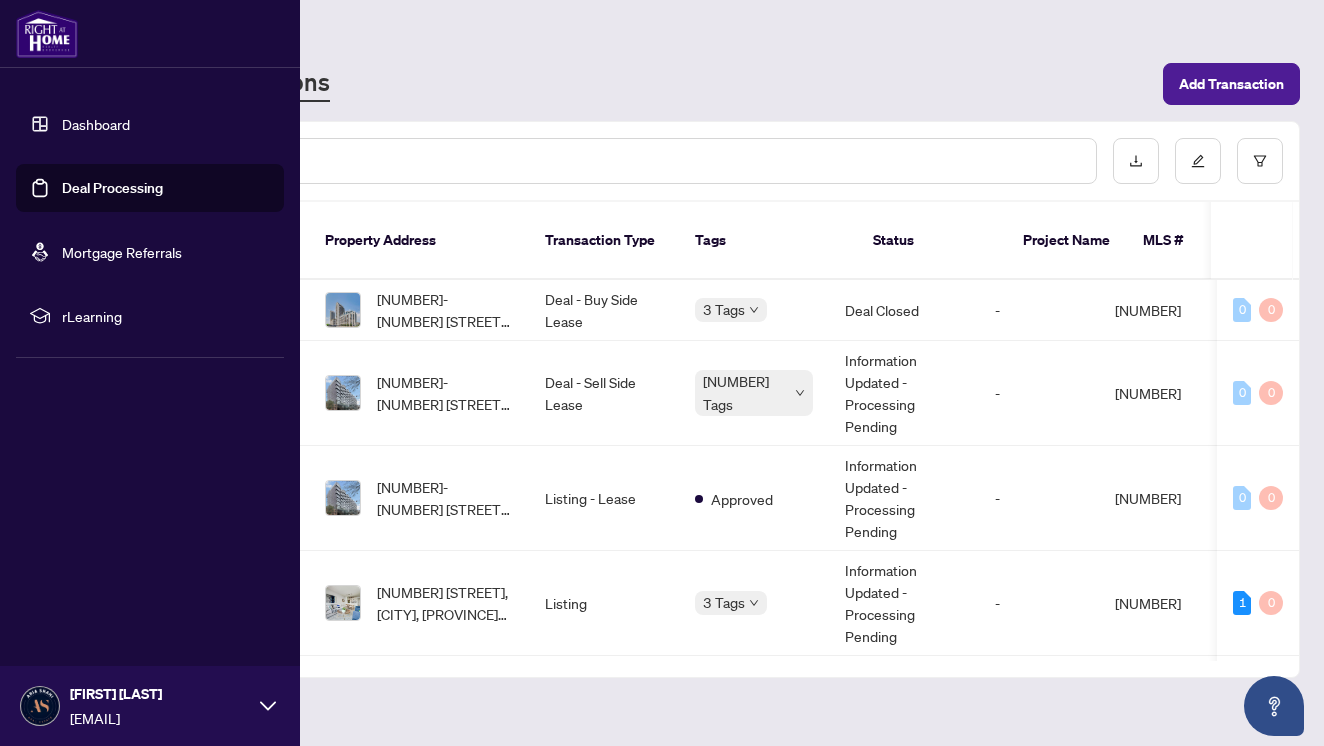 click at bounding box center [40, 706] 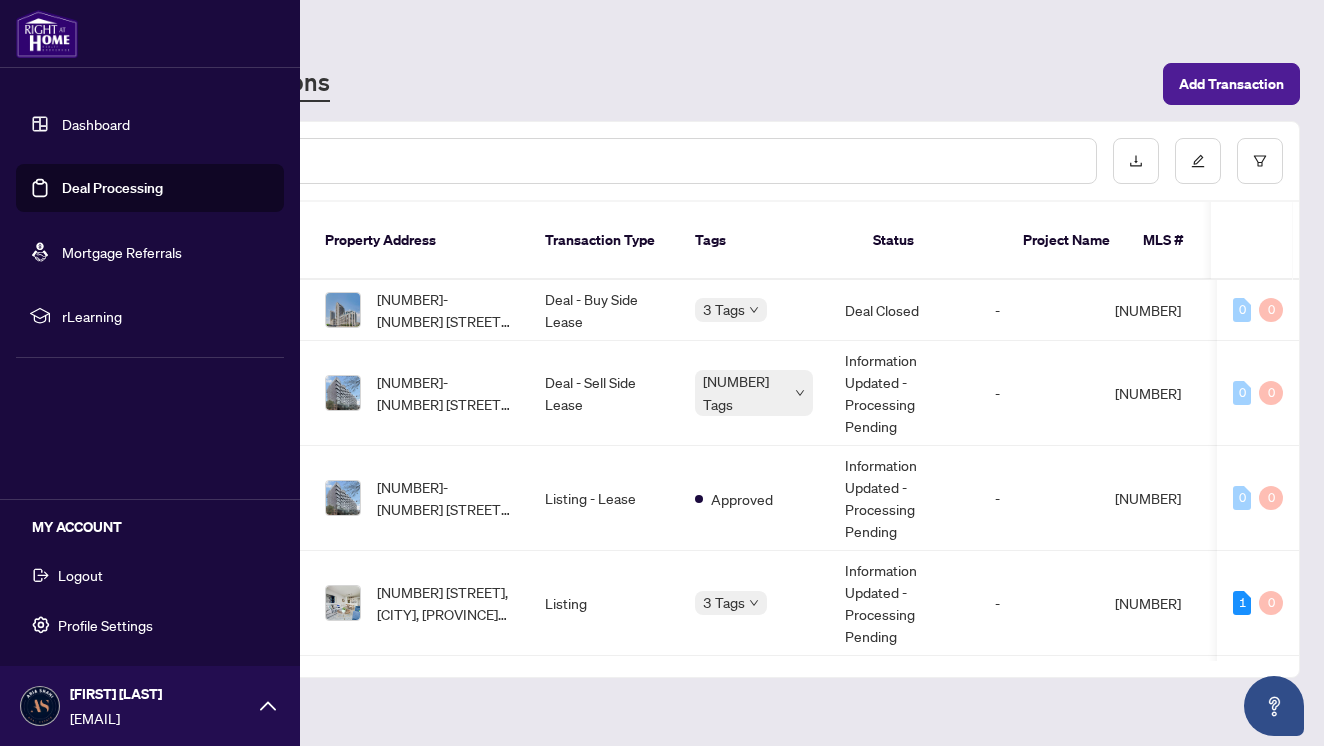 click on "Logout" at bounding box center [80, 575] 